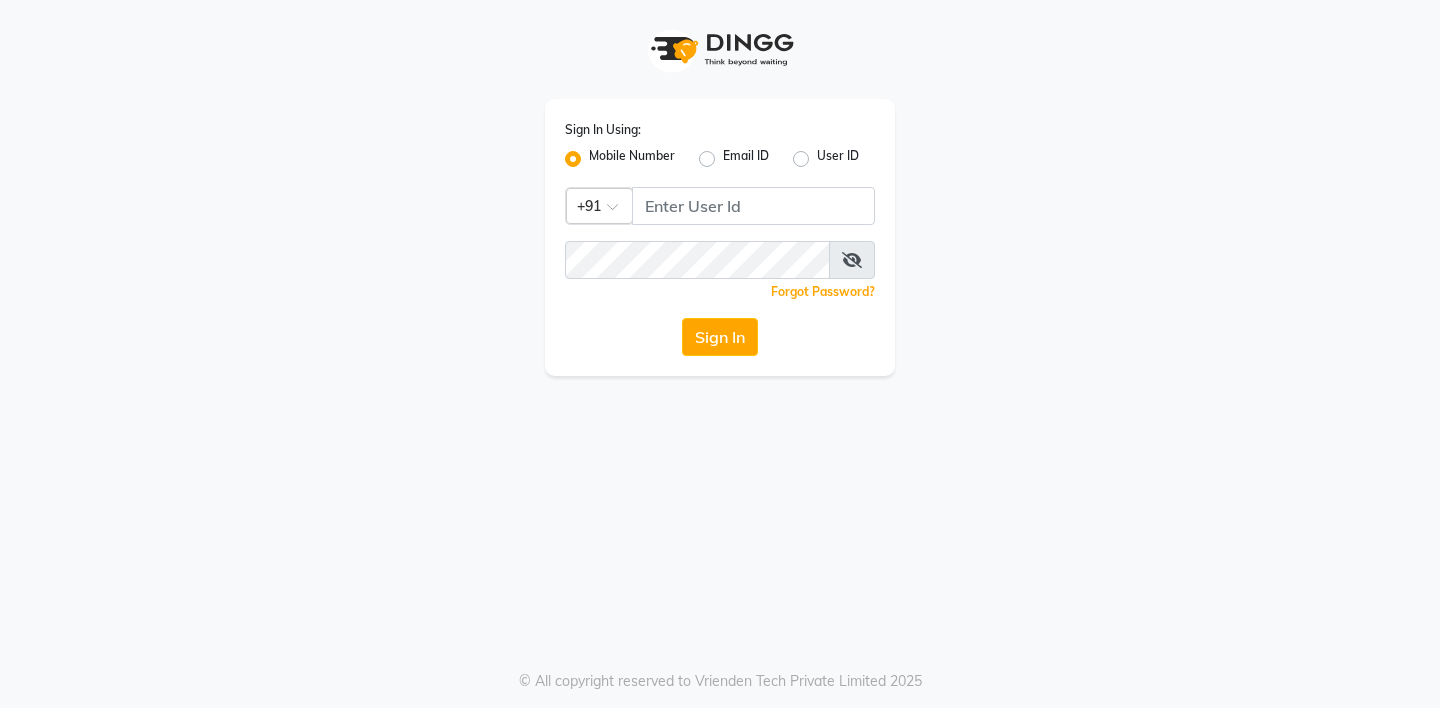 scroll, scrollTop: 0, scrollLeft: 0, axis: both 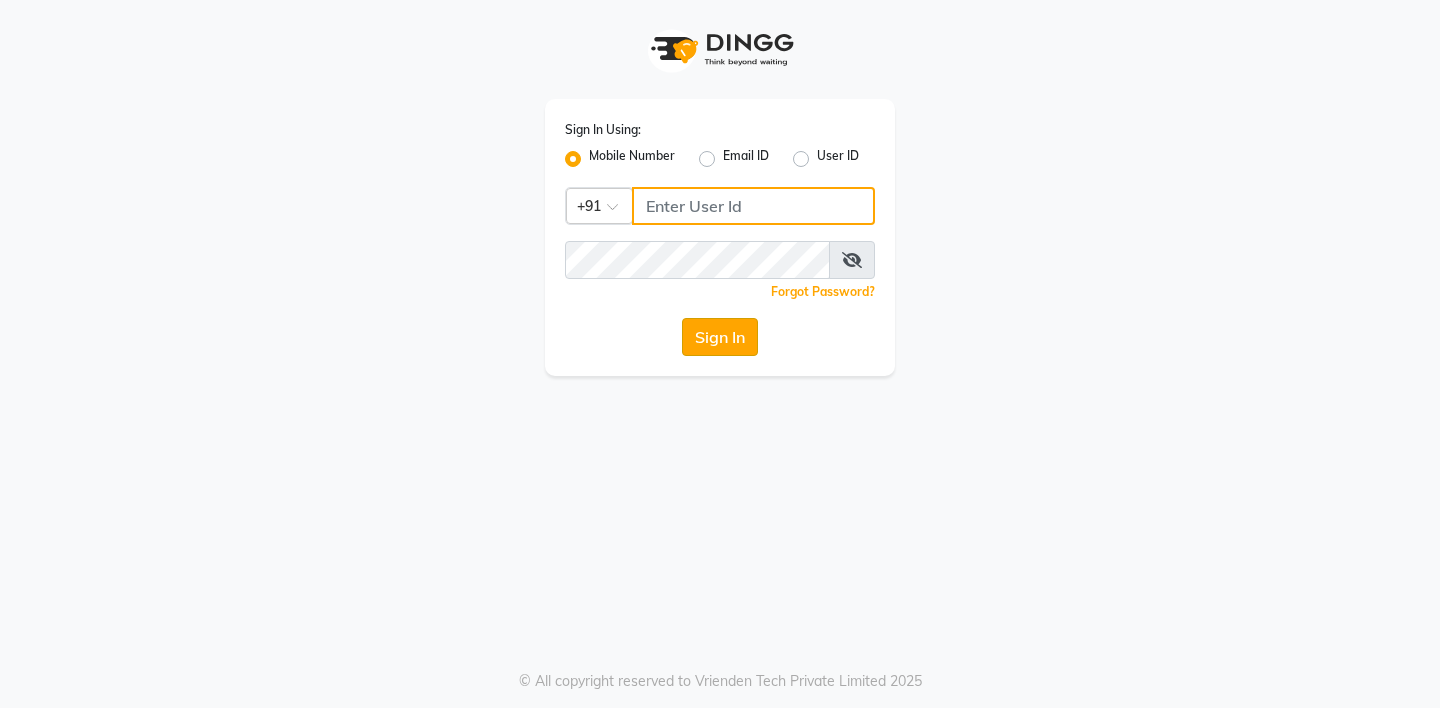 type on "8390500011" 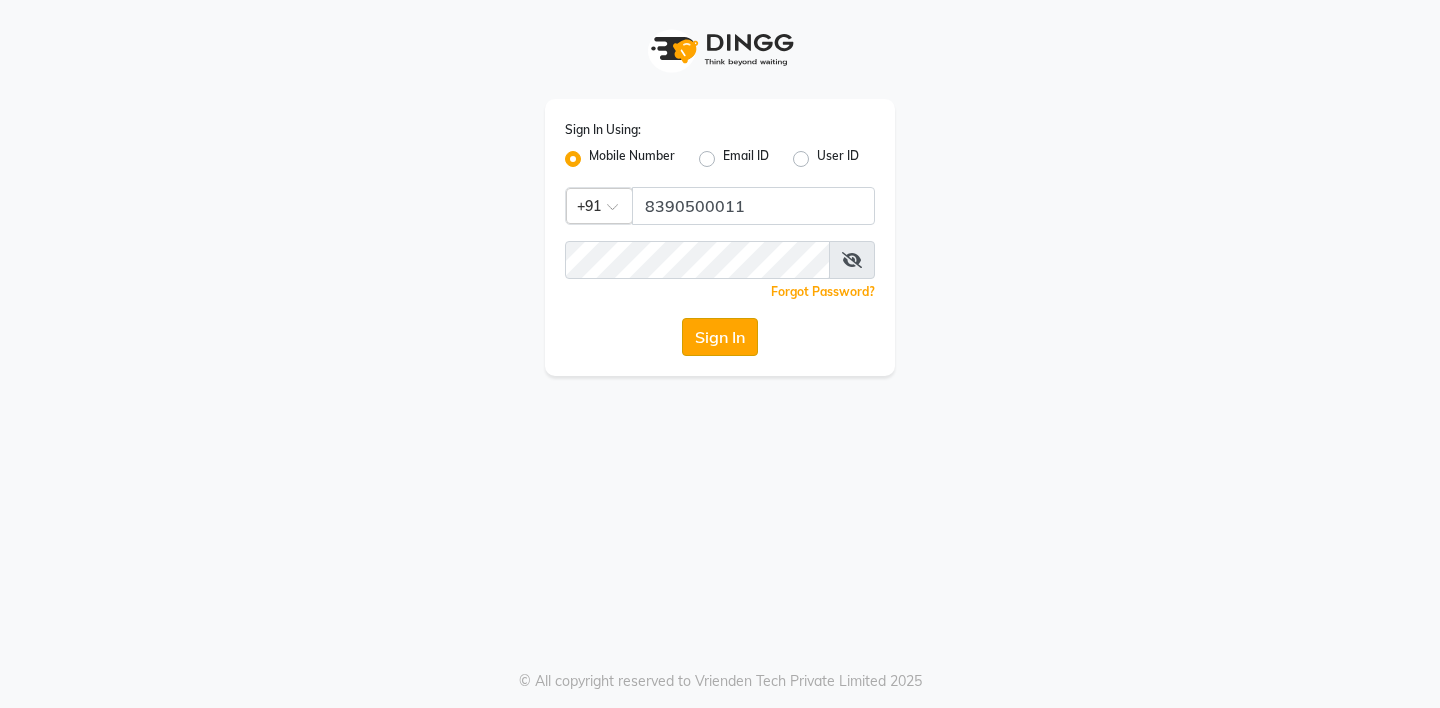 click on "Sign In" 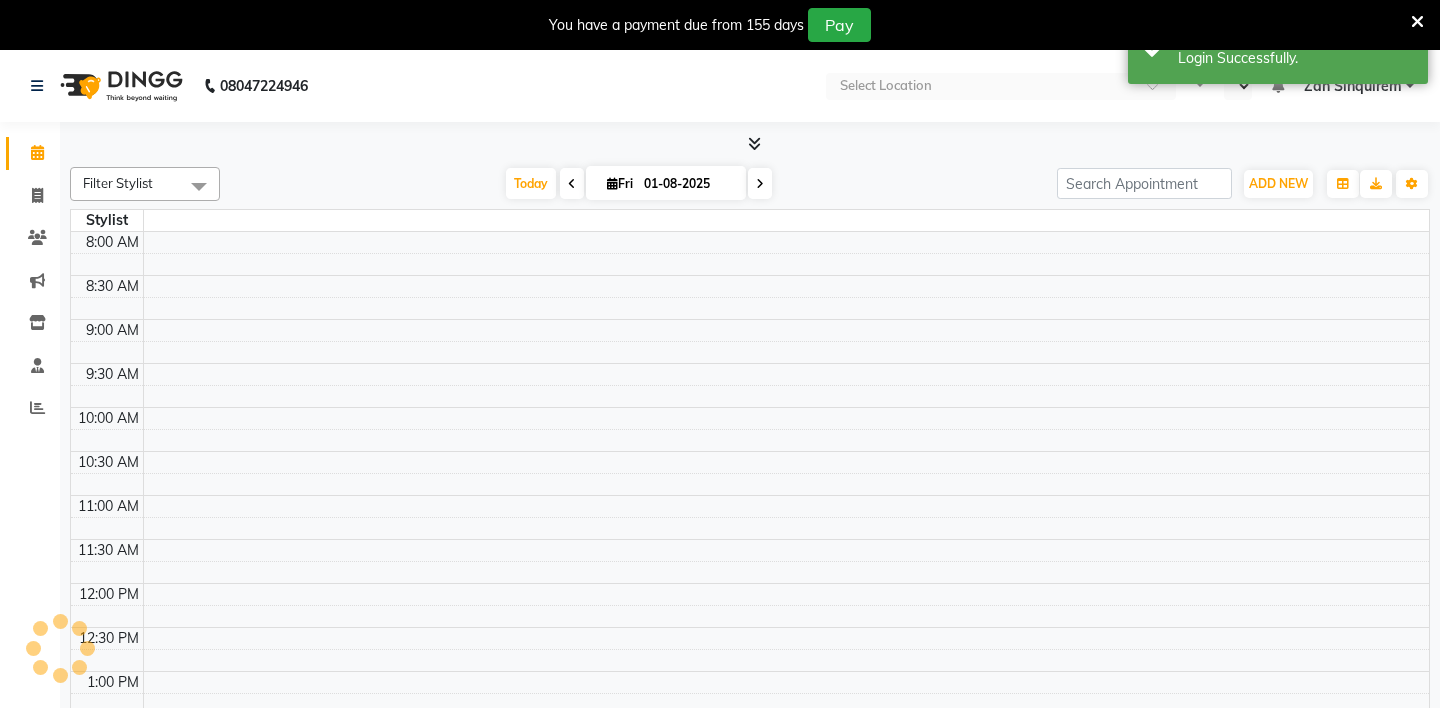 select on "en" 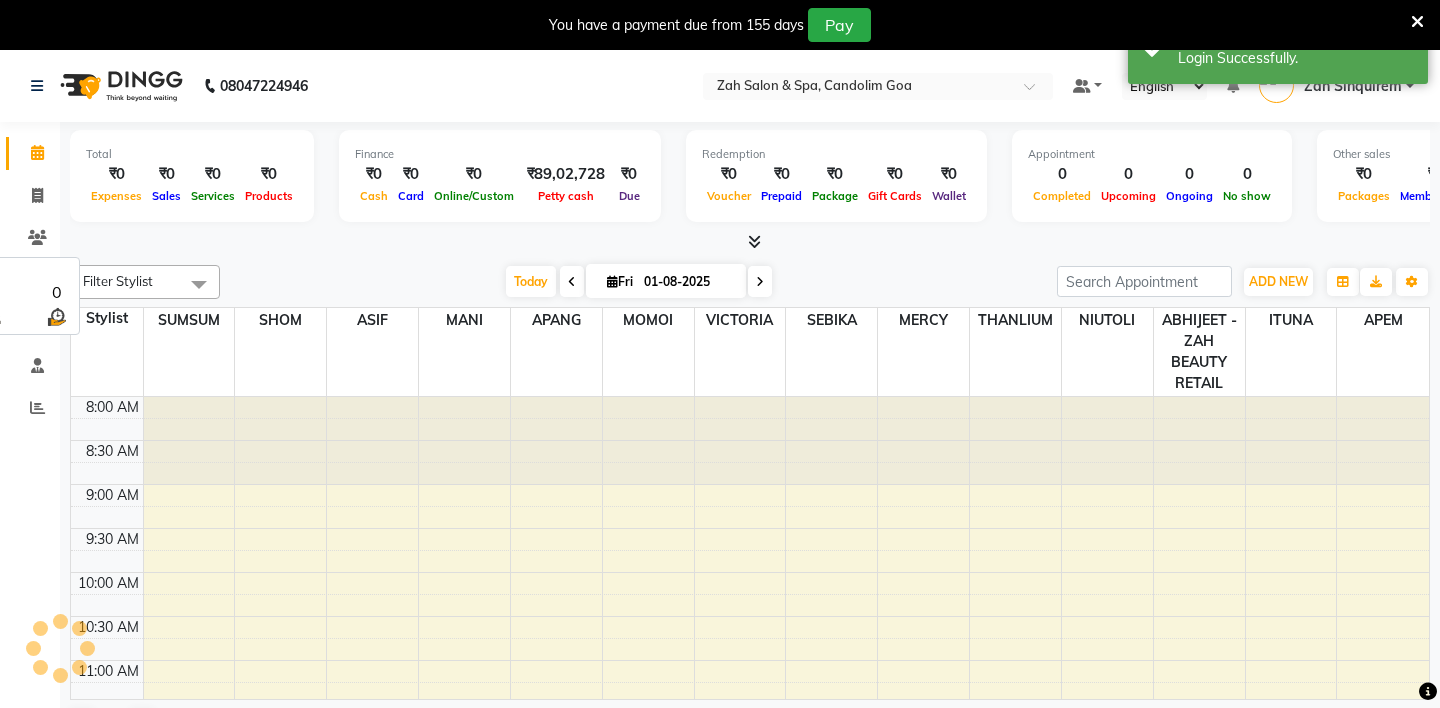 scroll, scrollTop: 0, scrollLeft: 0, axis: both 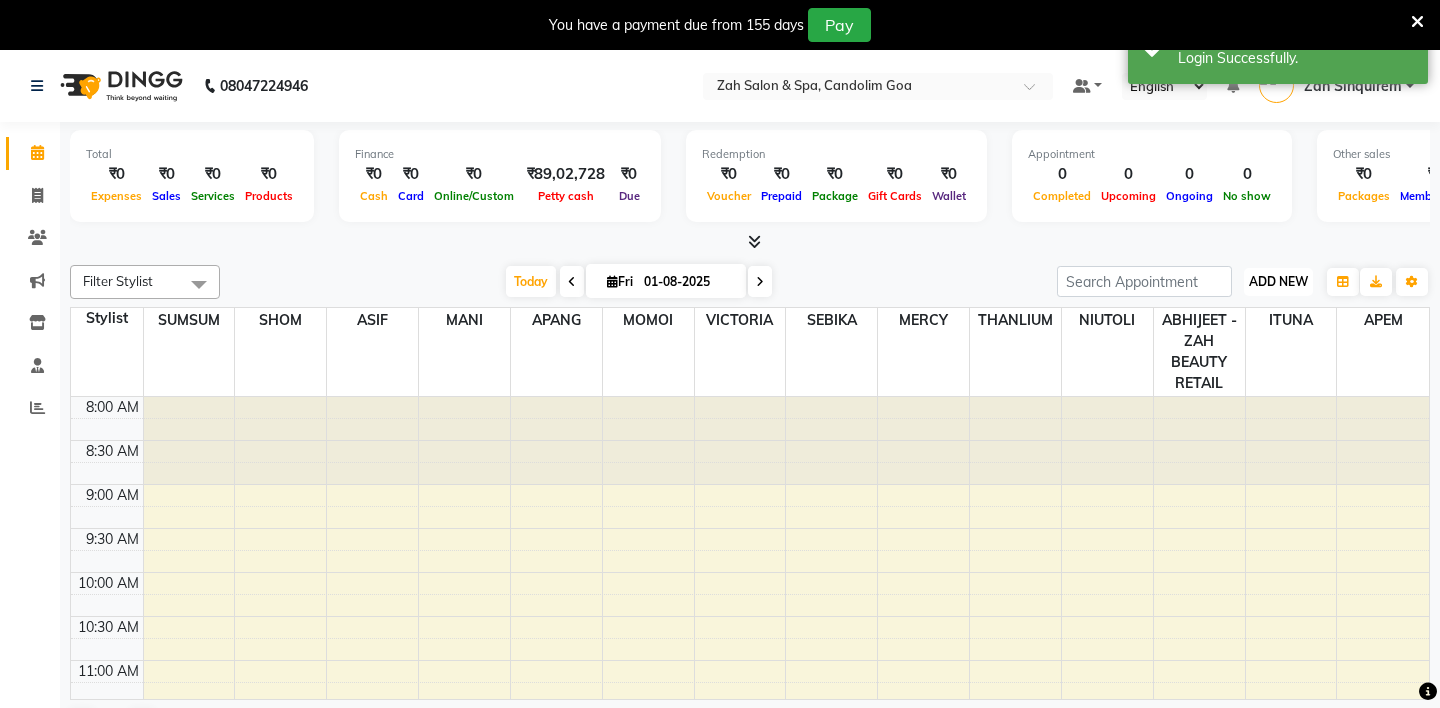 click on "ADD NEW" at bounding box center [1278, 281] 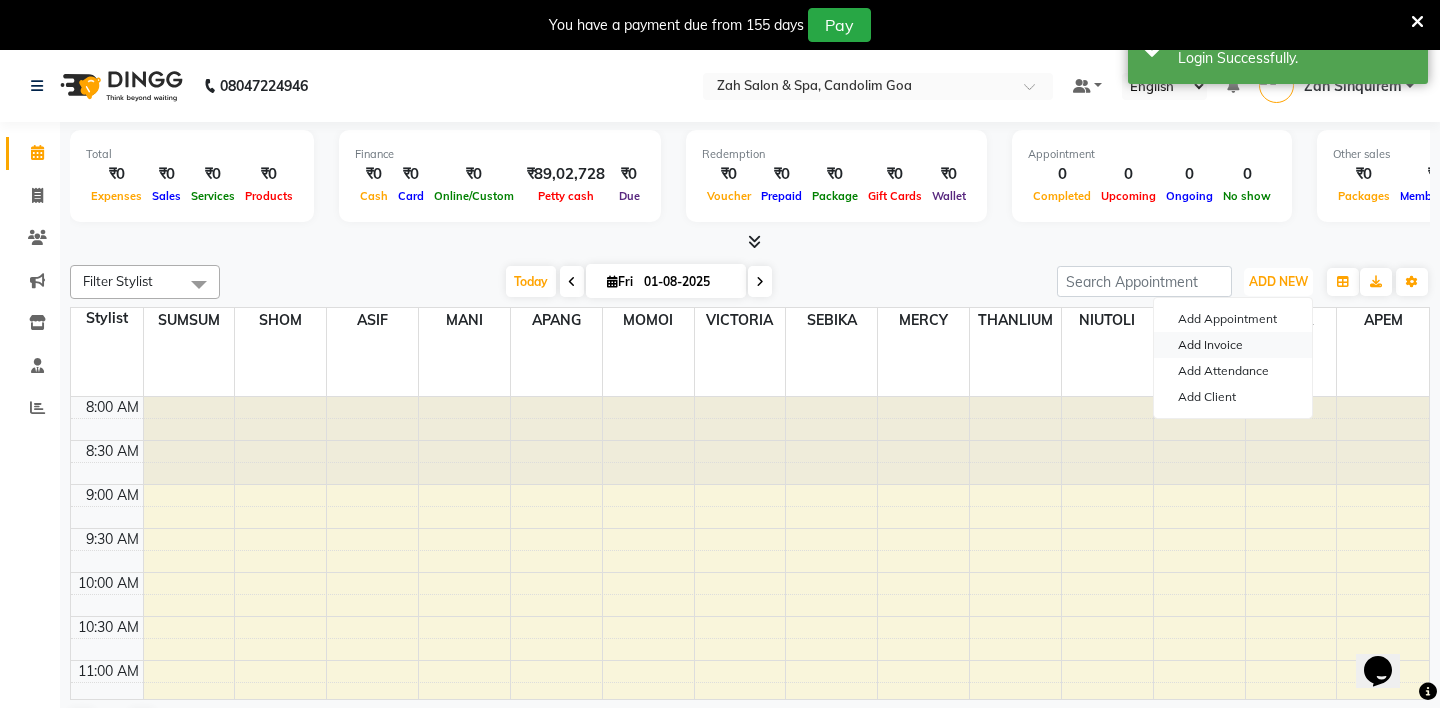 scroll, scrollTop: 0, scrollLeft: 0, axis: both 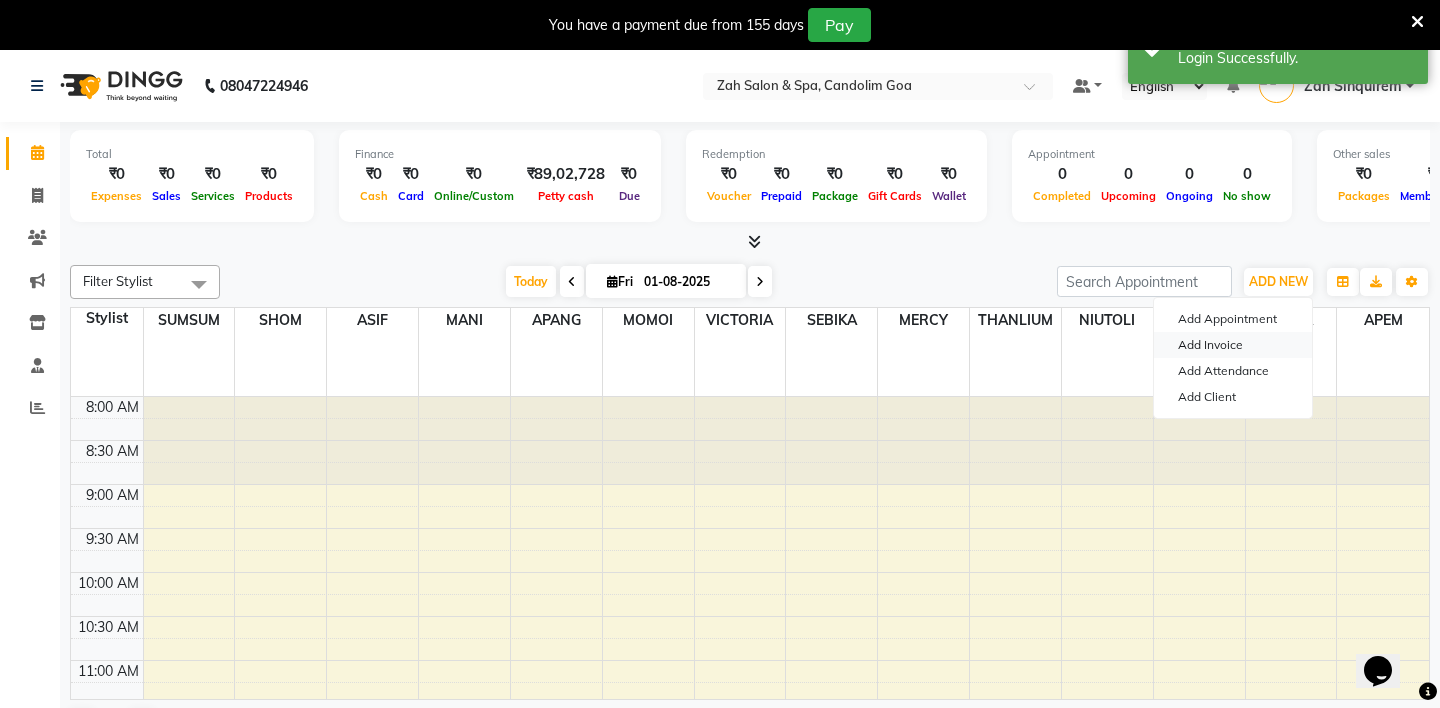 click on "Add Invoice" at bounding box center (1233, 345) 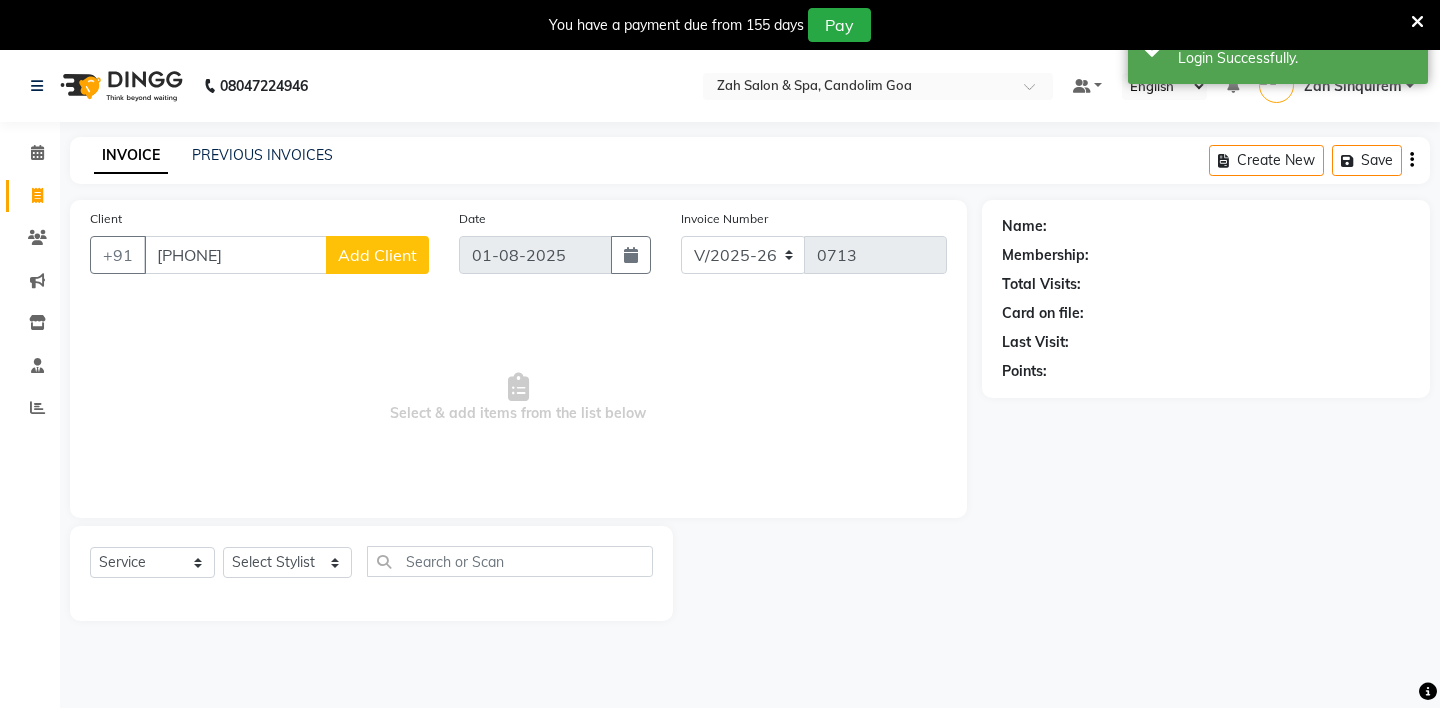 type on "[PHONE]" 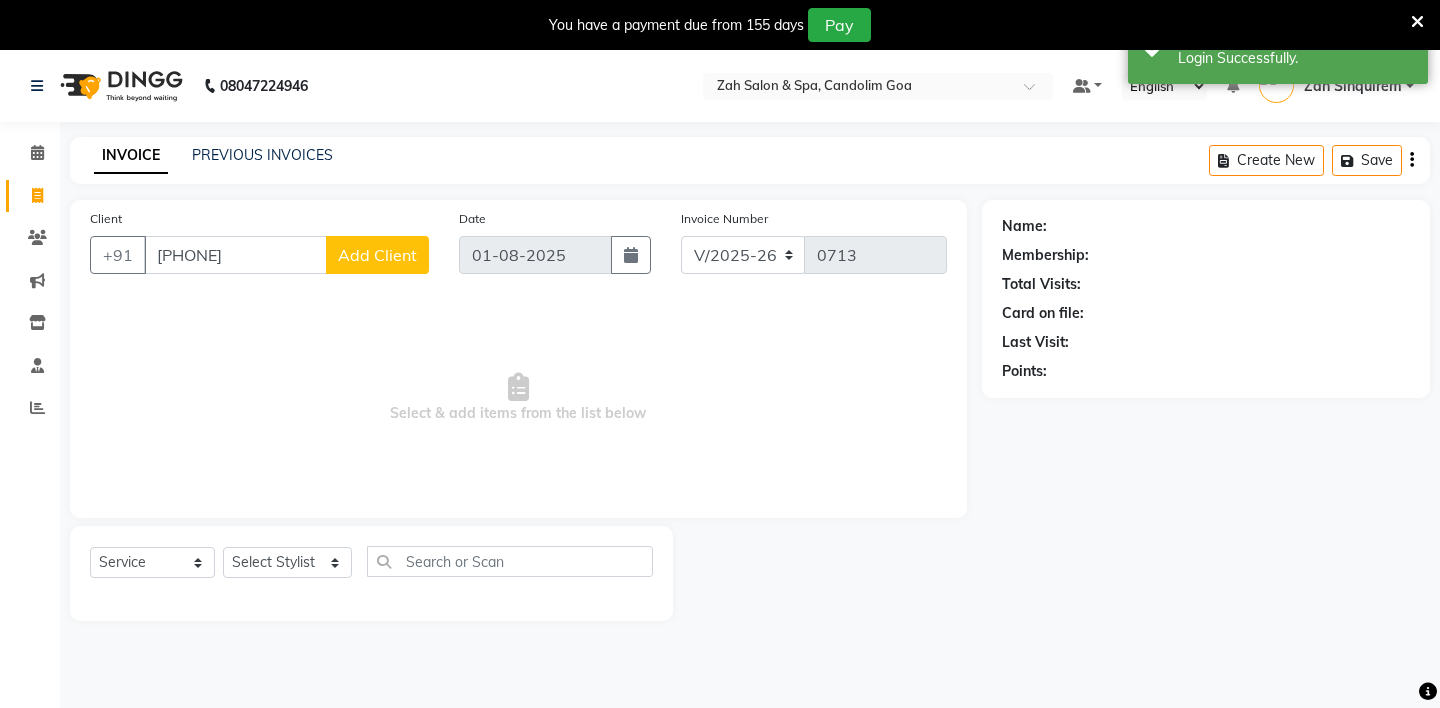 click on "Add Client" 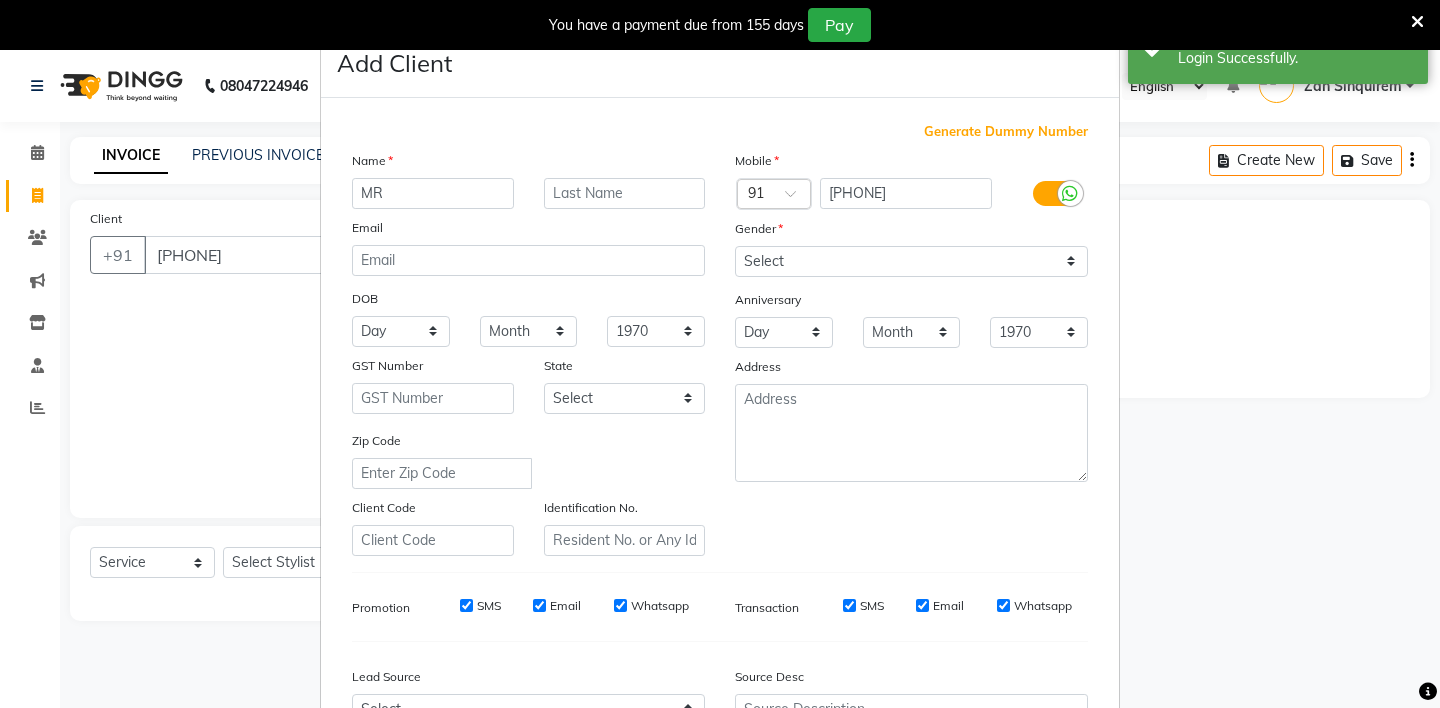 type on "MR" 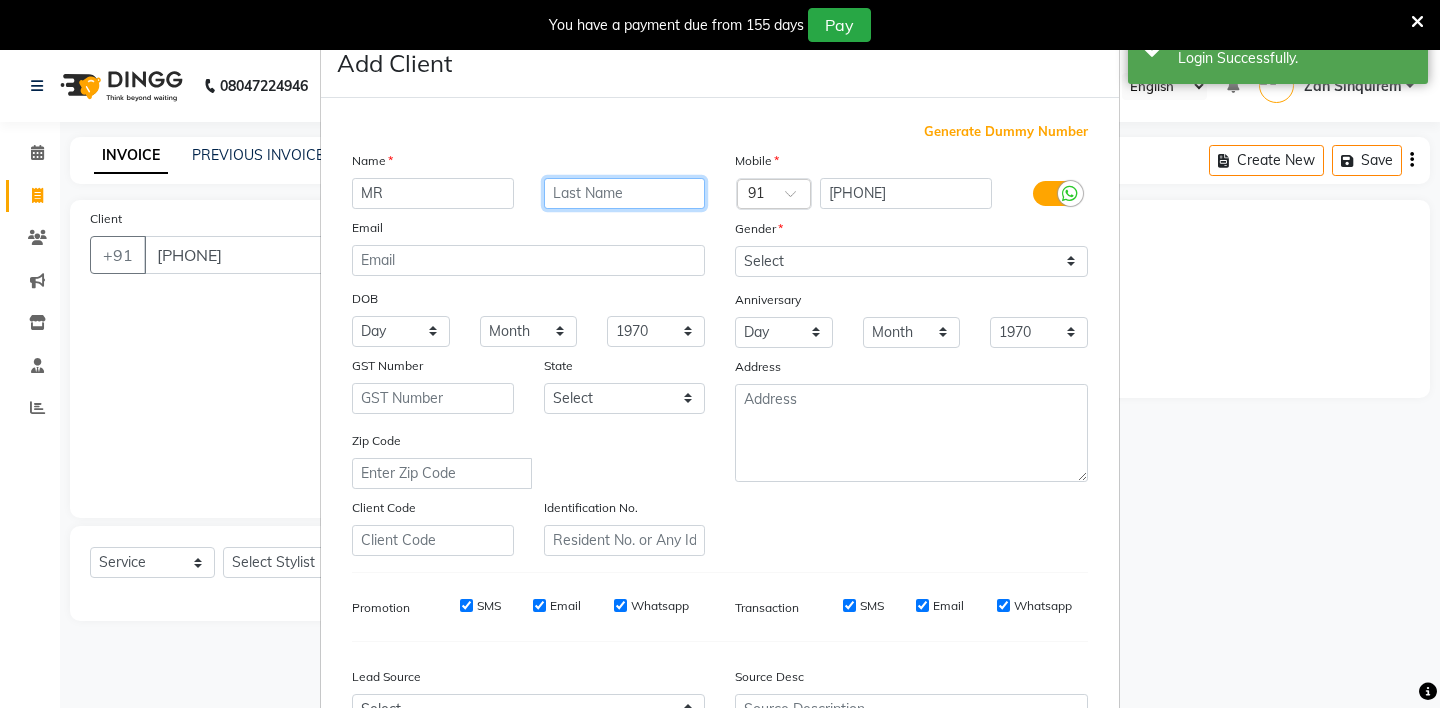 click at bounding box center [625, 193] 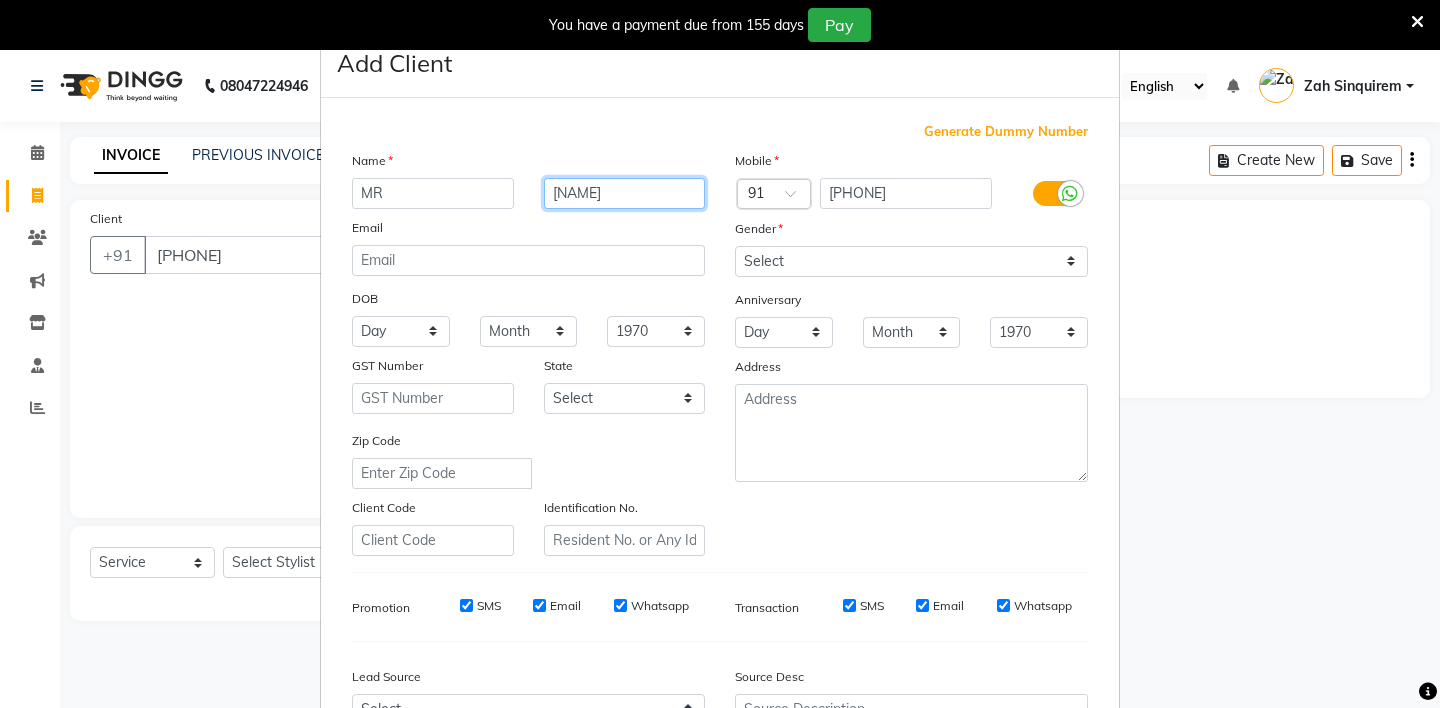 type on "[NAME]" 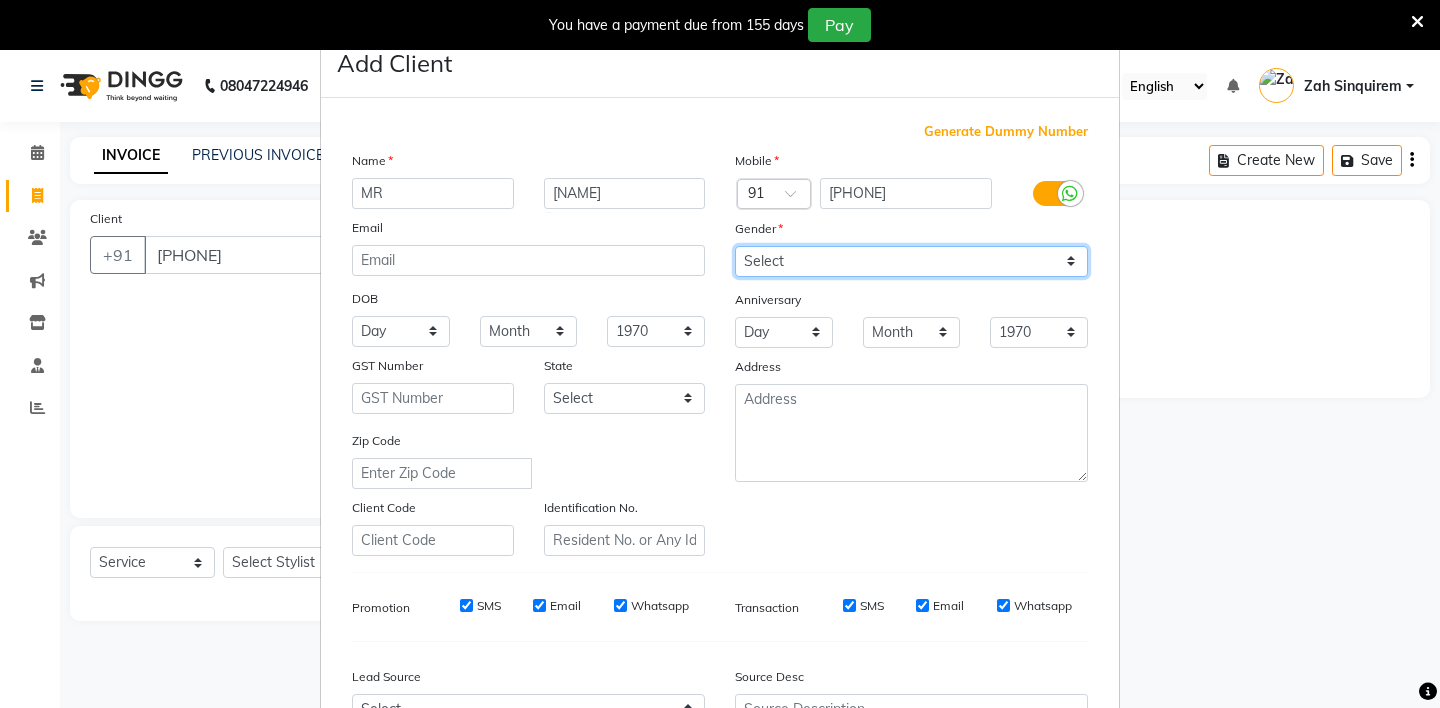 click on "Select Male Female Other Prefer Not To Say" at bounding box center (911, 261) 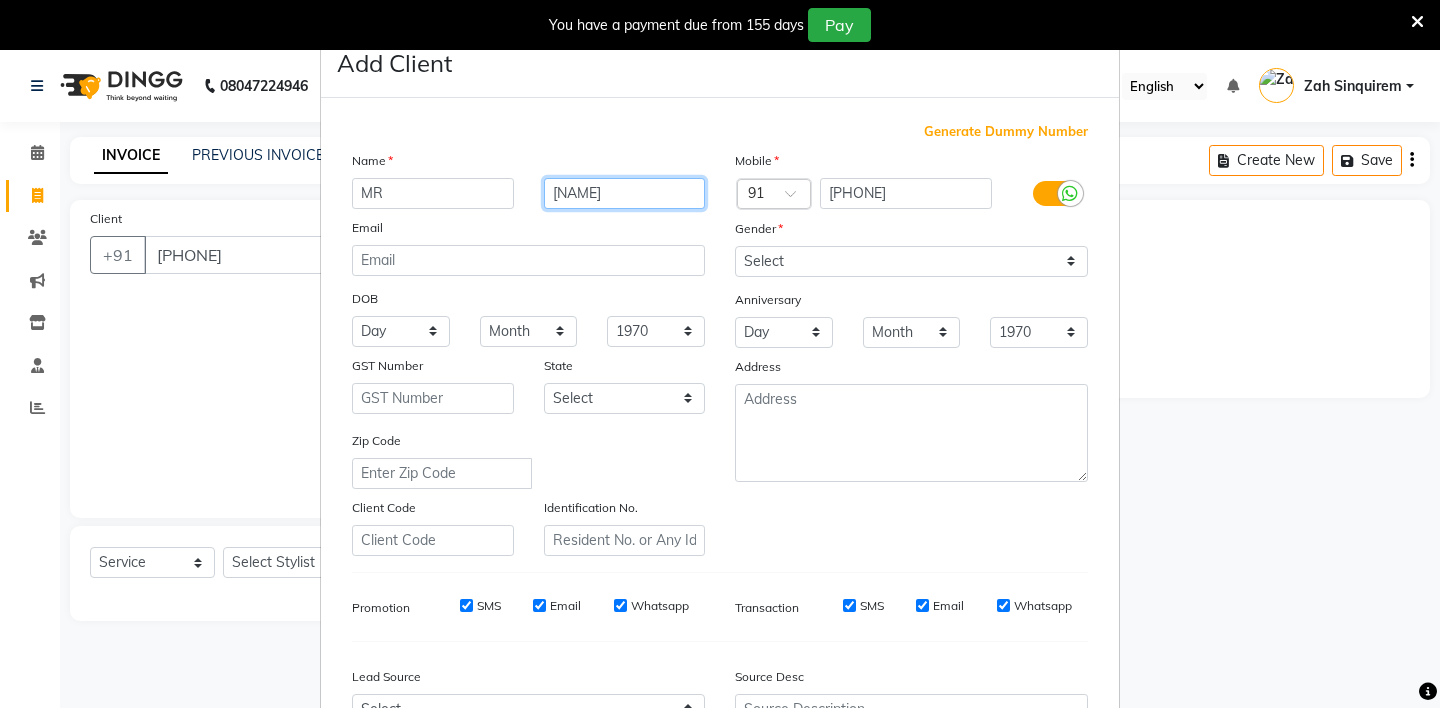 click on "[NAME]" at bounding box center (625, 193) 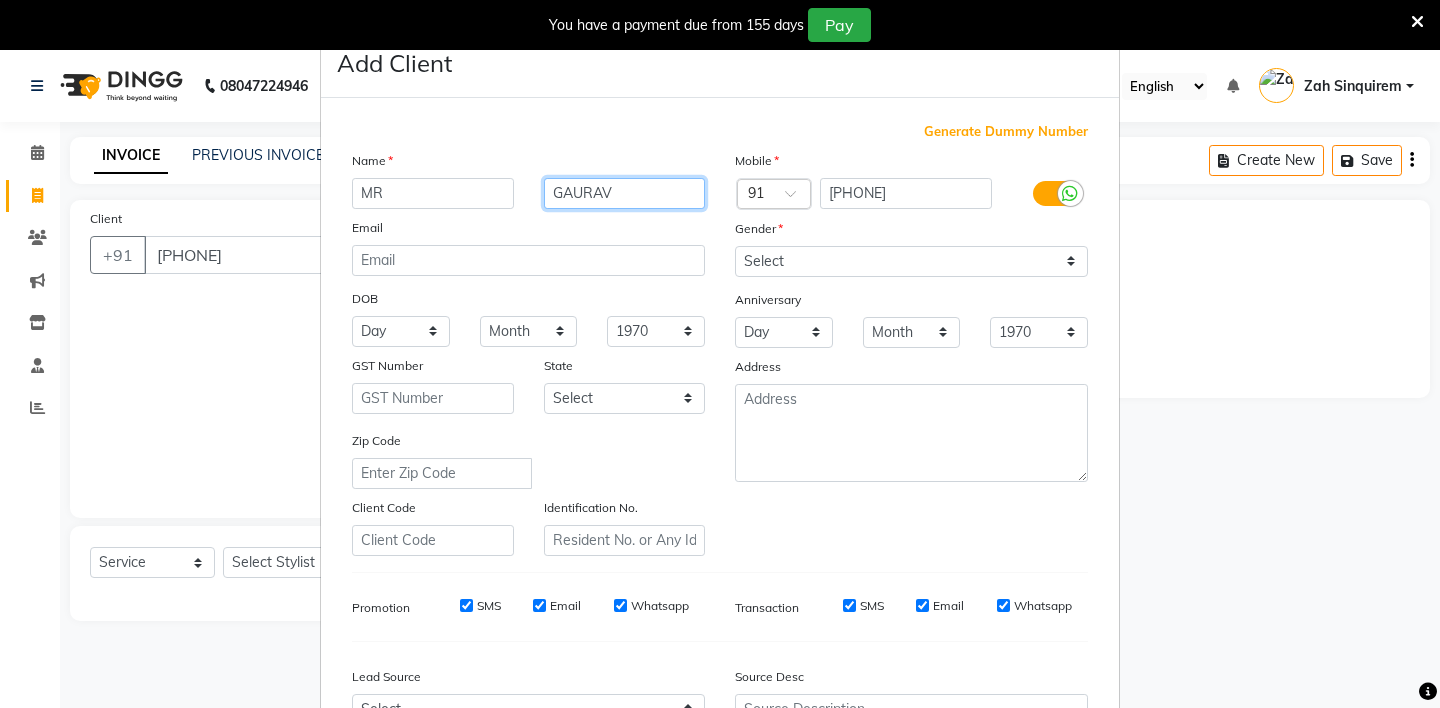 type on "GAURAV" 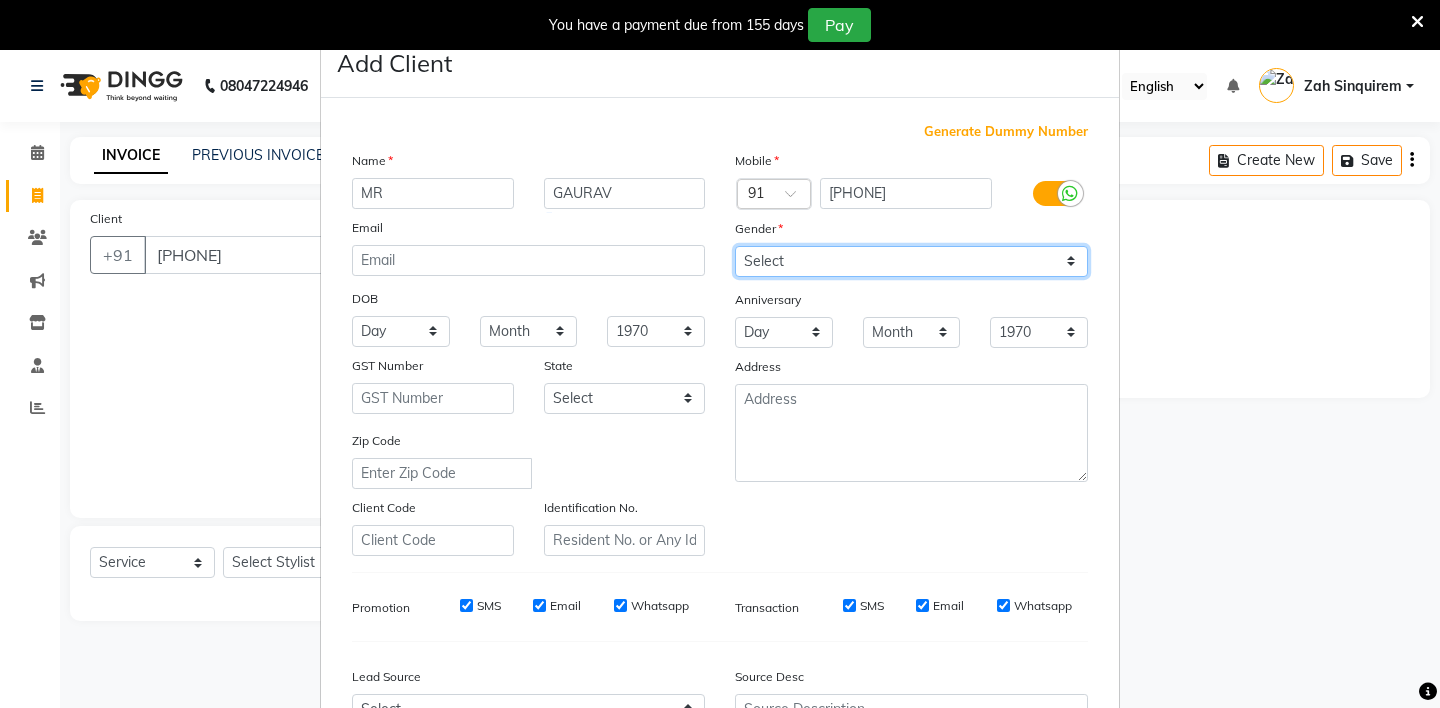 click on "Select Male Female Other Prefer Not To Say" at bounding box center (911, 261) 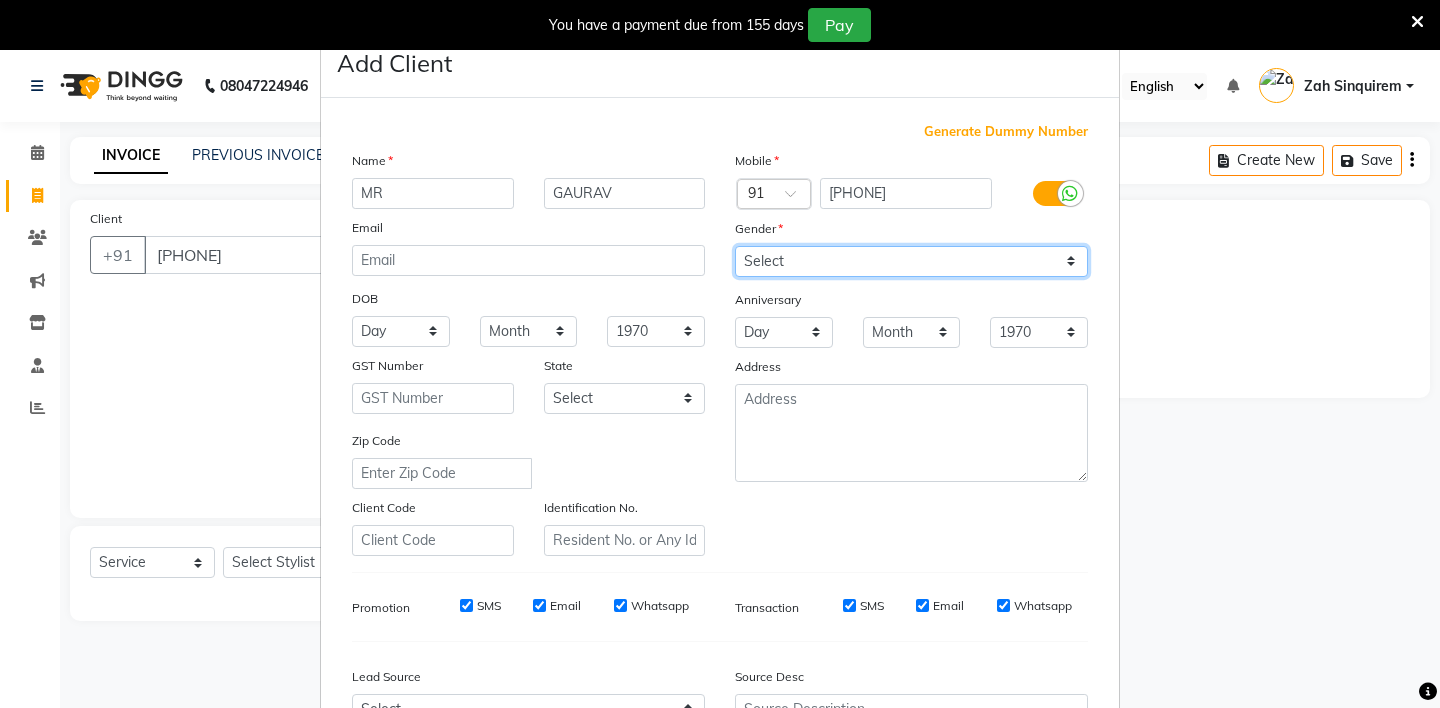 select on "male" 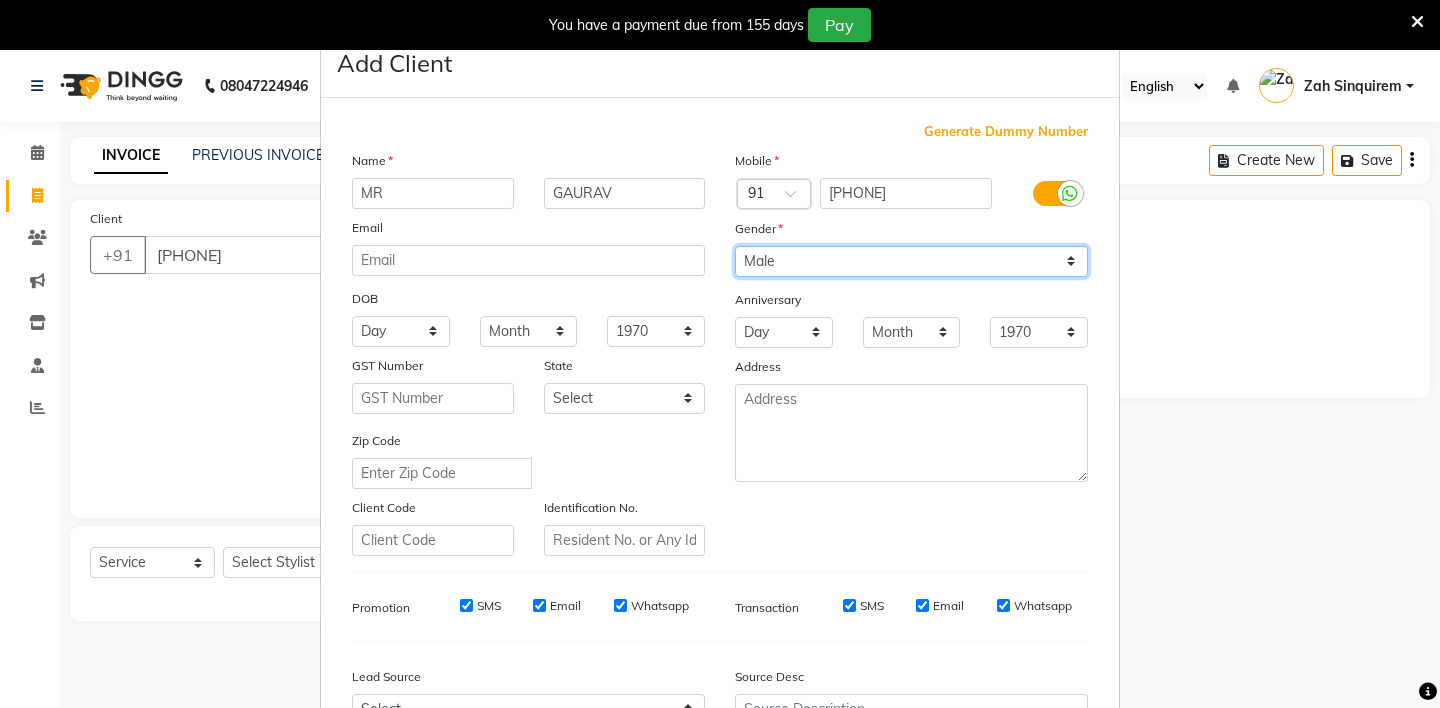 scroll, scrollTop: 214, scrollLeft: 0, axis: vertical 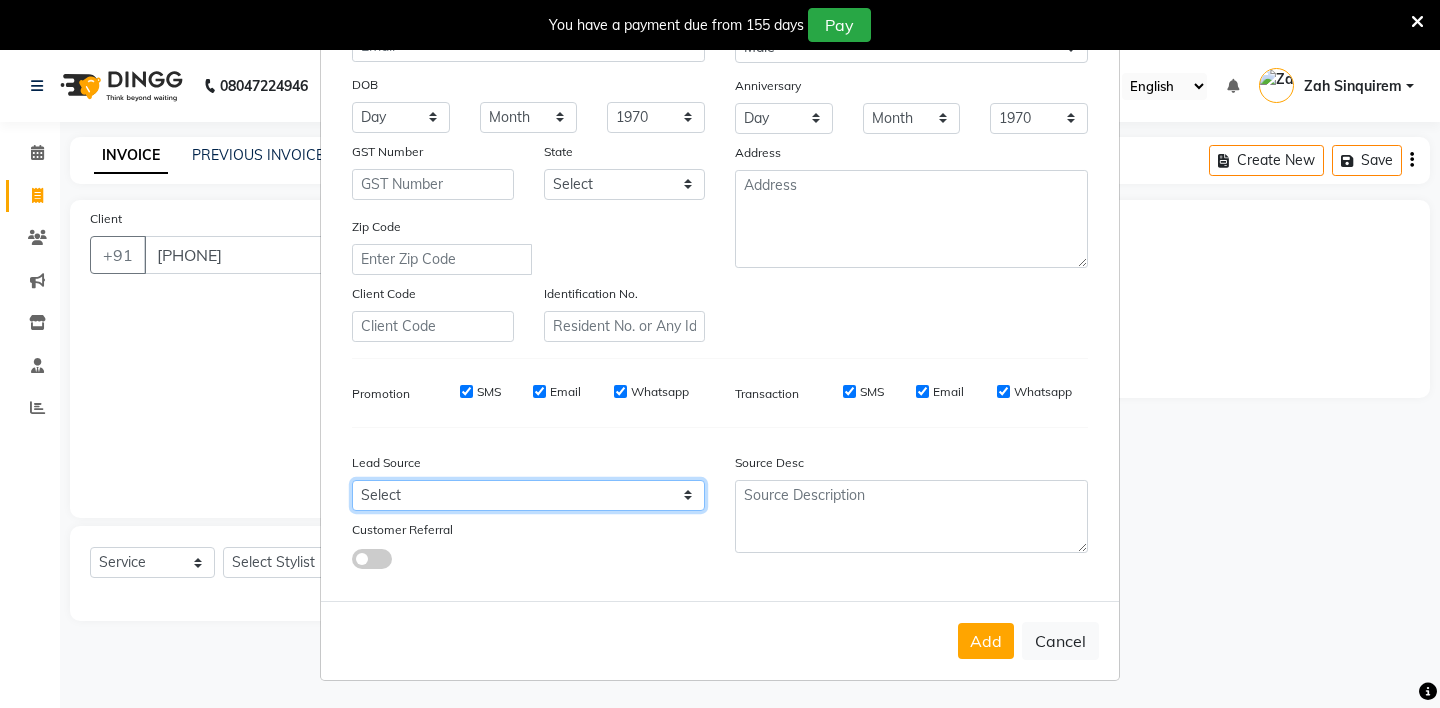 click on "Select Walk-in Referral Internet Friend Word of Mouth Advertisement Facebook JustDial Google Other Instagram  YouTube  WhatsApp" at bounding box center (528, 495) 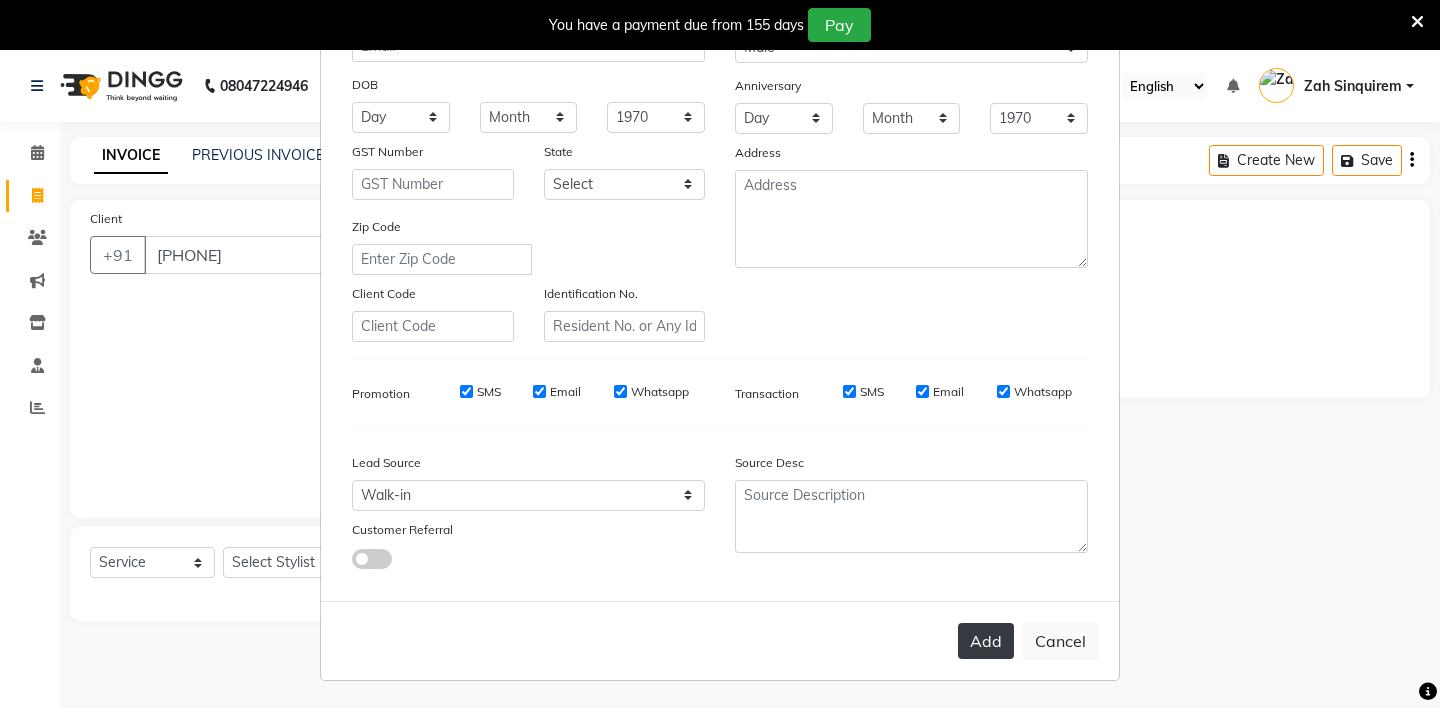 click on "Add" at bounding box center (986, 641) 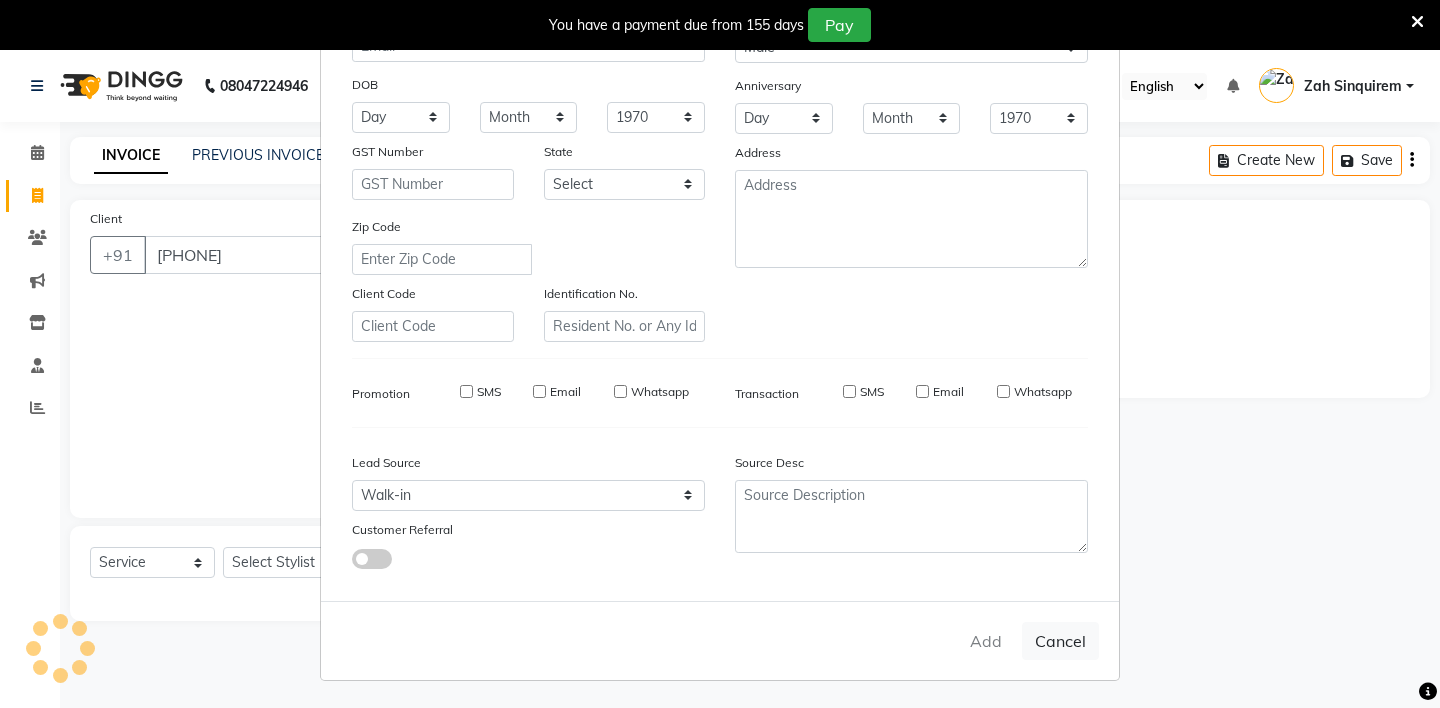 type on "94******97" 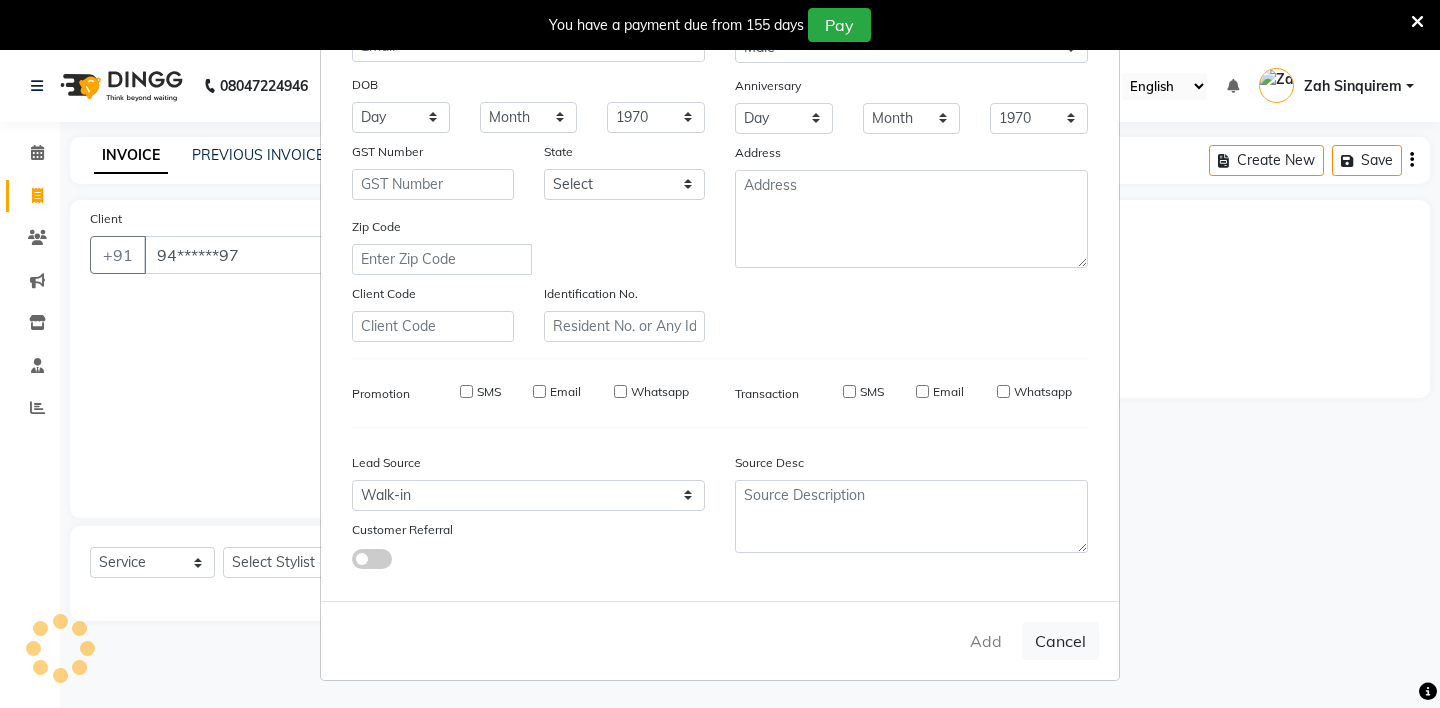 select 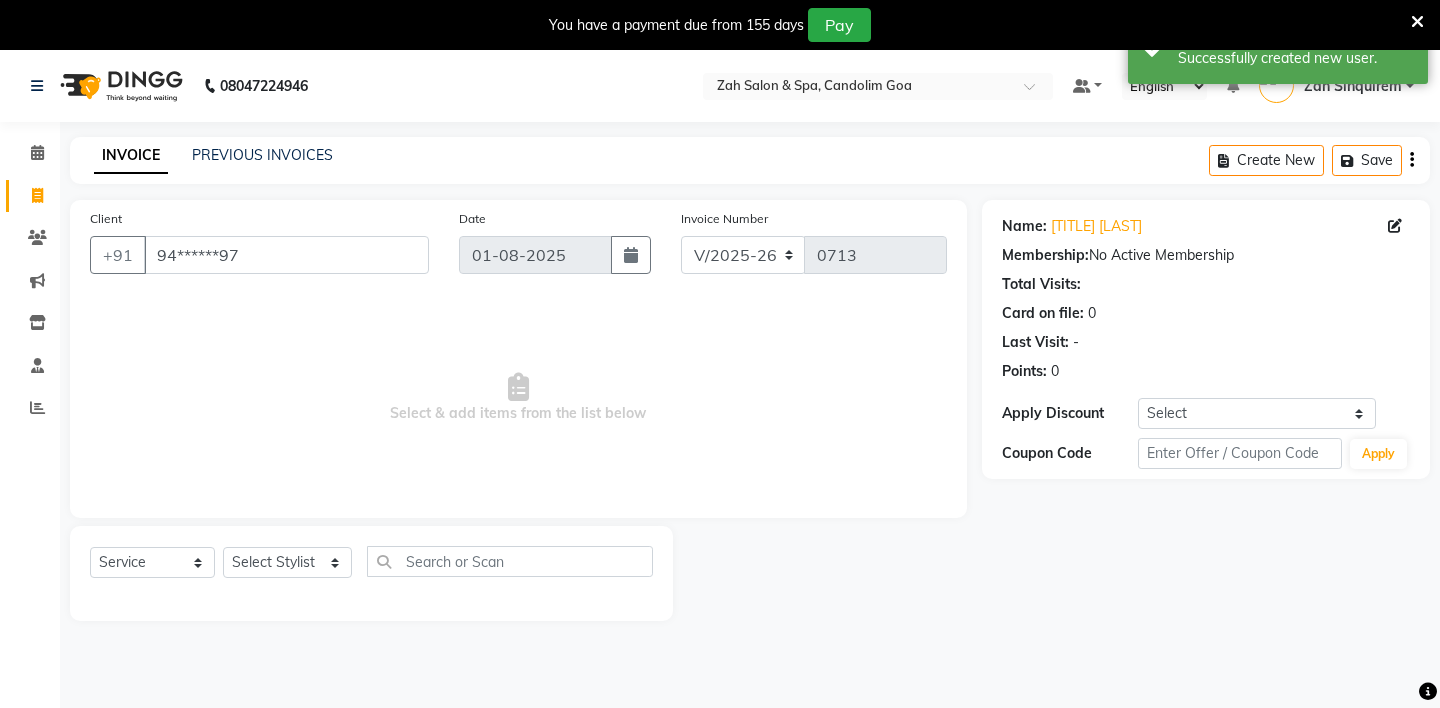scroll, scrollTop: 50, scrollLeft: 0, axis: vertical 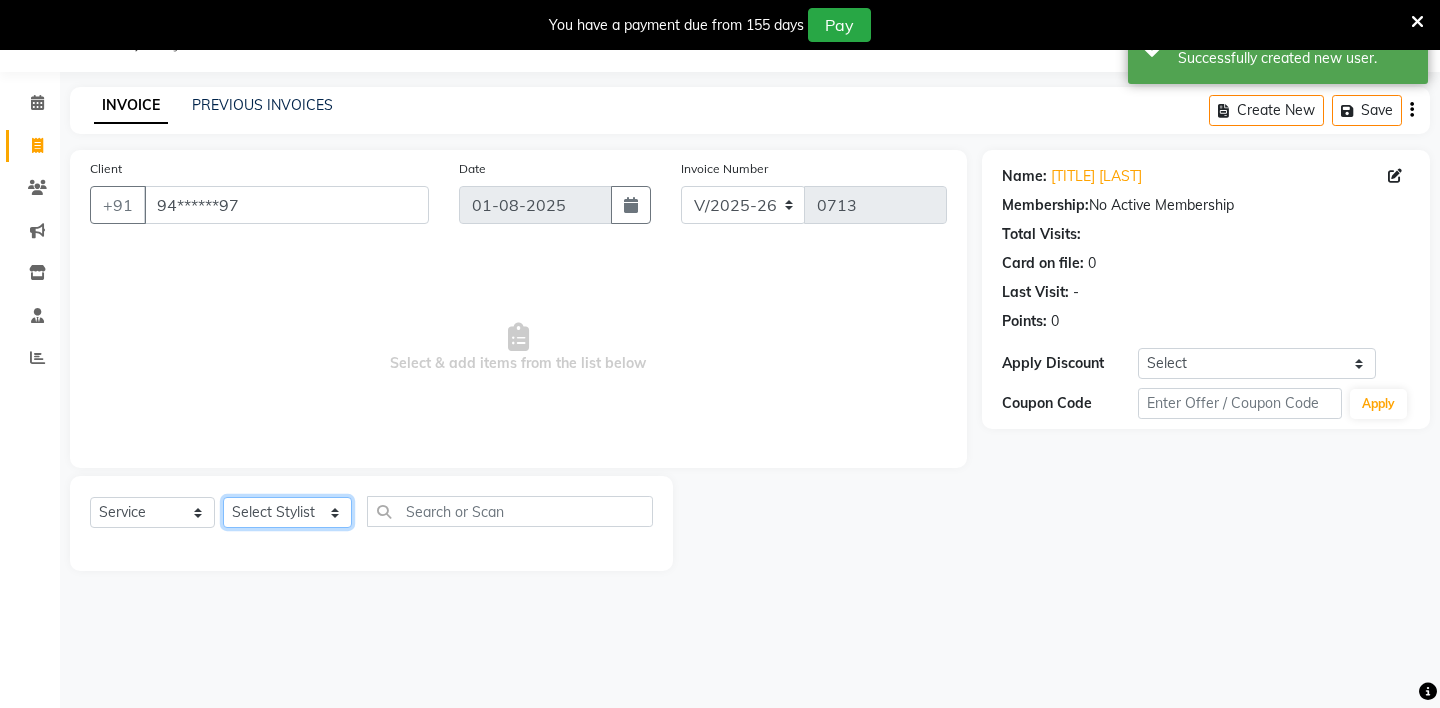 click on "Select Stylist ABHIJEET - ZAH BEAUTY RETAIL APANG APEM ASIF ITUNA MANI MERCY MOMOI NIUTOLI SEBIKA SHOM SUMSUM THANLIUM VICTORIA" 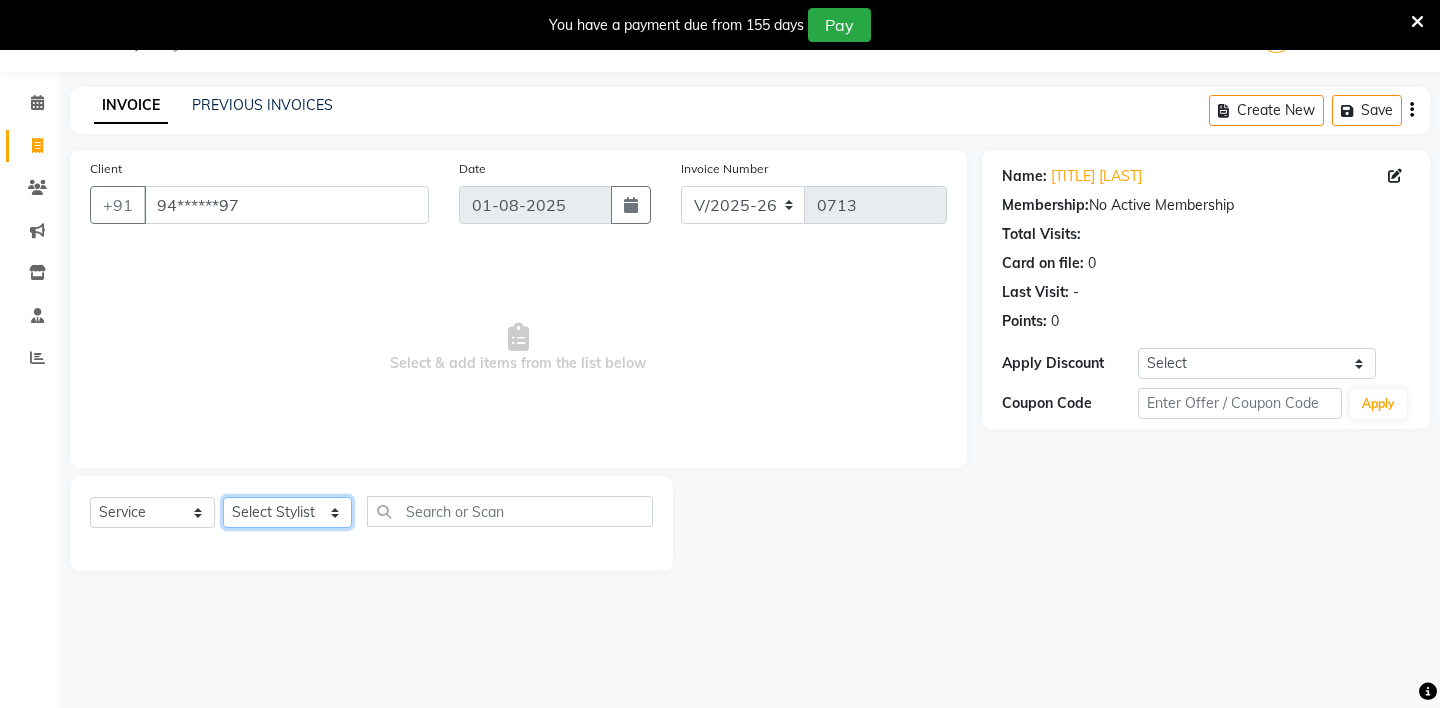 click on "Select Stylist ABHIJEET - ZAH BEAUTY RETAIL APANG APEM ASIF ITUNA MANI MERCY MOMOI NIUTOLI SEBIKA SHOM SUMSUM THANLIUM VICTORIA" 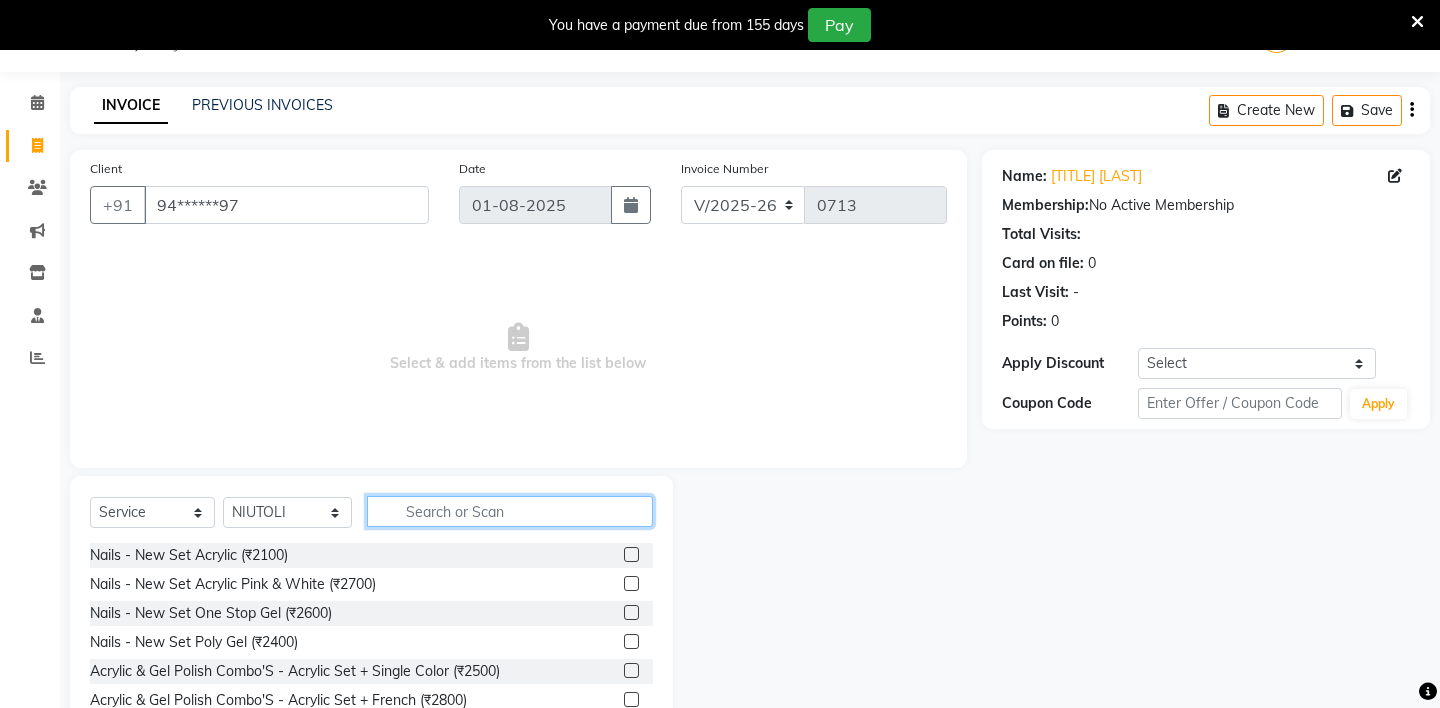click 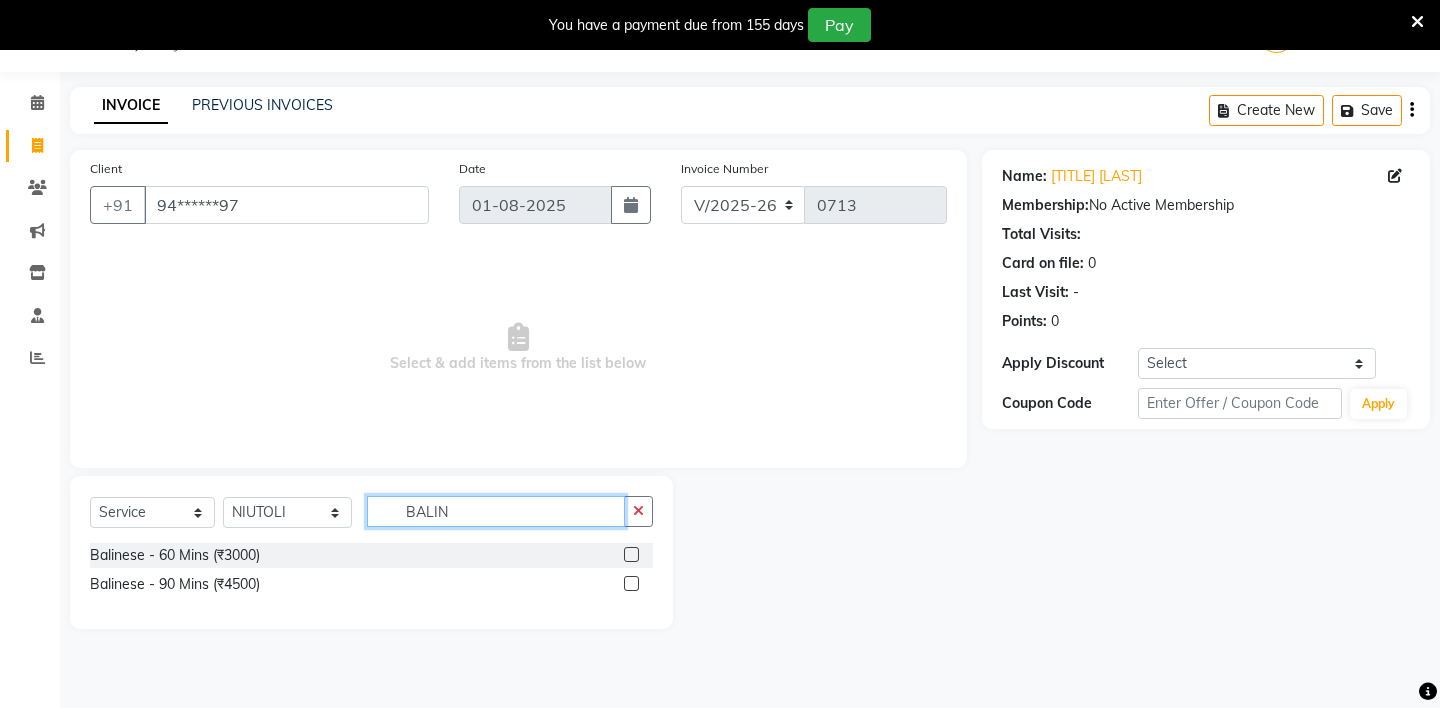 type on "BALIN" 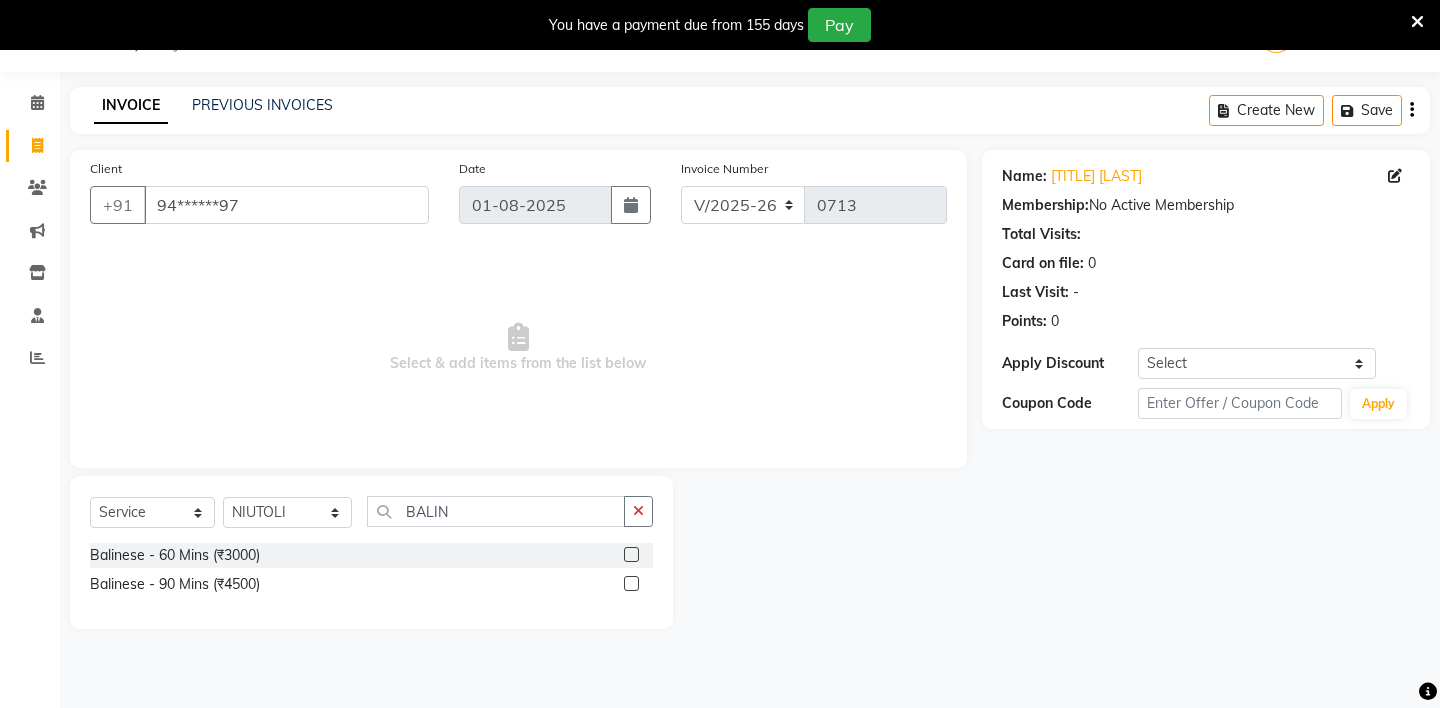 click 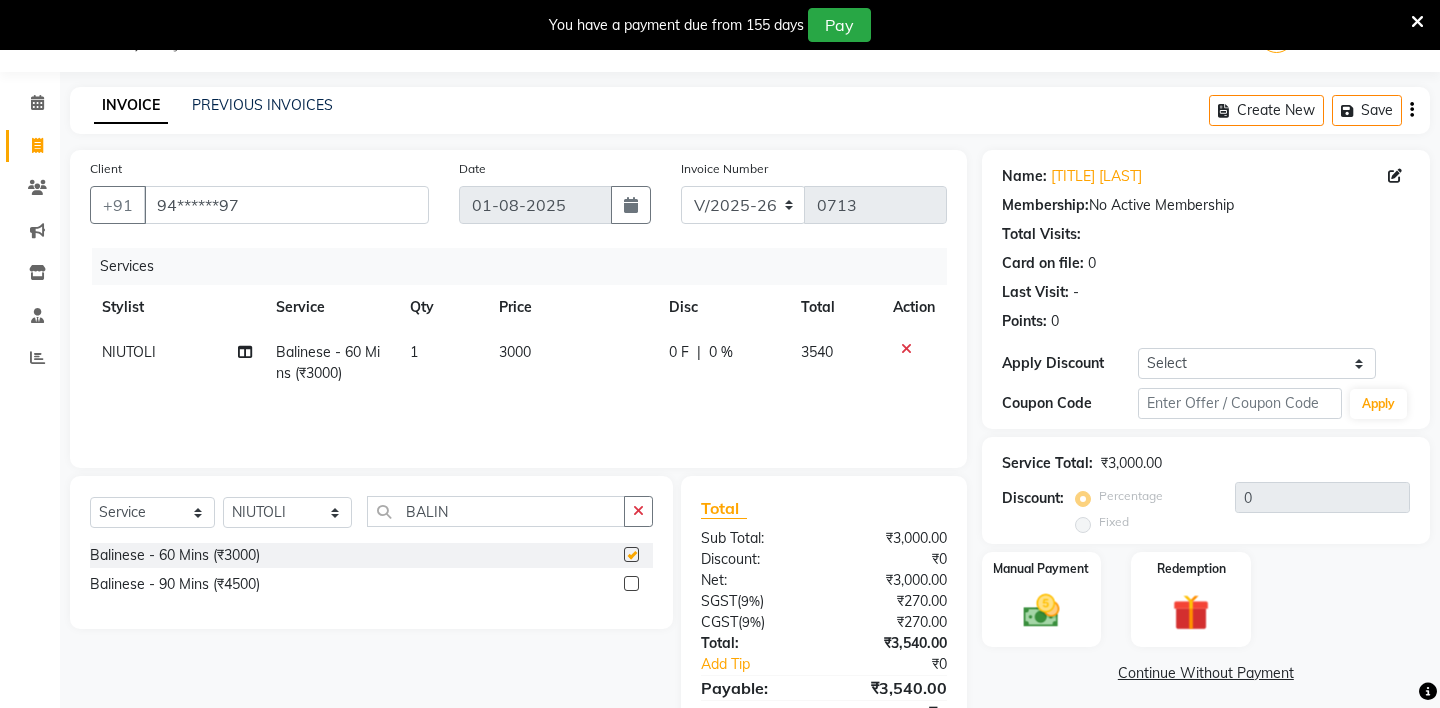 checkbox on "false" 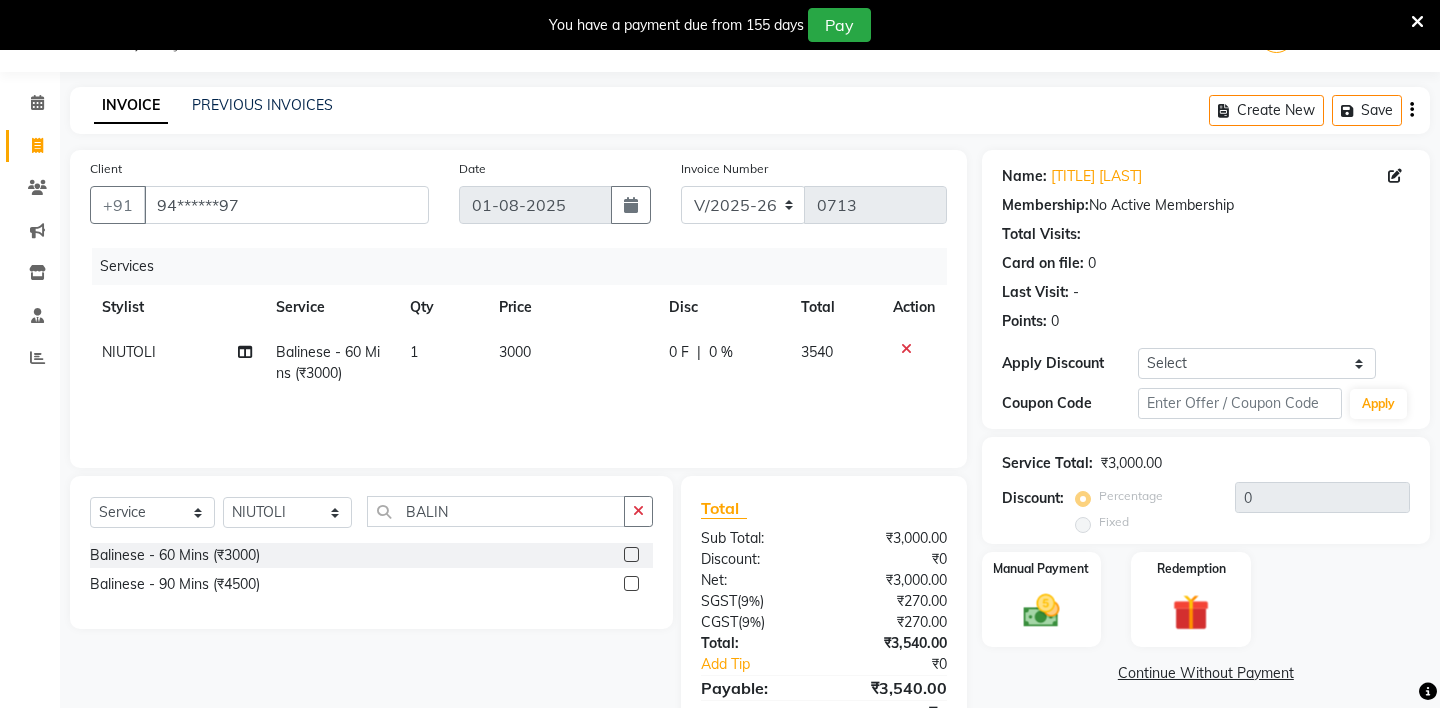 scroll, scrollTop: 142, scrollLeft: 0, axis: vertical 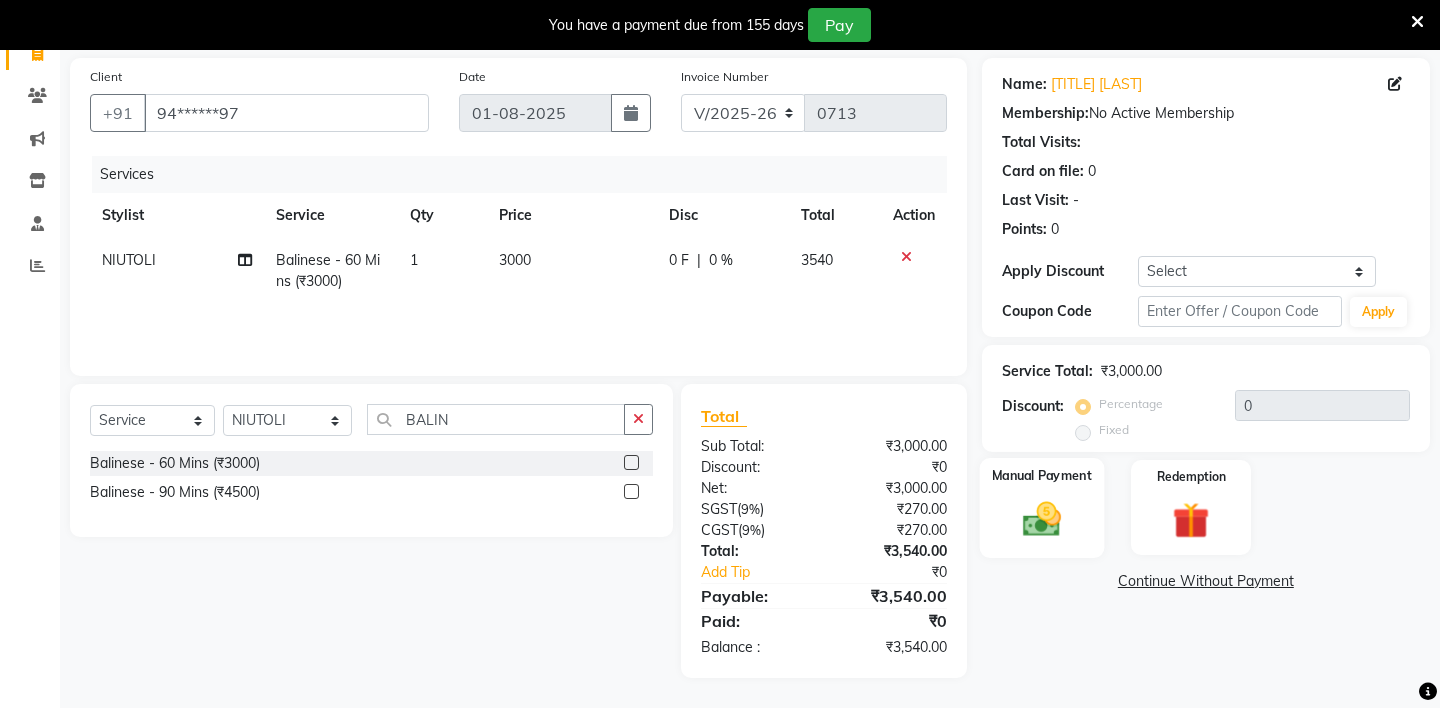 click on "Manual Payment" 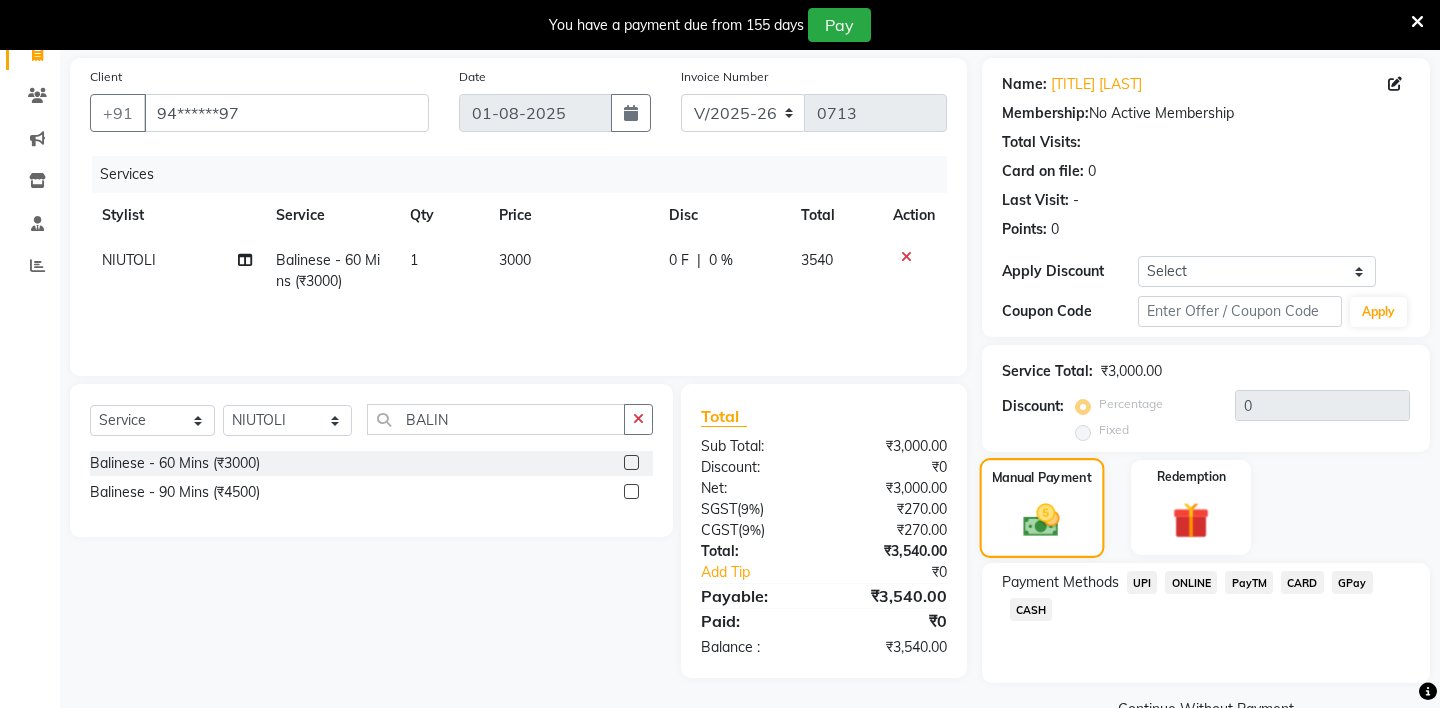 scroll, scrollTop: 165, scrollLeft: 0, axis: vertical 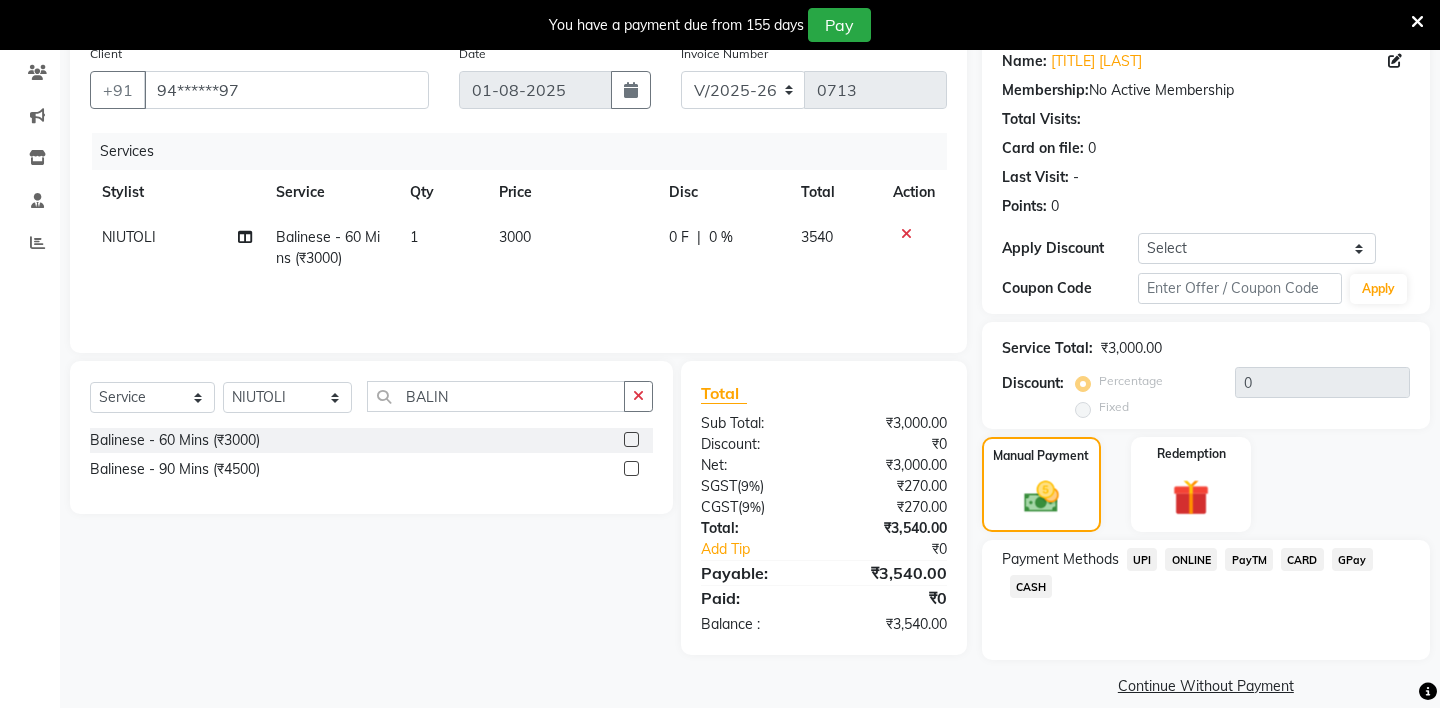 click on "UPI" 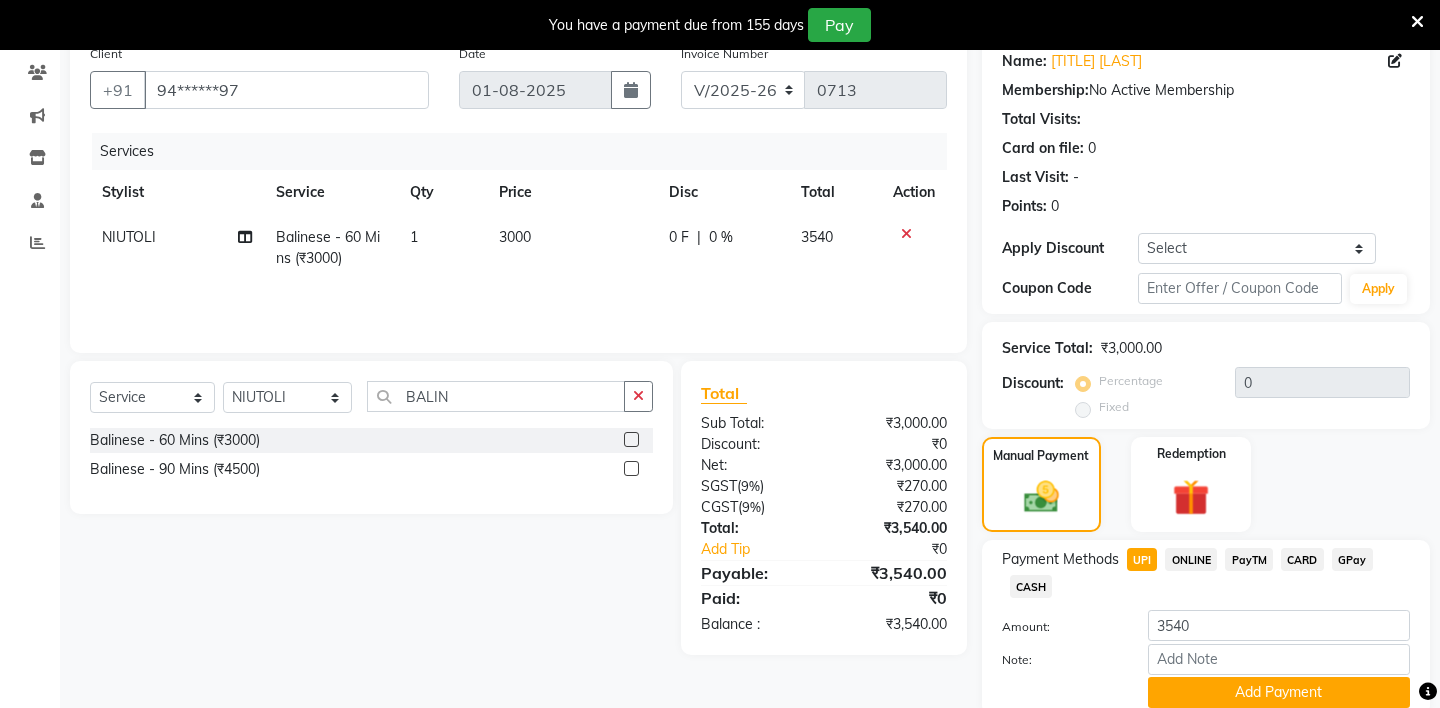 scroll, scrollTop: 221, scrollLeft: 0, axis: vertical 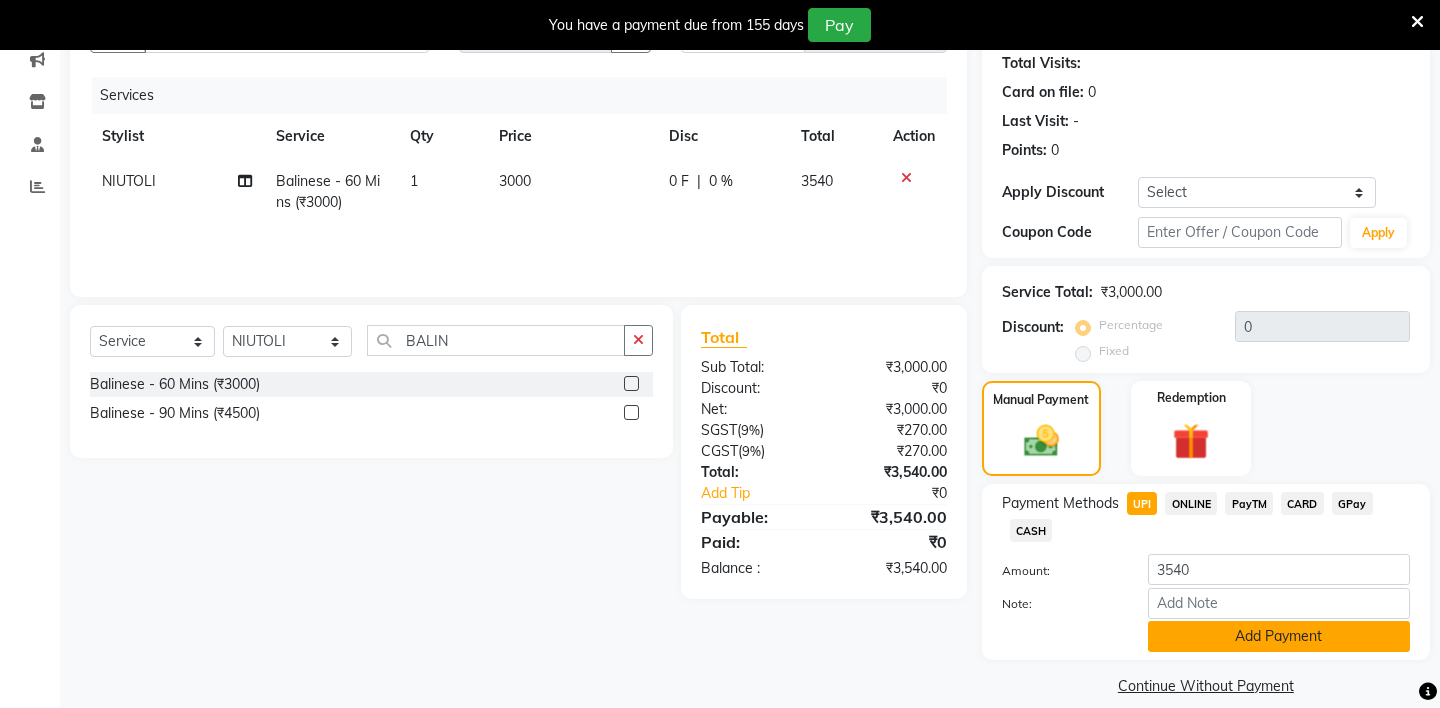 click on "Add Payment" 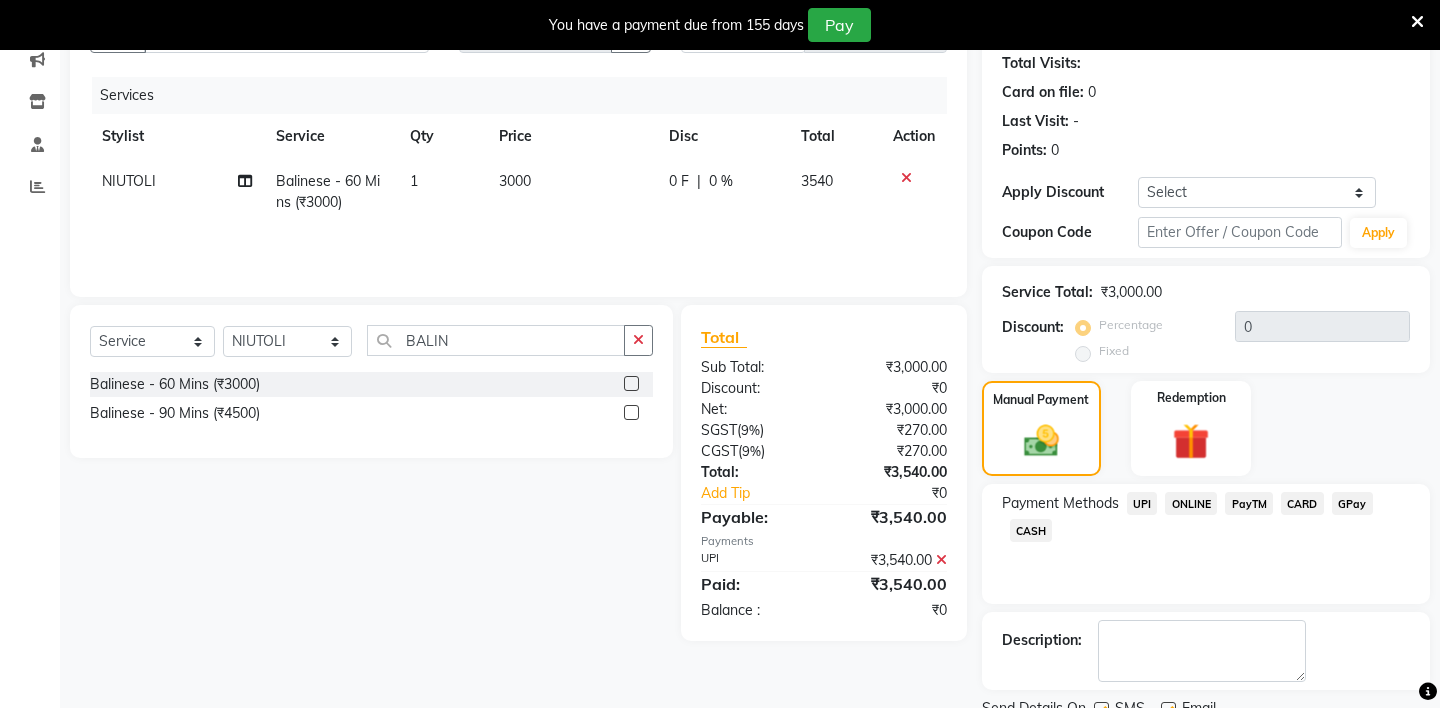 scroll, scrollTop: 278, scrollLeft: 0, axis: vertical 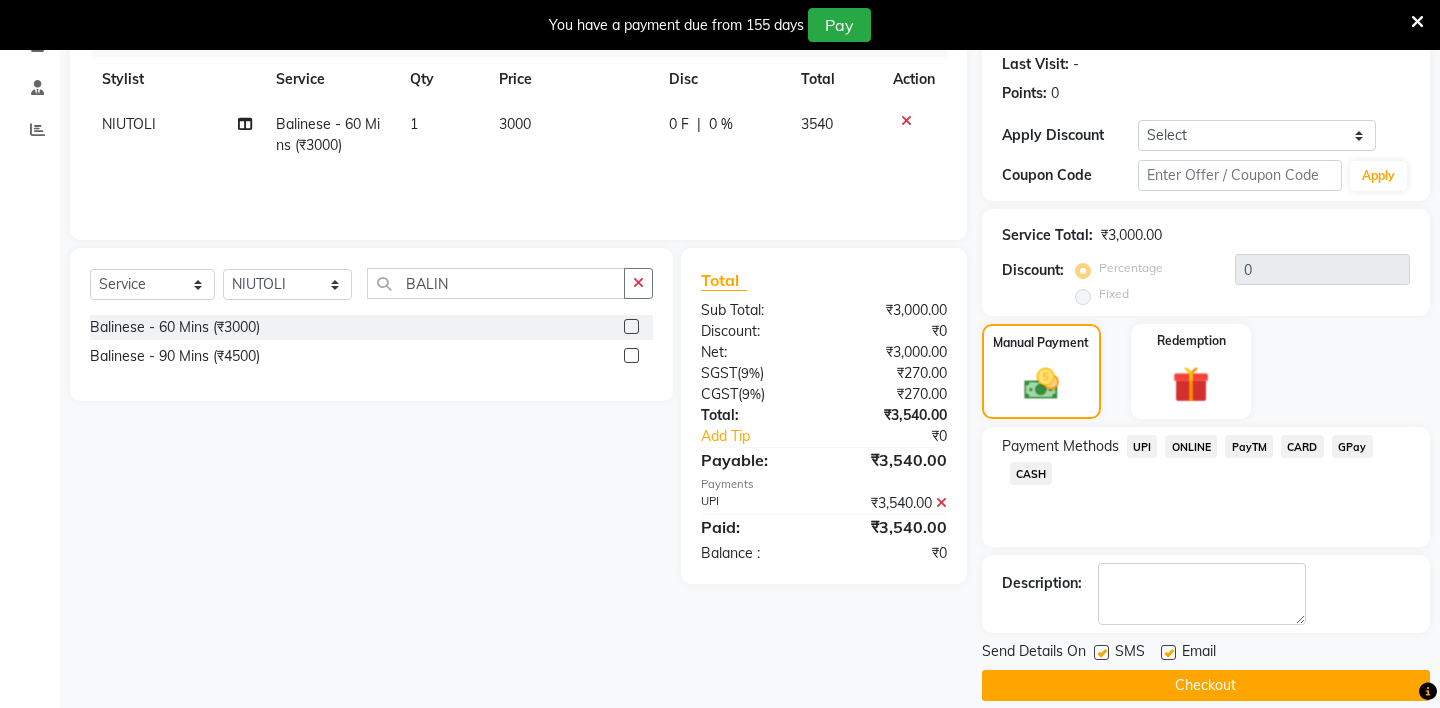 click on "Checkout" 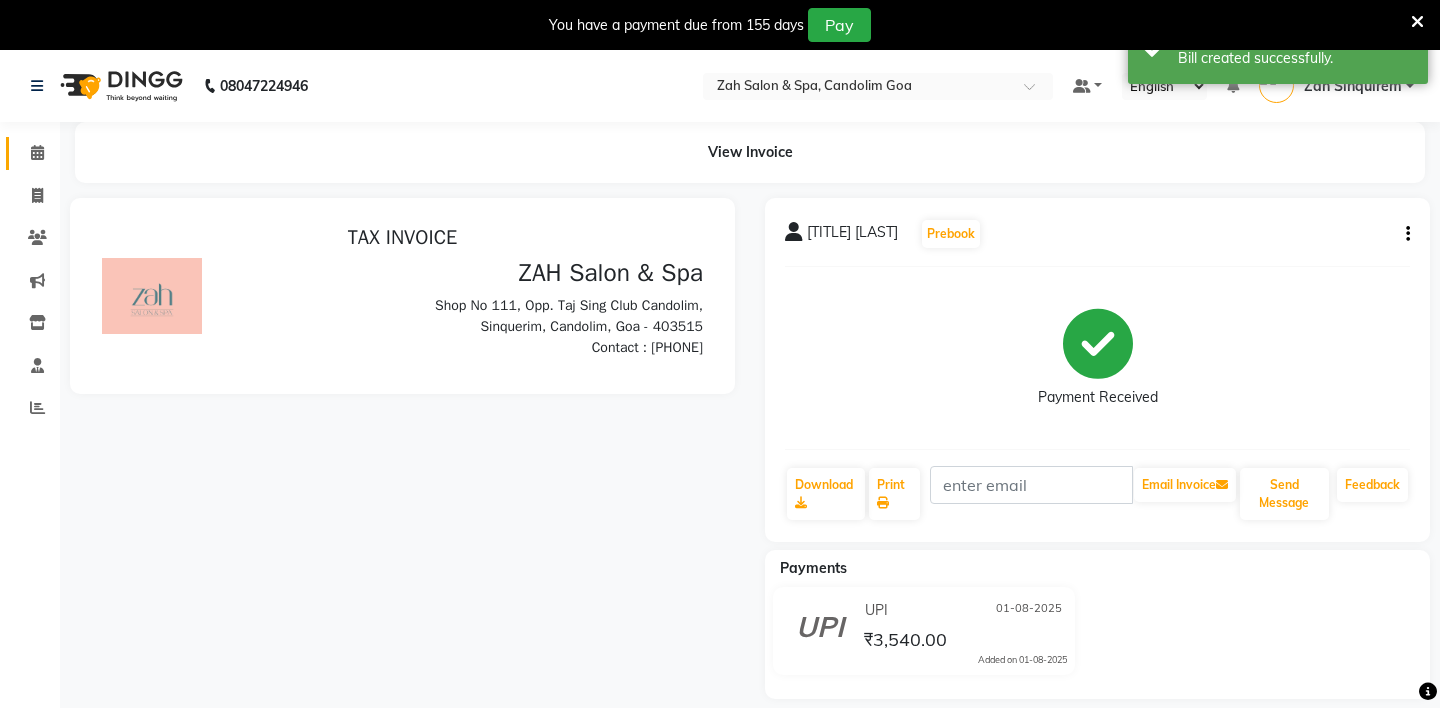 scroll, scrollTop: 0, scrollLeft: 0, axis: both 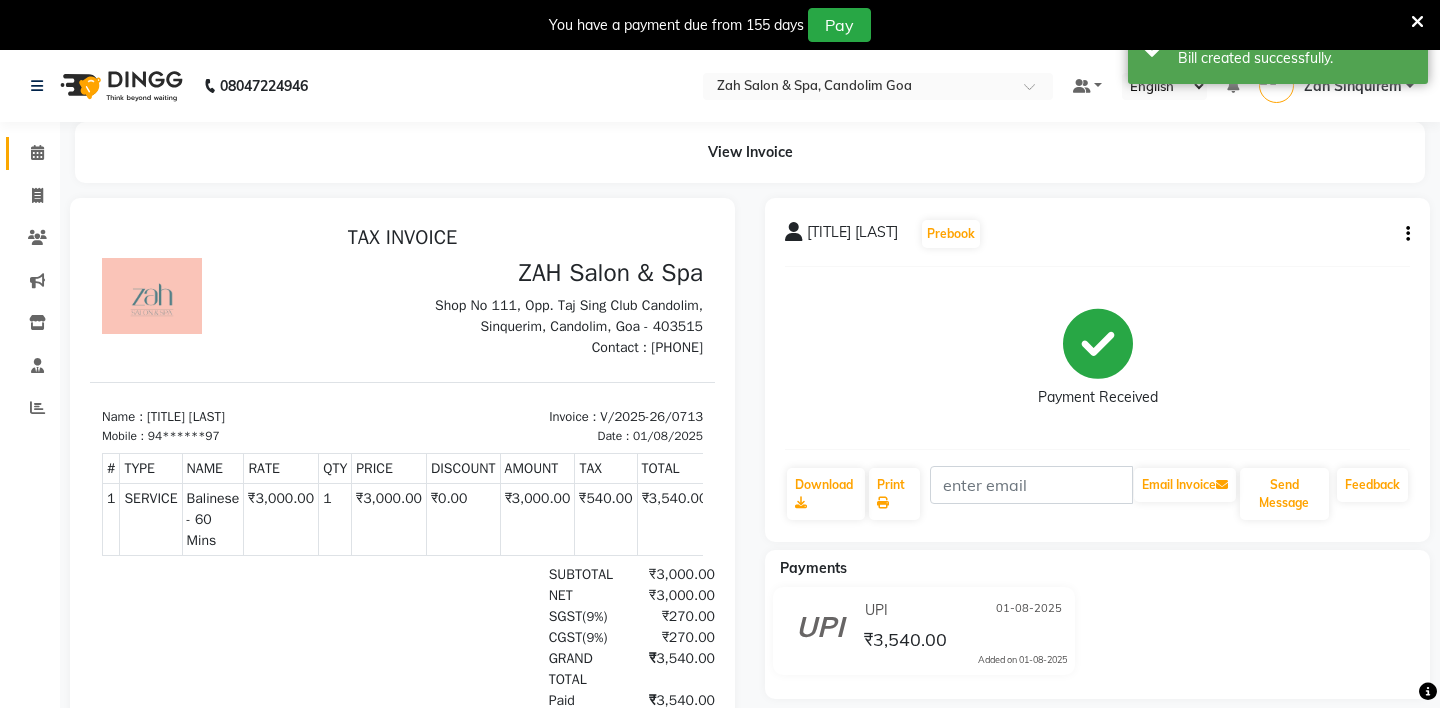 click 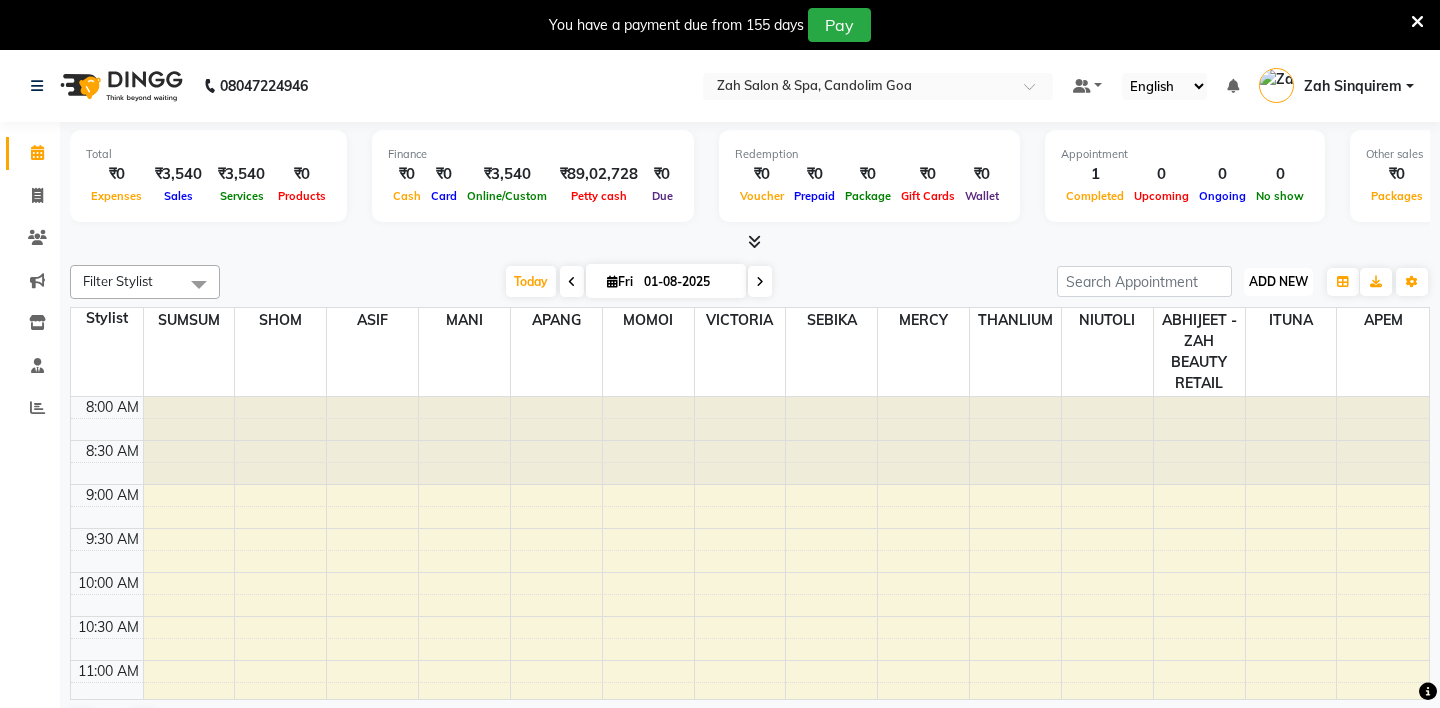 click on "ADD NEW" at bounding box center [1278, 281] 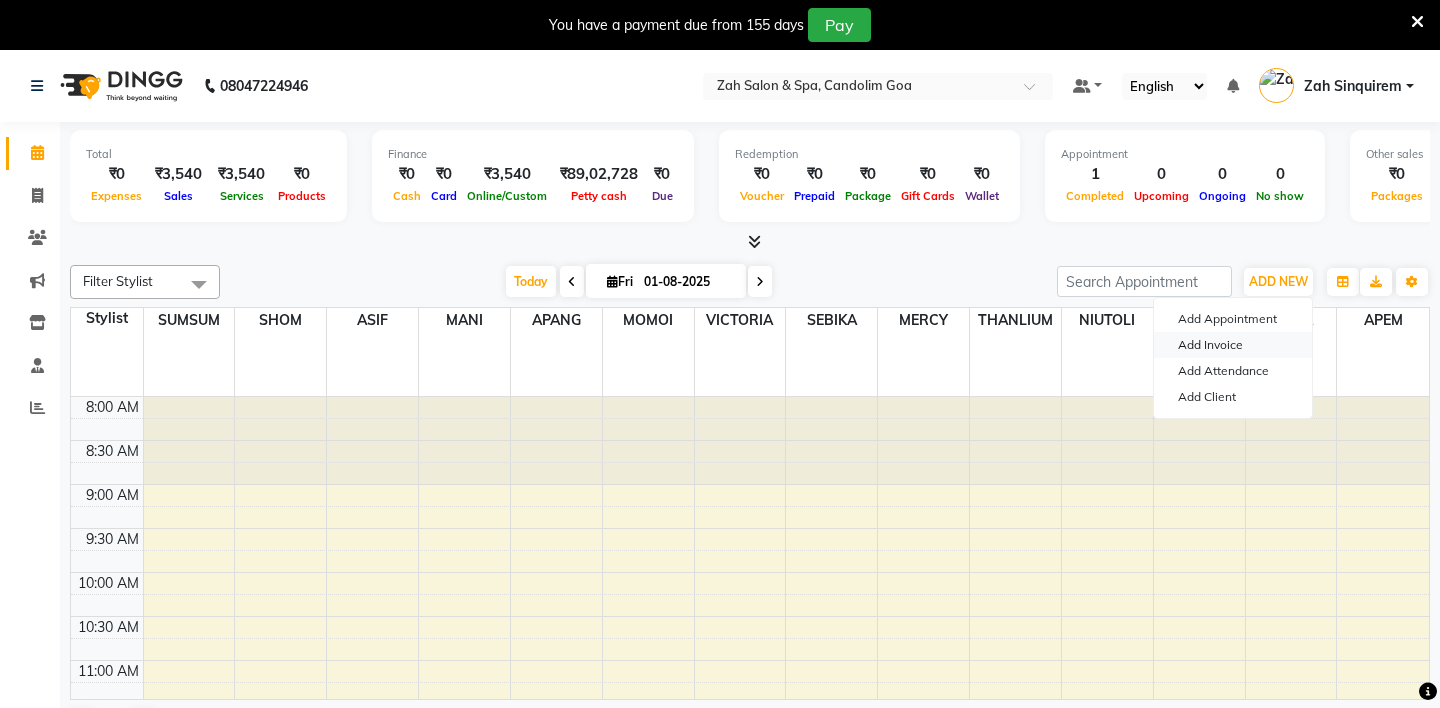 click on "Add Invoice" at bounding box center [1233, 345] 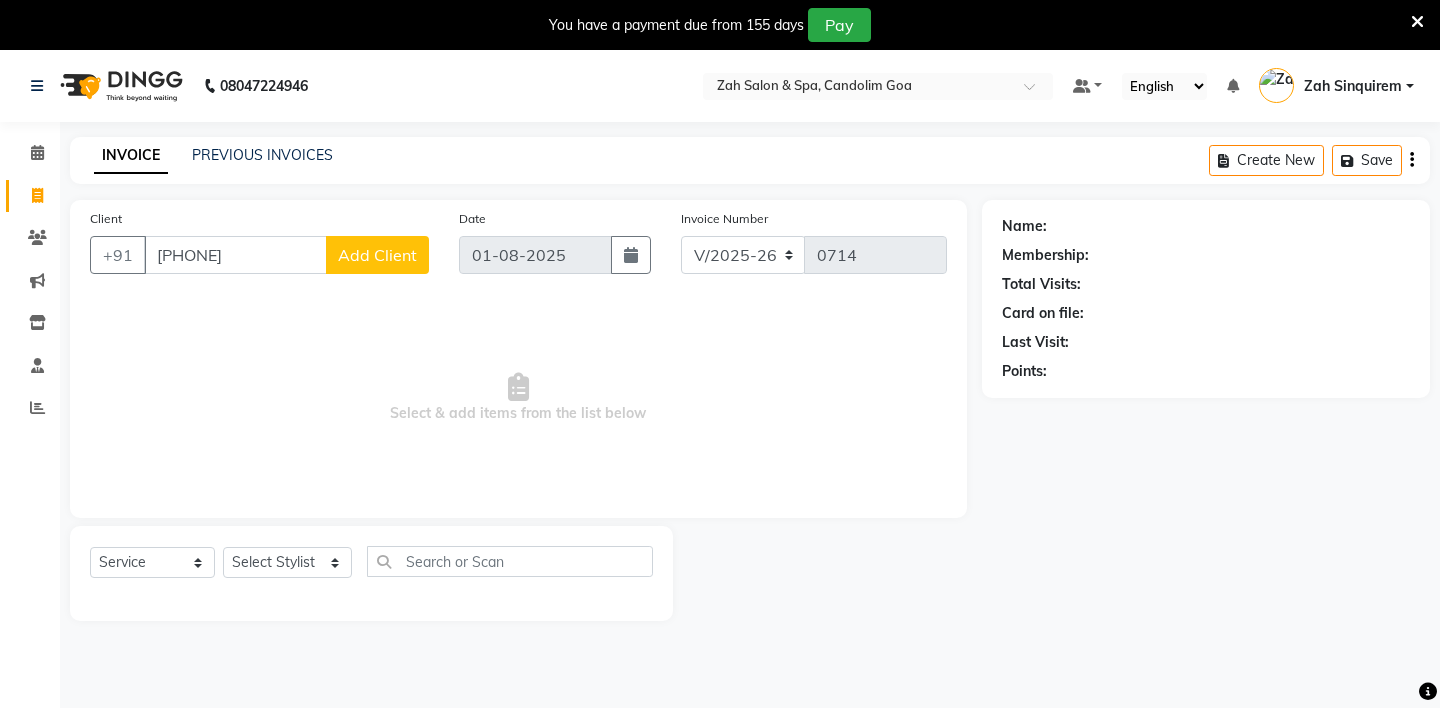 type on "[PHONE]" 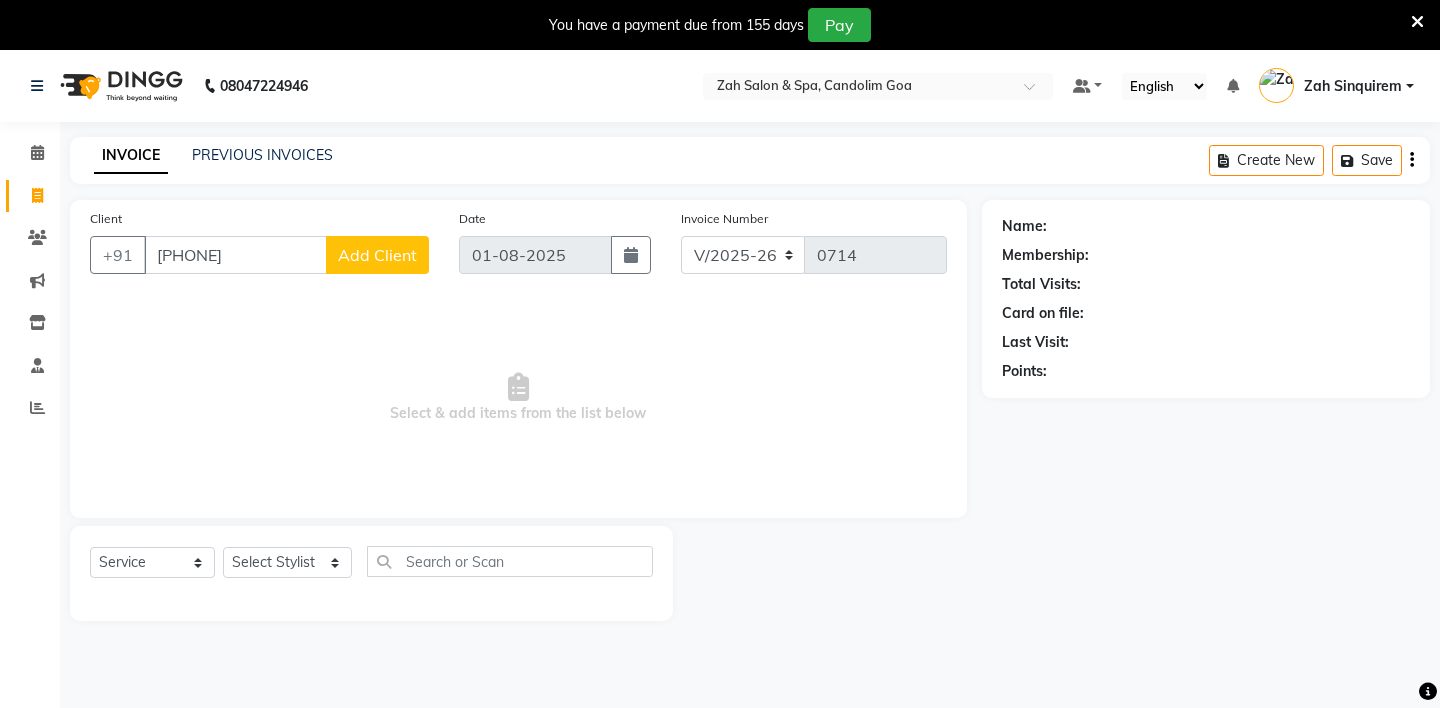 click on "Add Client" 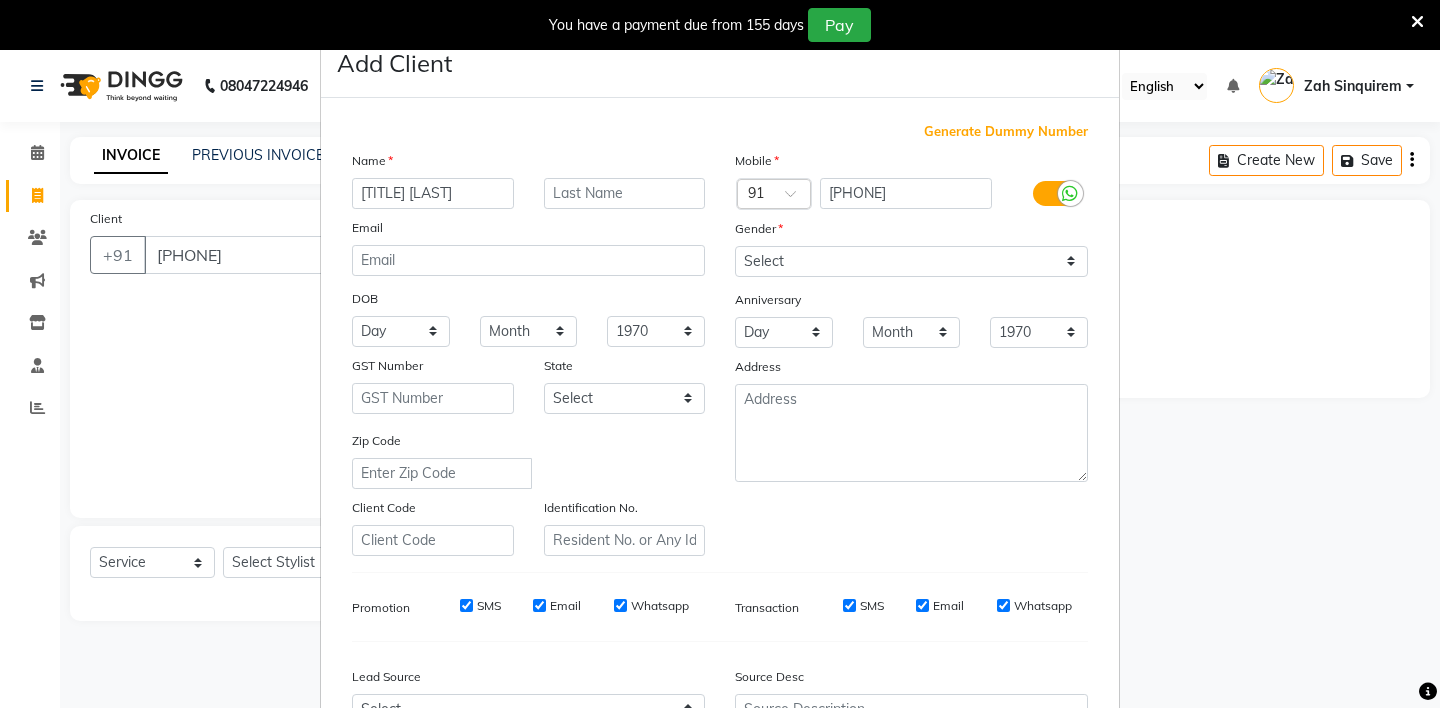 type on "[TITLE] [LAST]" 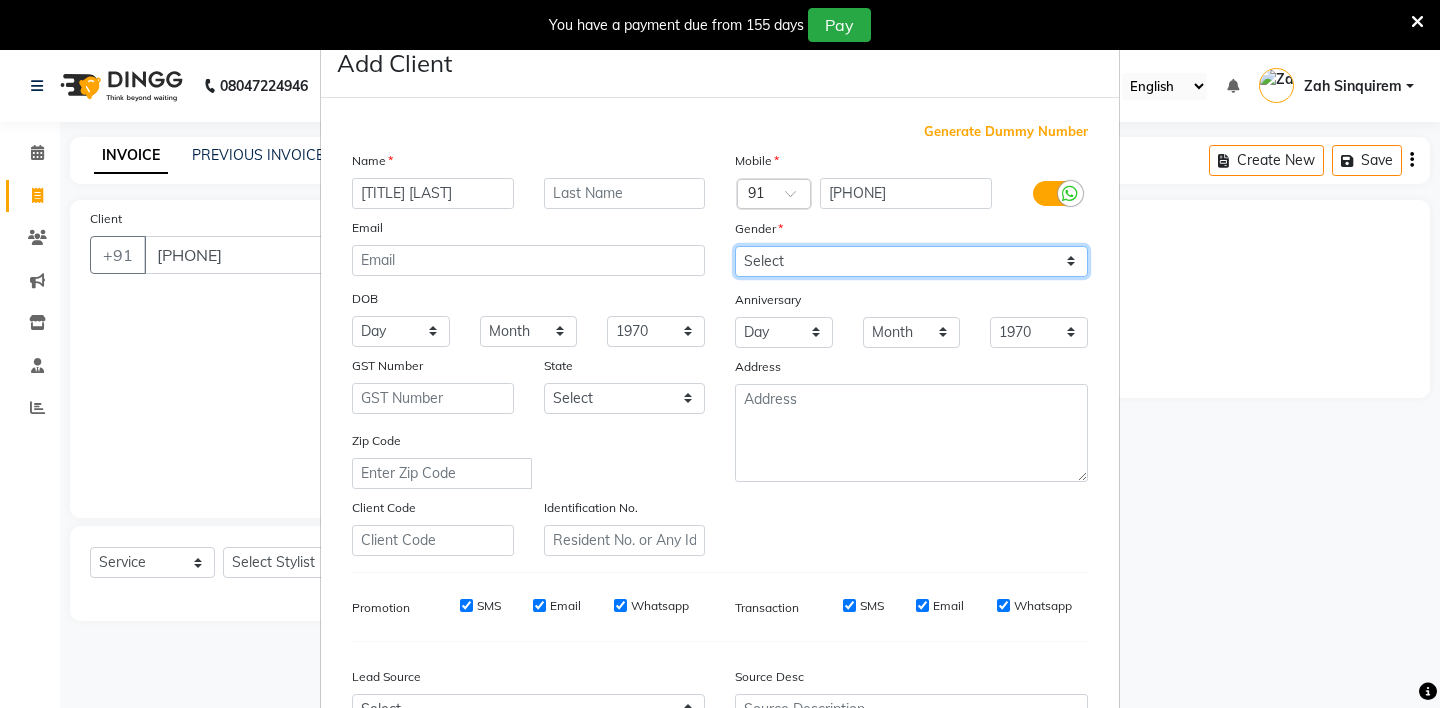 click on "Select Male Female Other Prefer Not To Say" at bounding box center [911, 261] 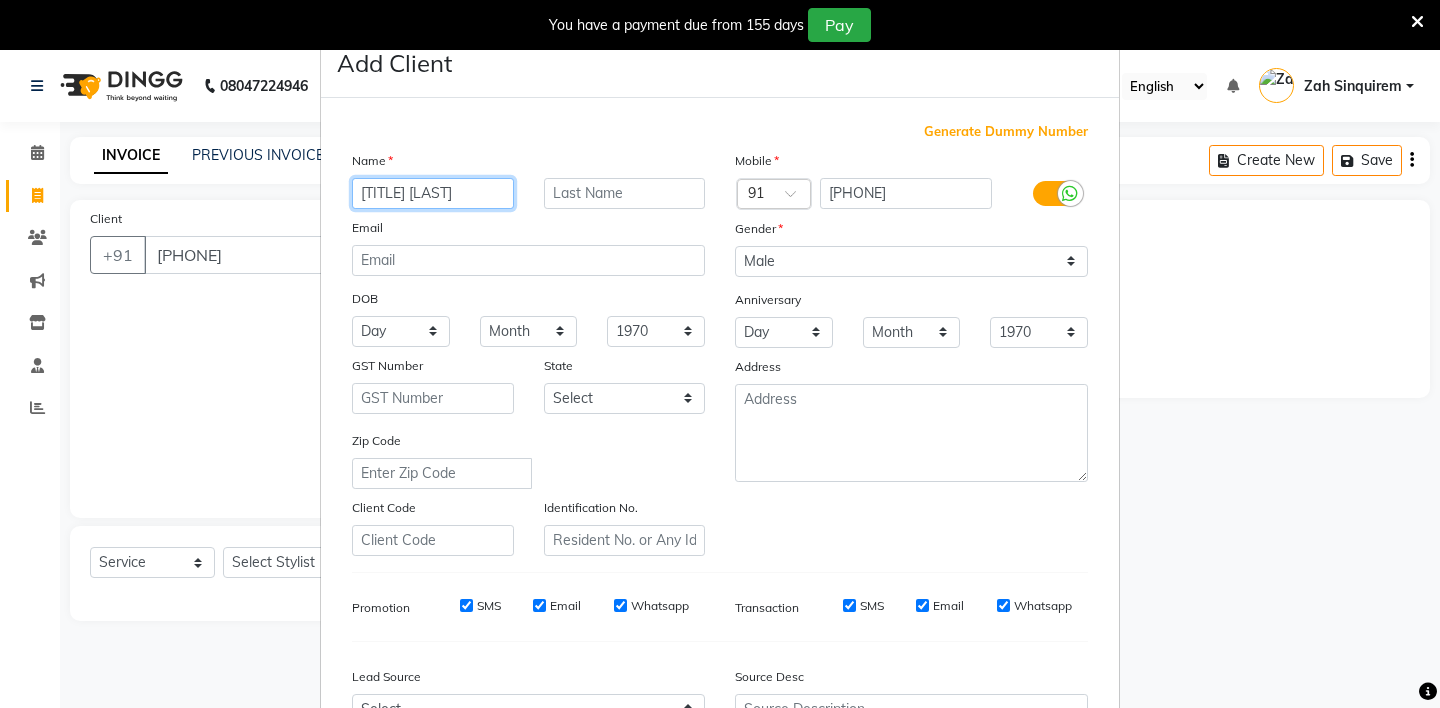 click on "[TITLE] [LAST]" at bounding box center (433, 193) 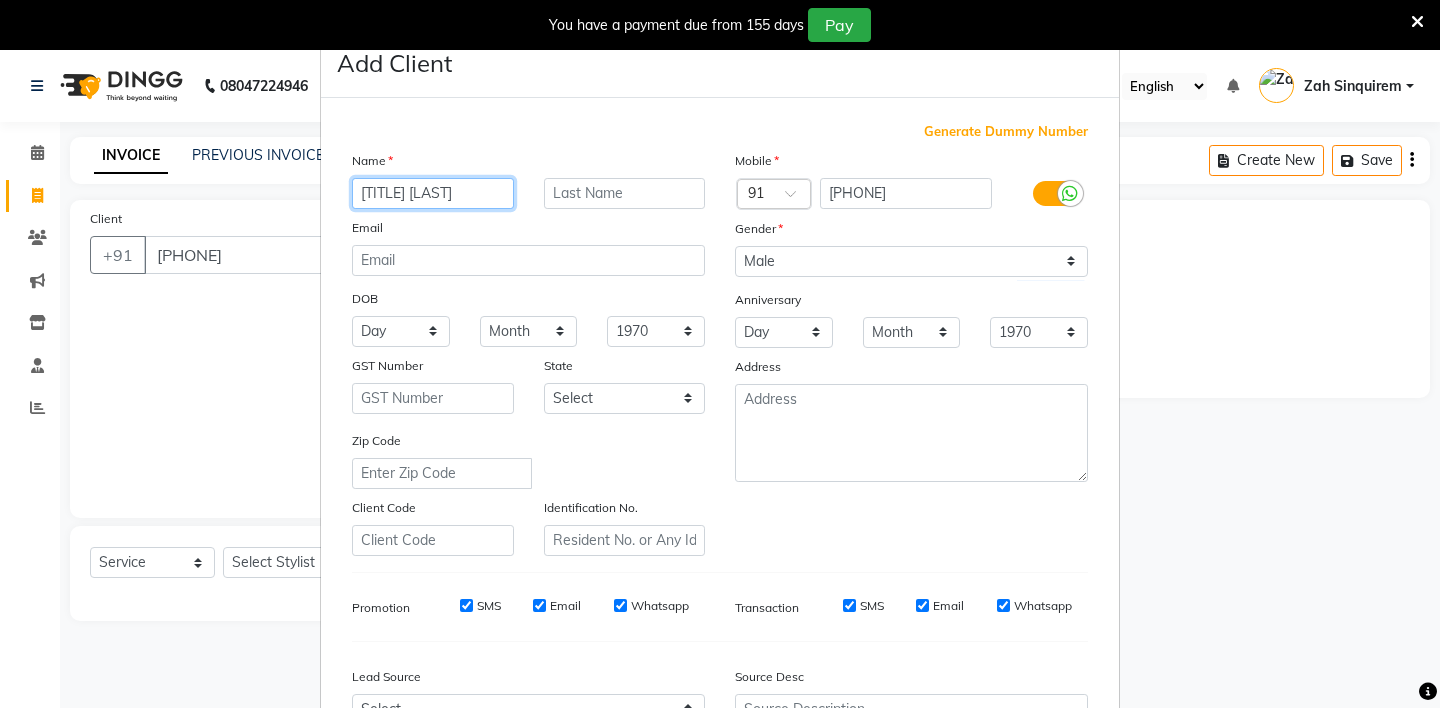 click on "[TITLE] [LAST]" at bounding box center [433, 193] 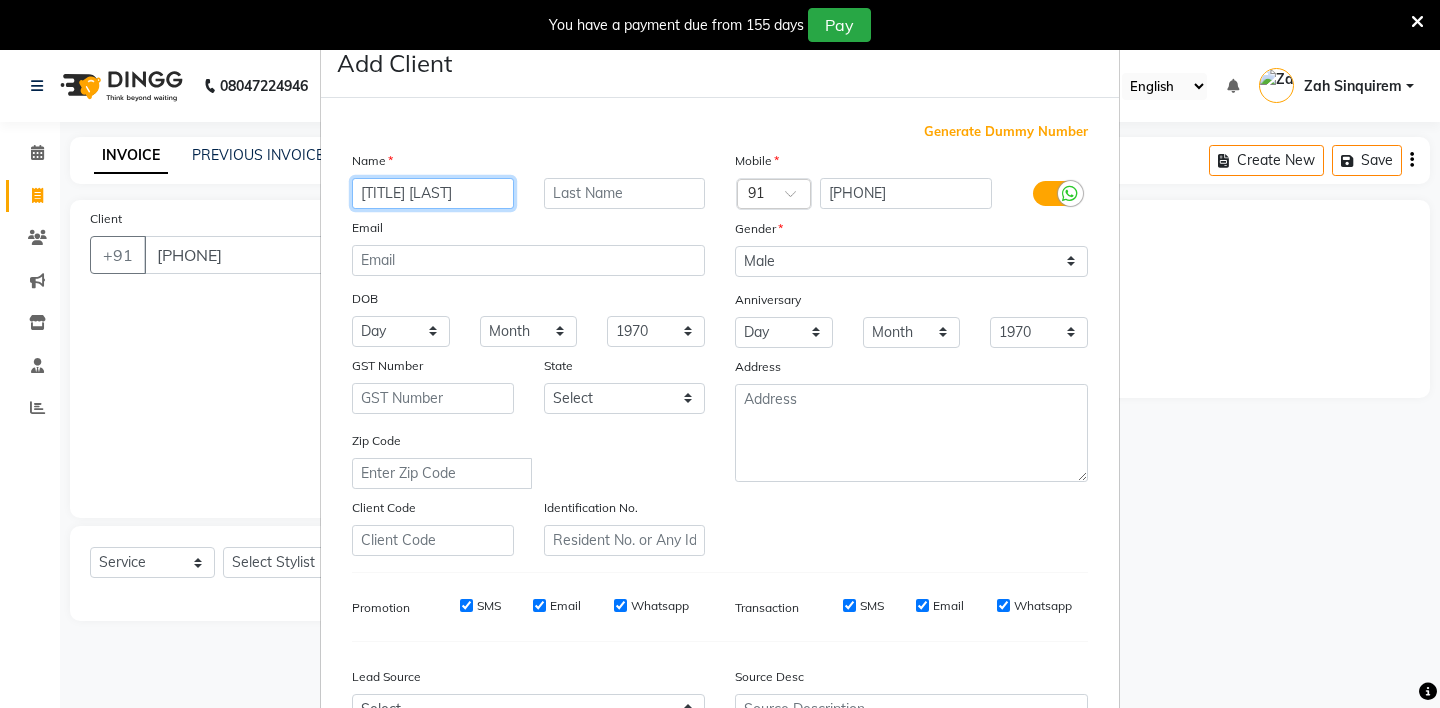 scroll, scrollTop: 214, scrollLeft: 0, axis: vertical 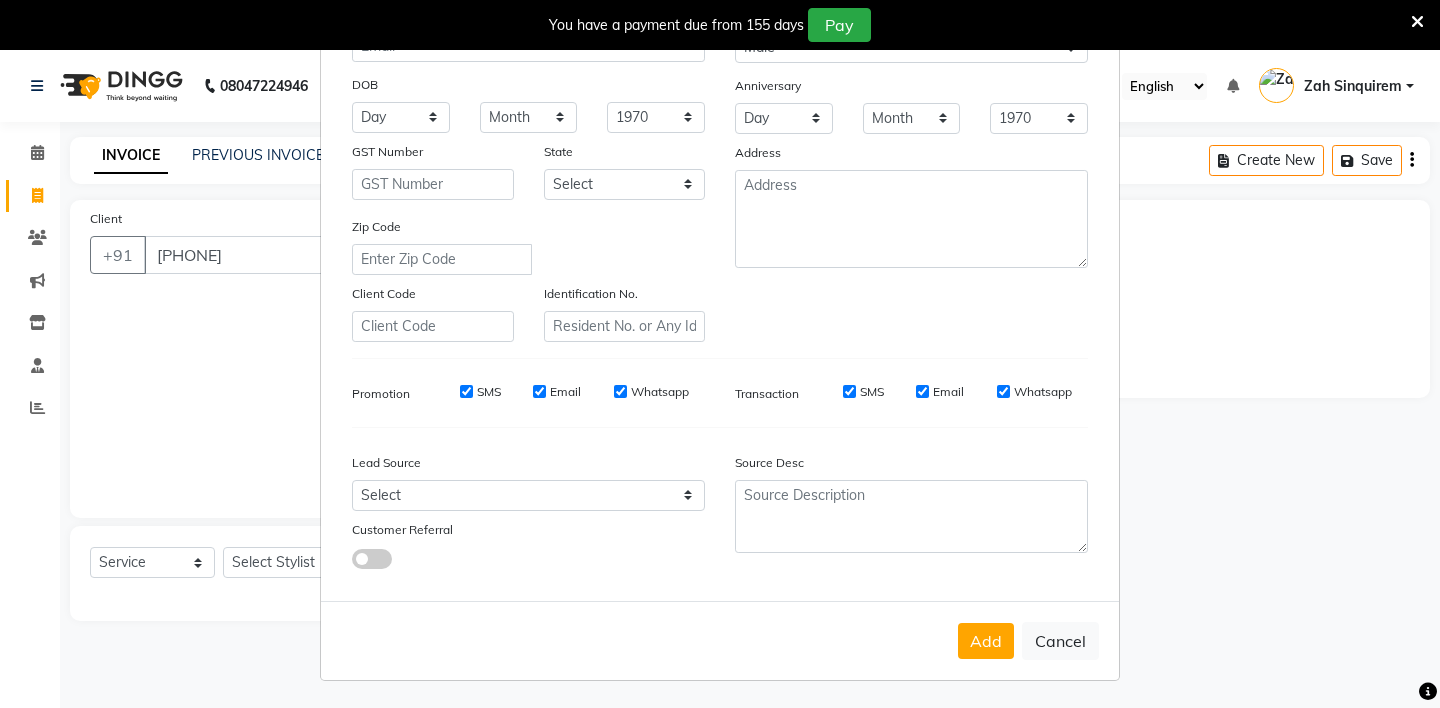 type on "[TITLE] [LAST]" 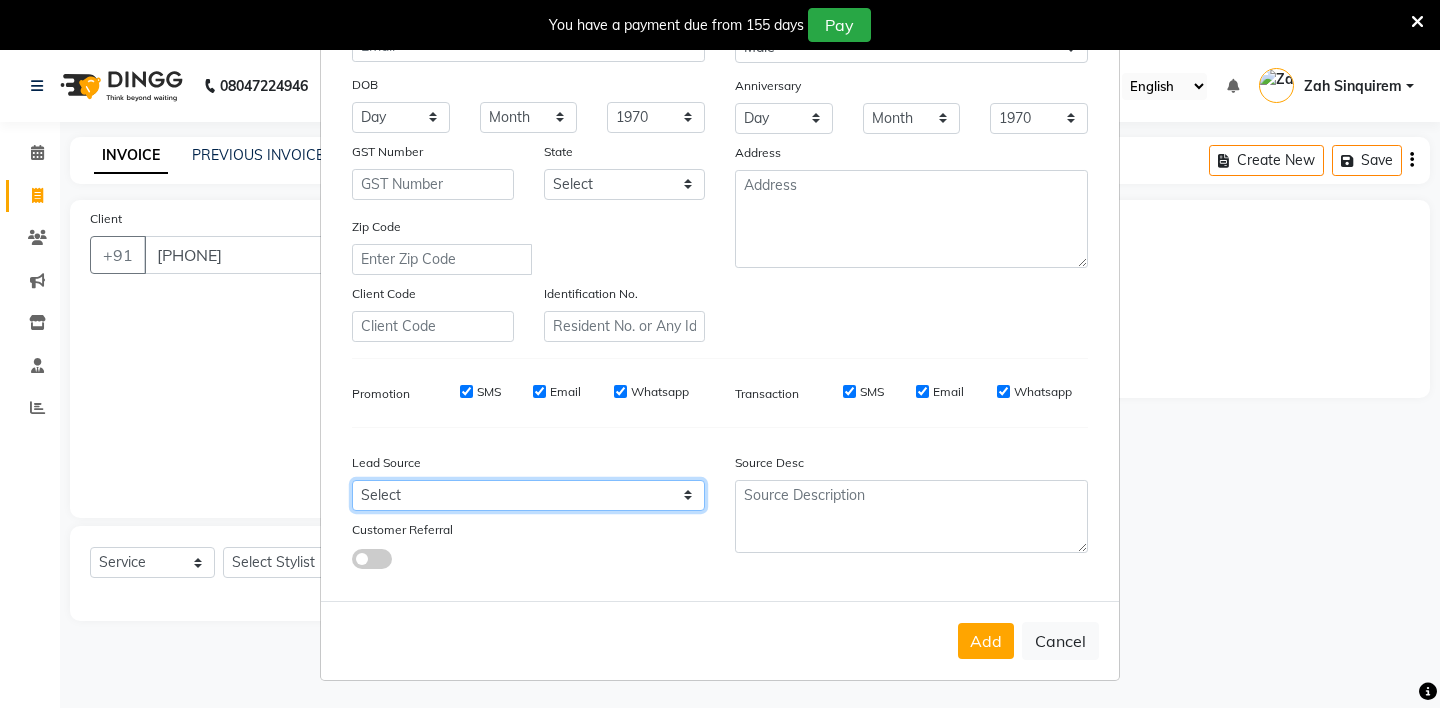 click on "Select Walk-in Referral Internet Friend Word of Mouth Advertisement Facebook JustDial Google Other Instagram  YouTube  WhatsApp" at bounding box center [528, 495] 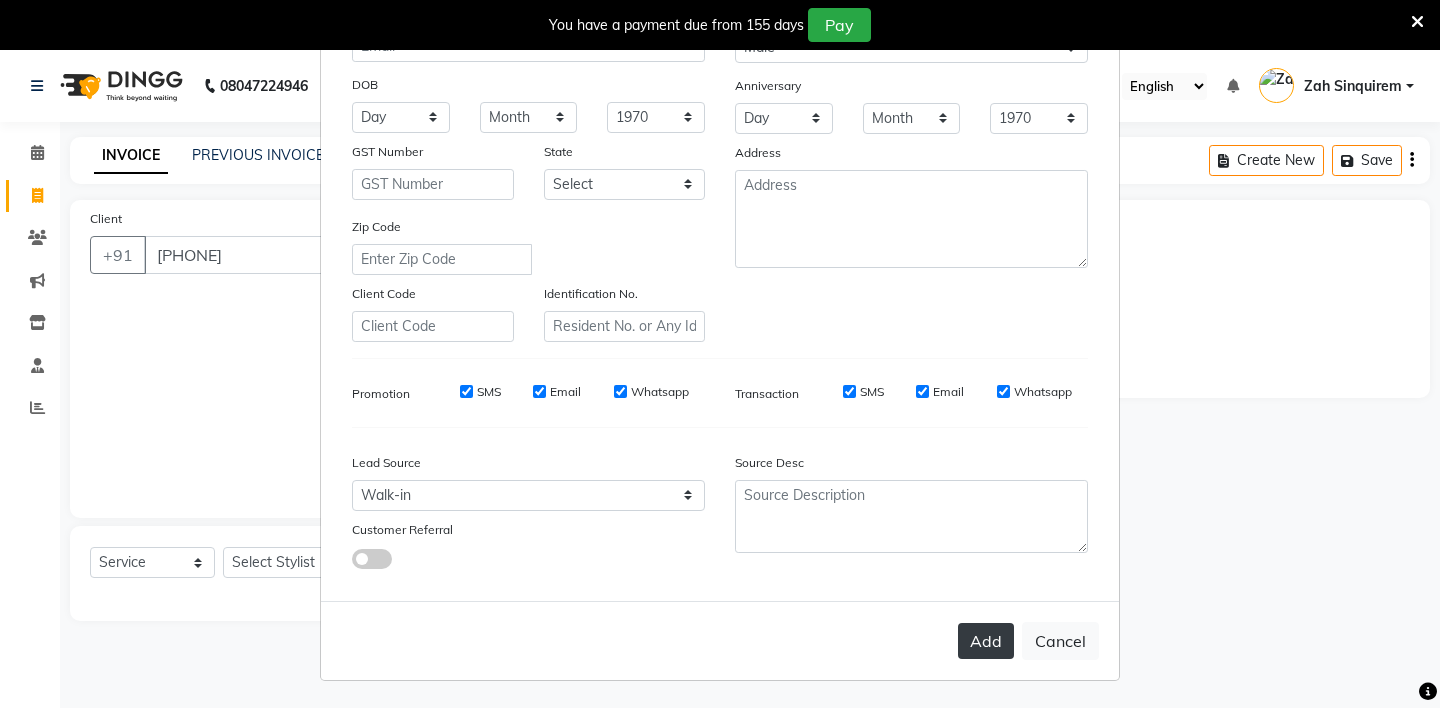 click on "Add" at bounding box center [986, 641] 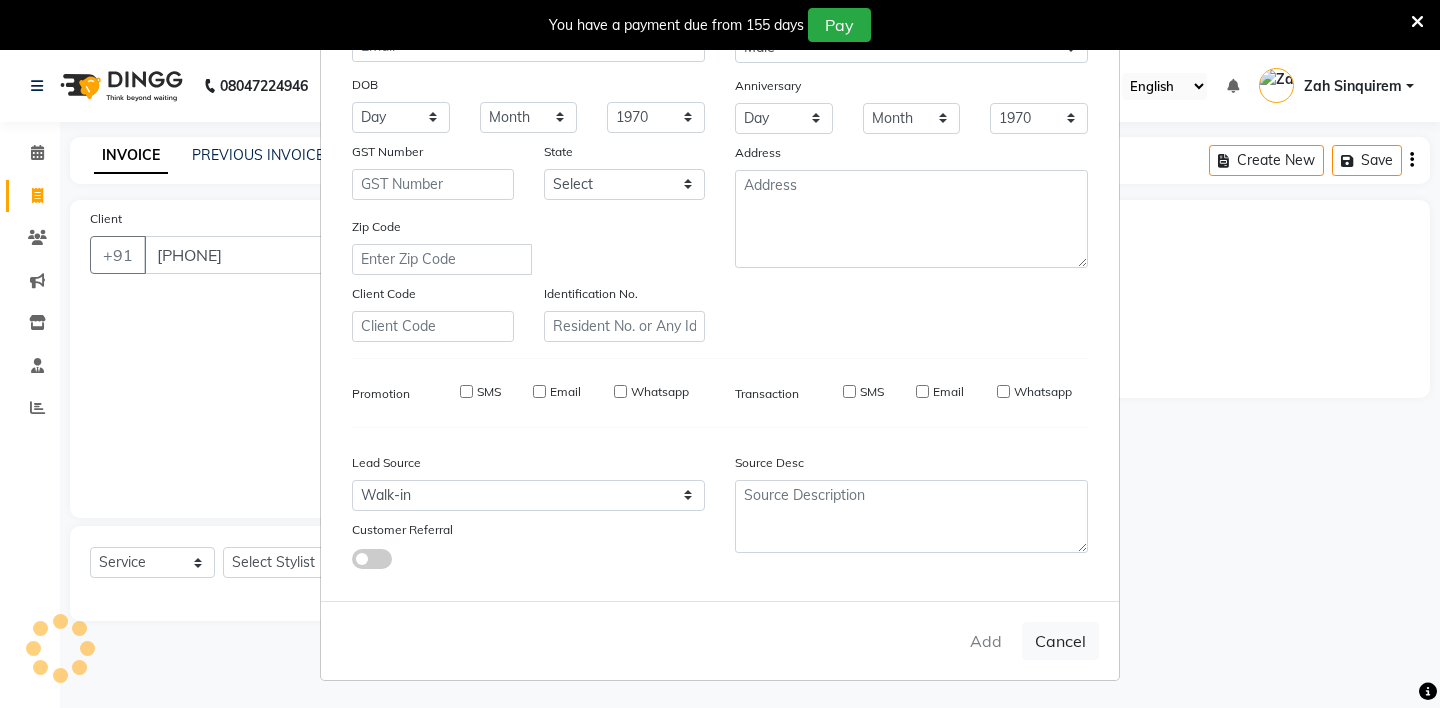 type on "94******75" 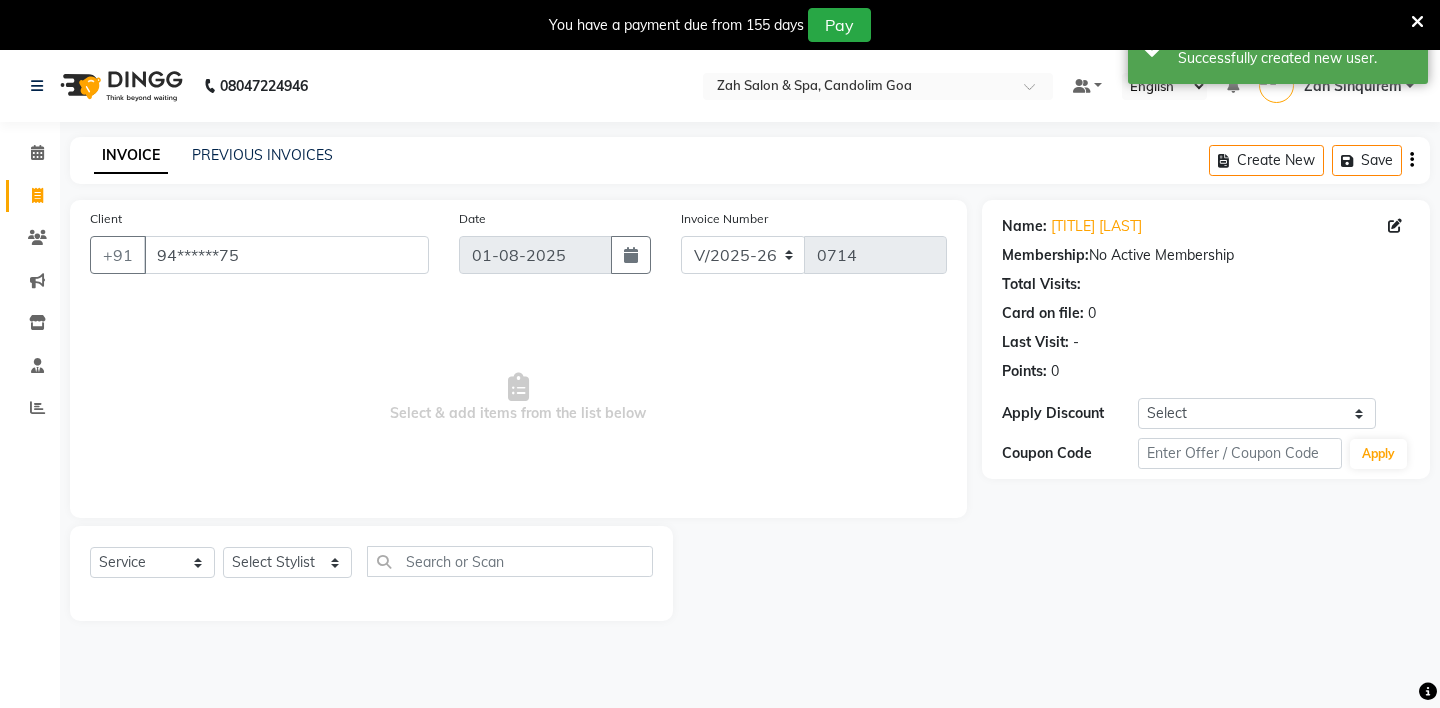 scroll, scrollTop: 50, scrollLeft: 0, axis: vertical 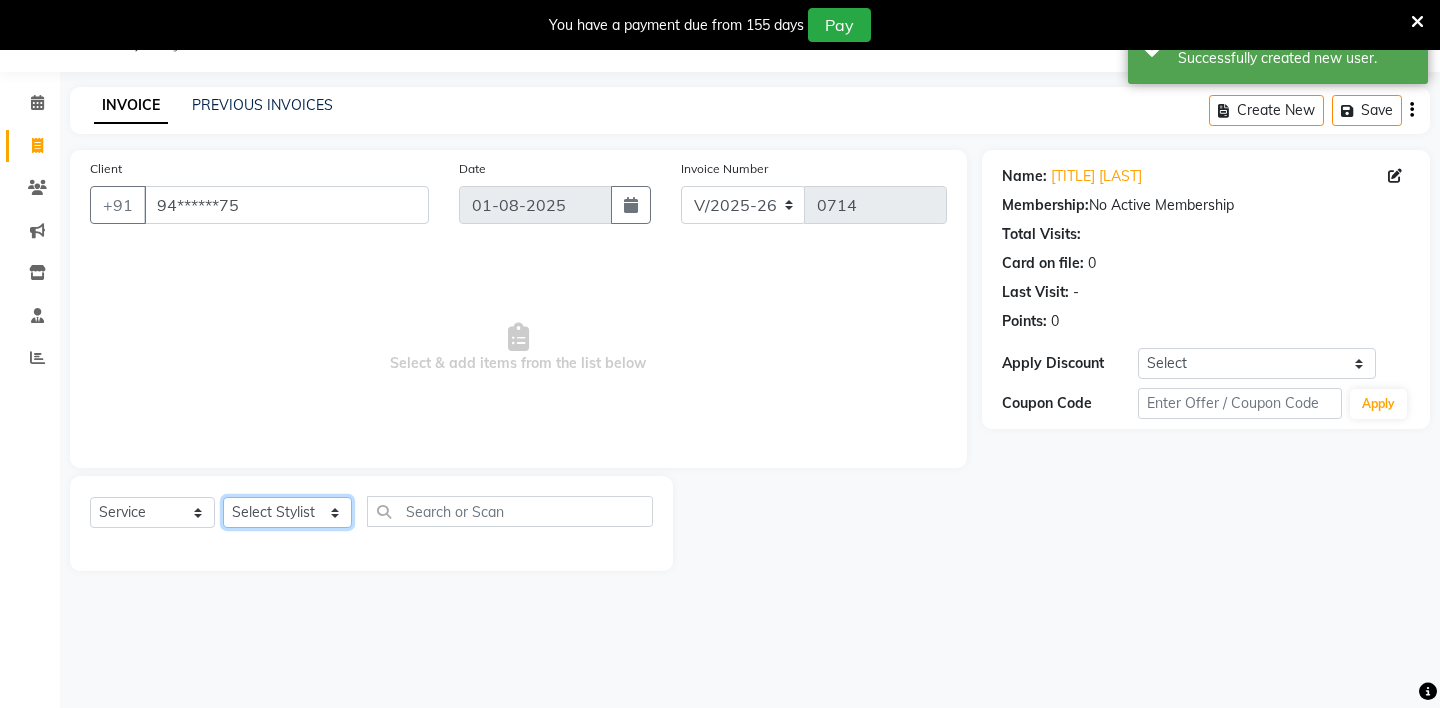 click on "Select Stylist ABHIJEET - ZAH BEAUTY RETAIL APANG APEM ASIF ITUNA MANI MERCY MOMOI NIUTOLI SEBIKA SHOM SUMSUM THANLIUM VICTORIA" 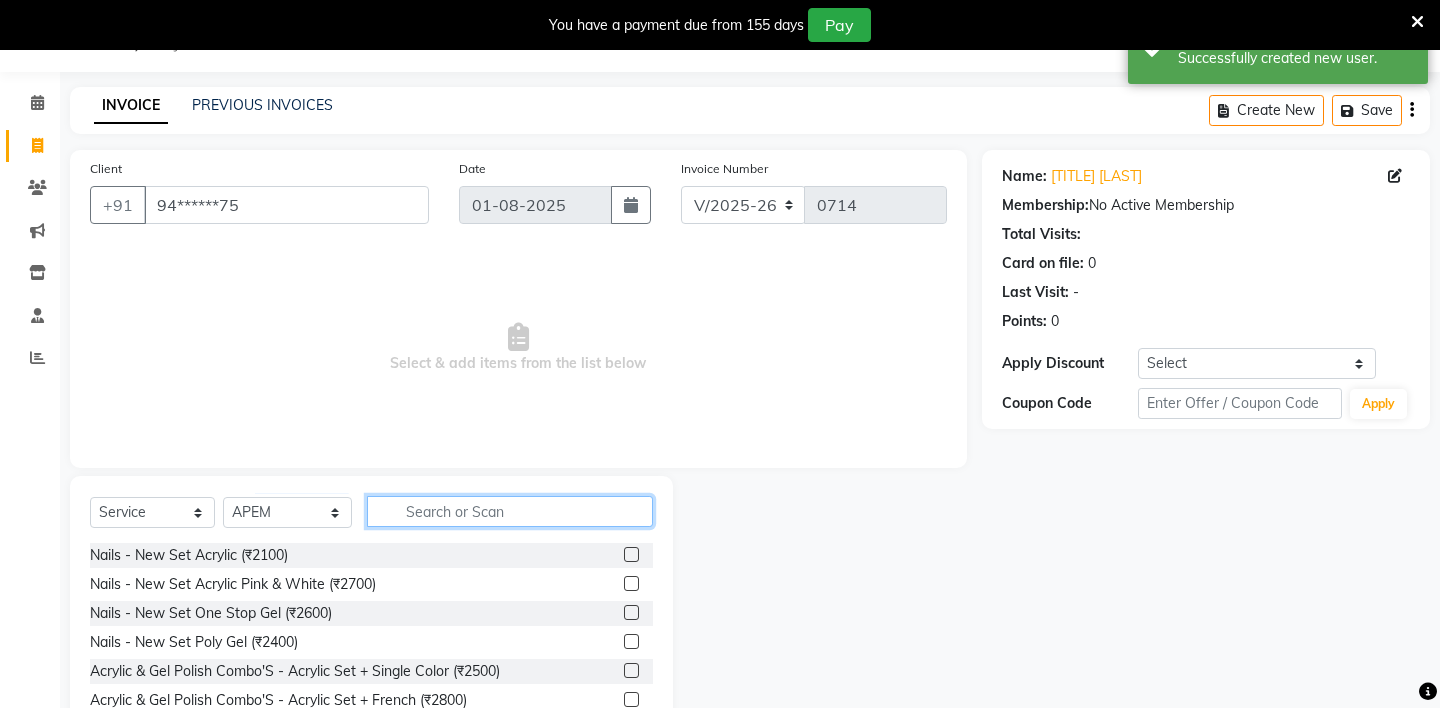 click 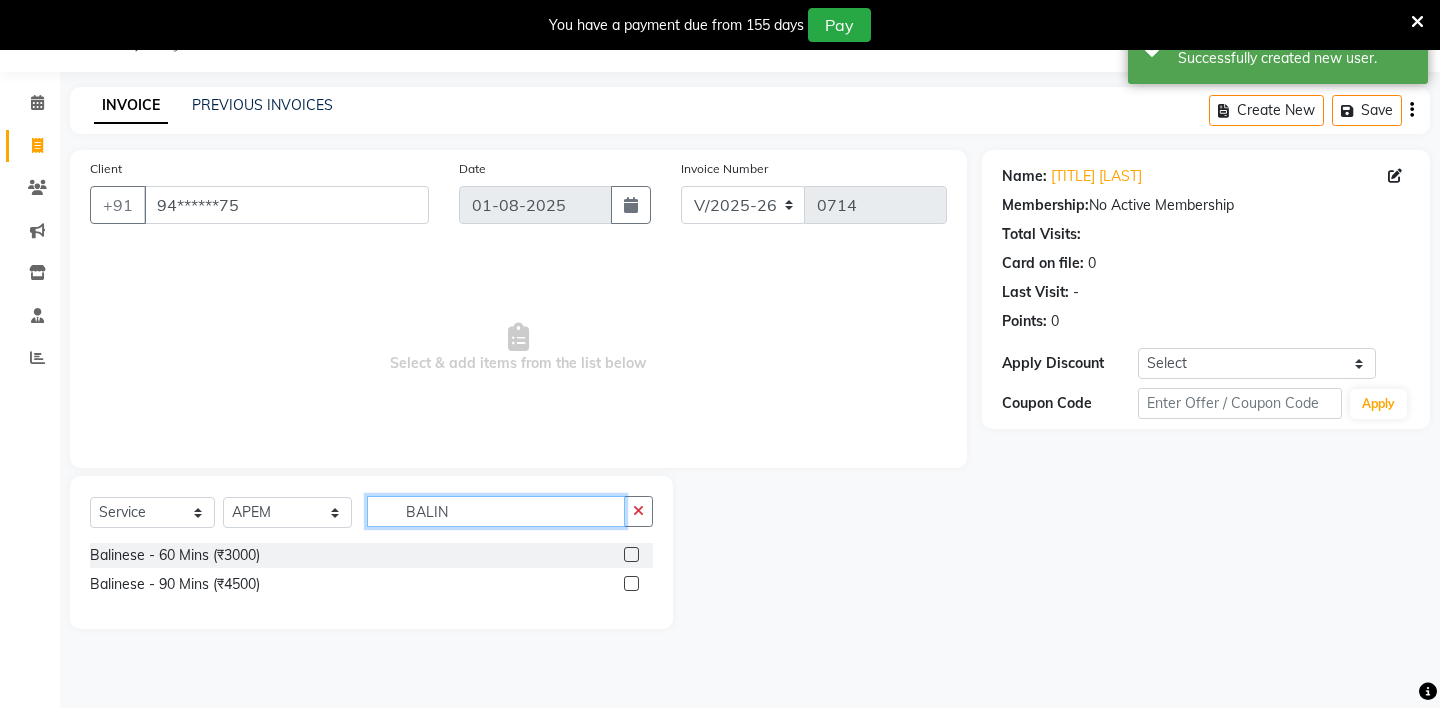 type on "BALIN" 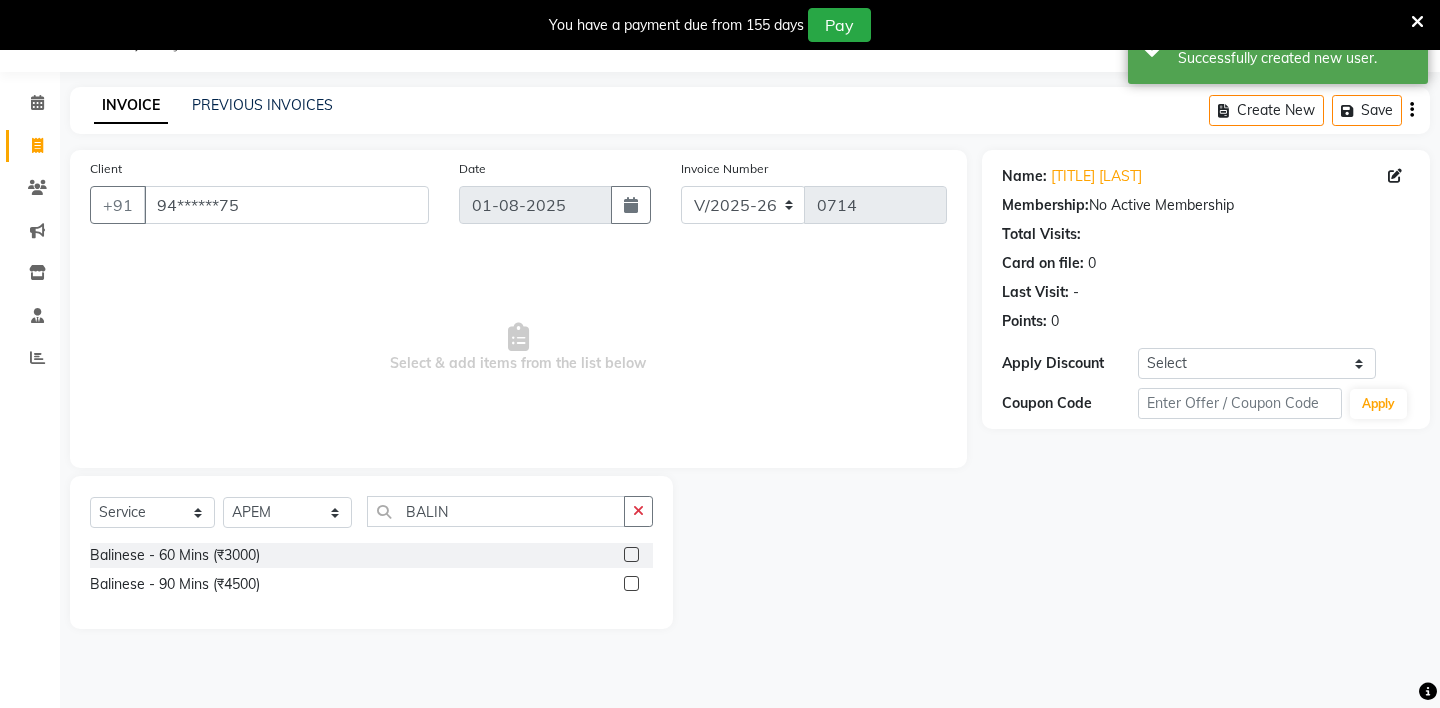 click 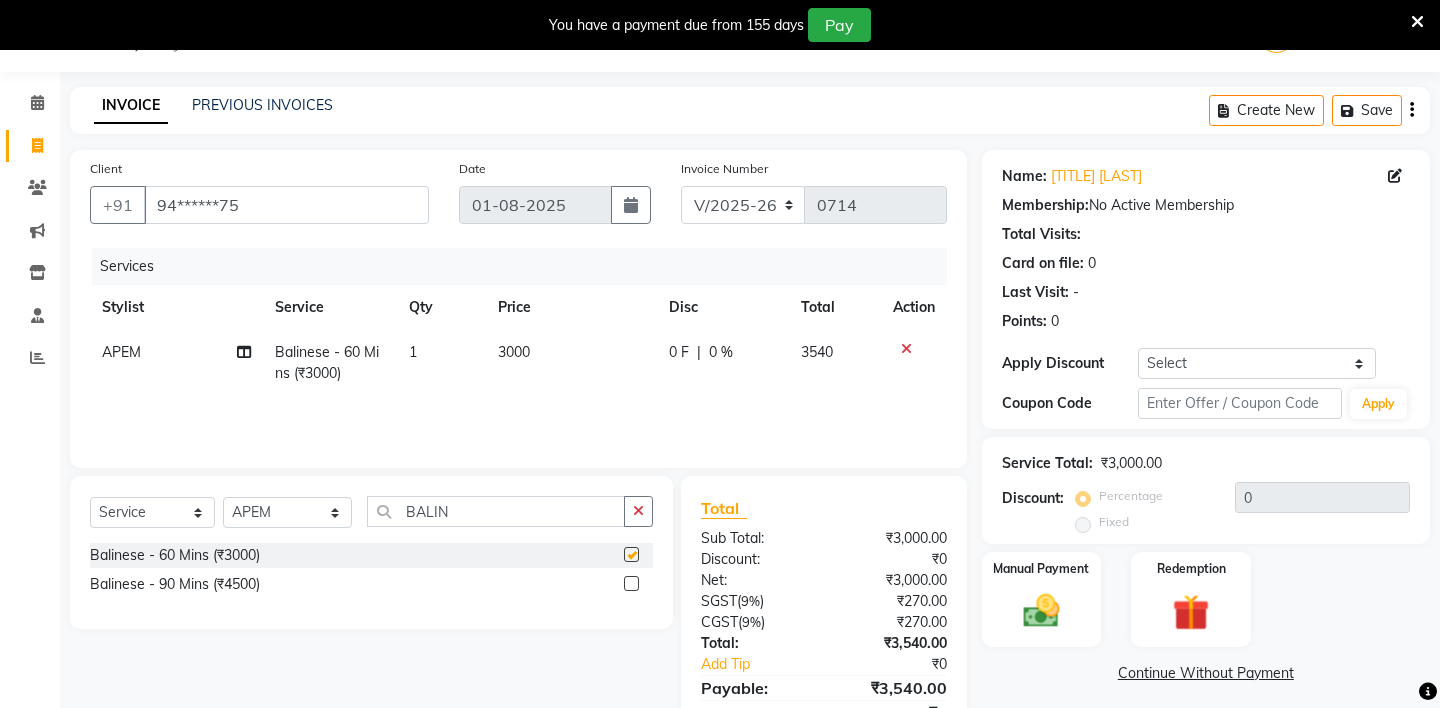 checkbox on "false" 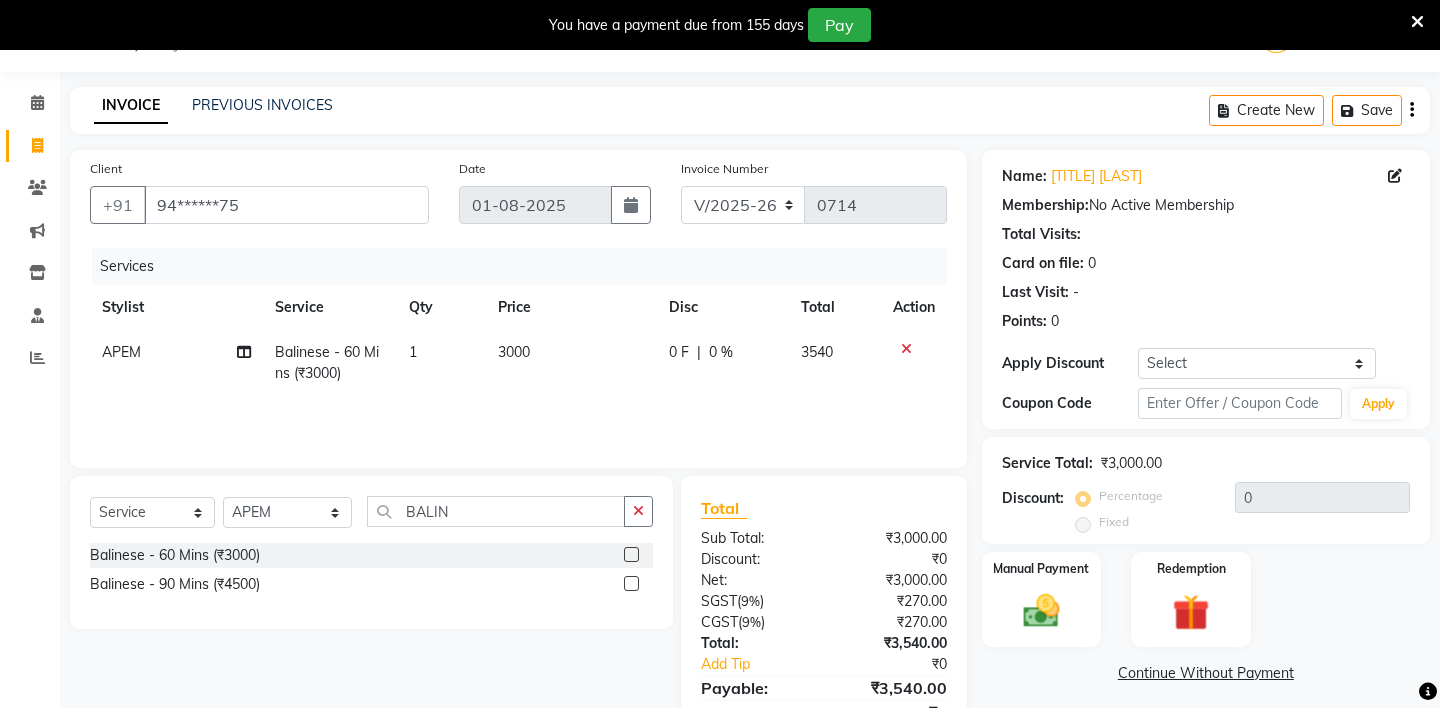 scroll, scrollTop: 142, scrollLeft: 0, axis: vertical 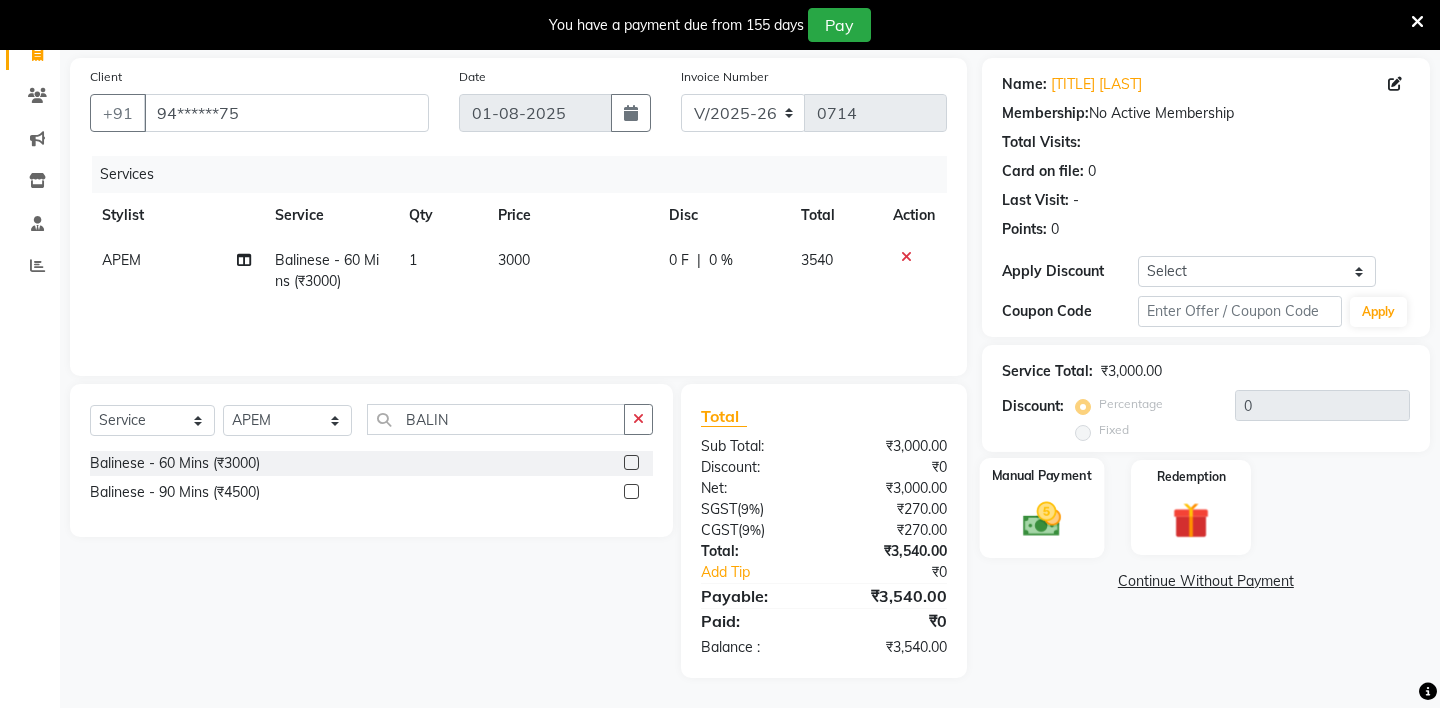 click on "Manual Payment" 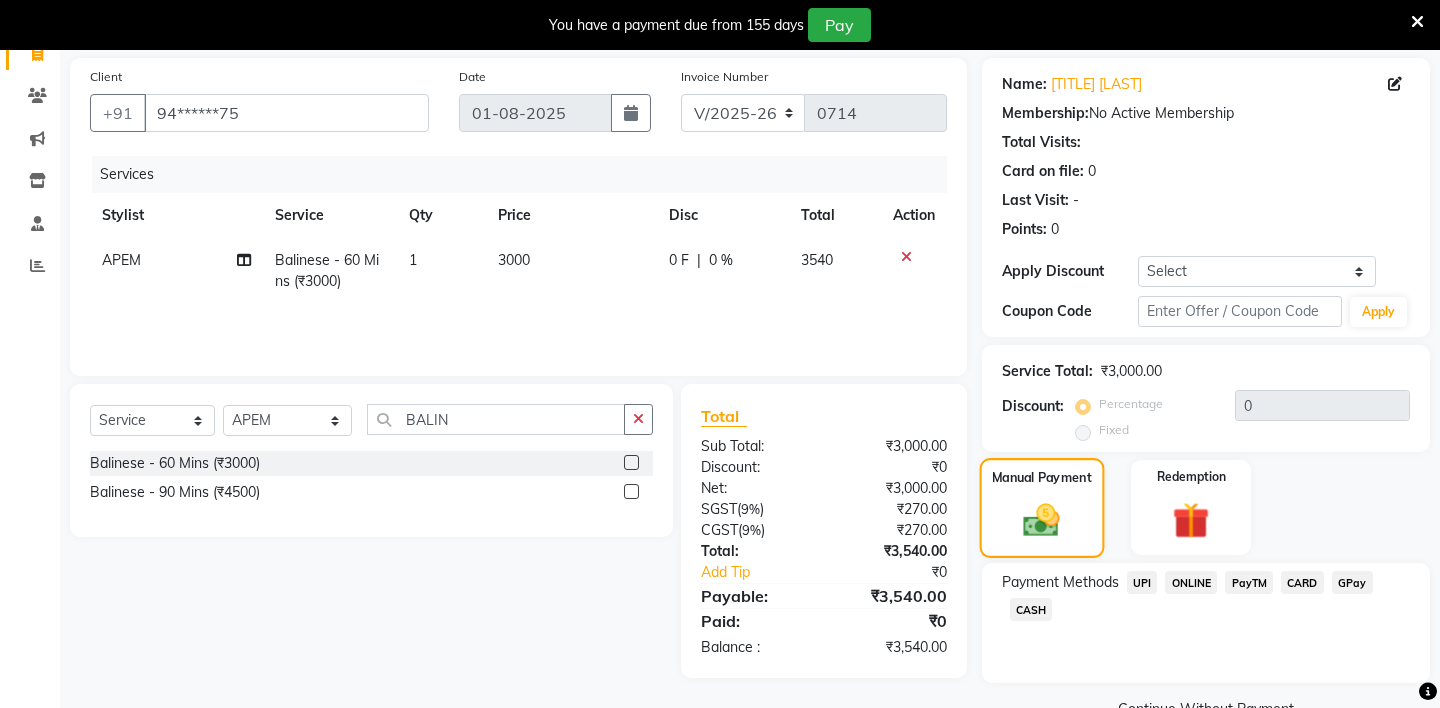 scroll, scrollTop: 165, scrollLeft: 0, axis: vertical 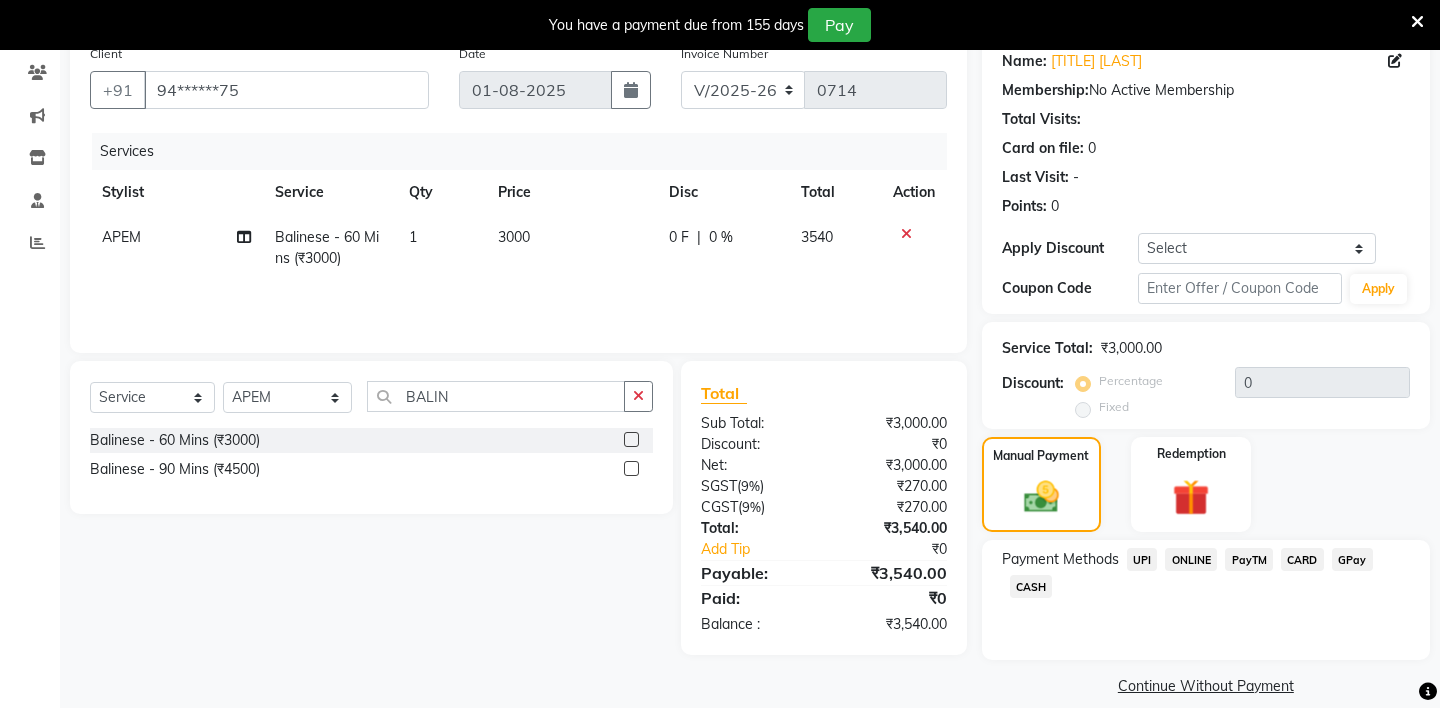 click on "CASH" 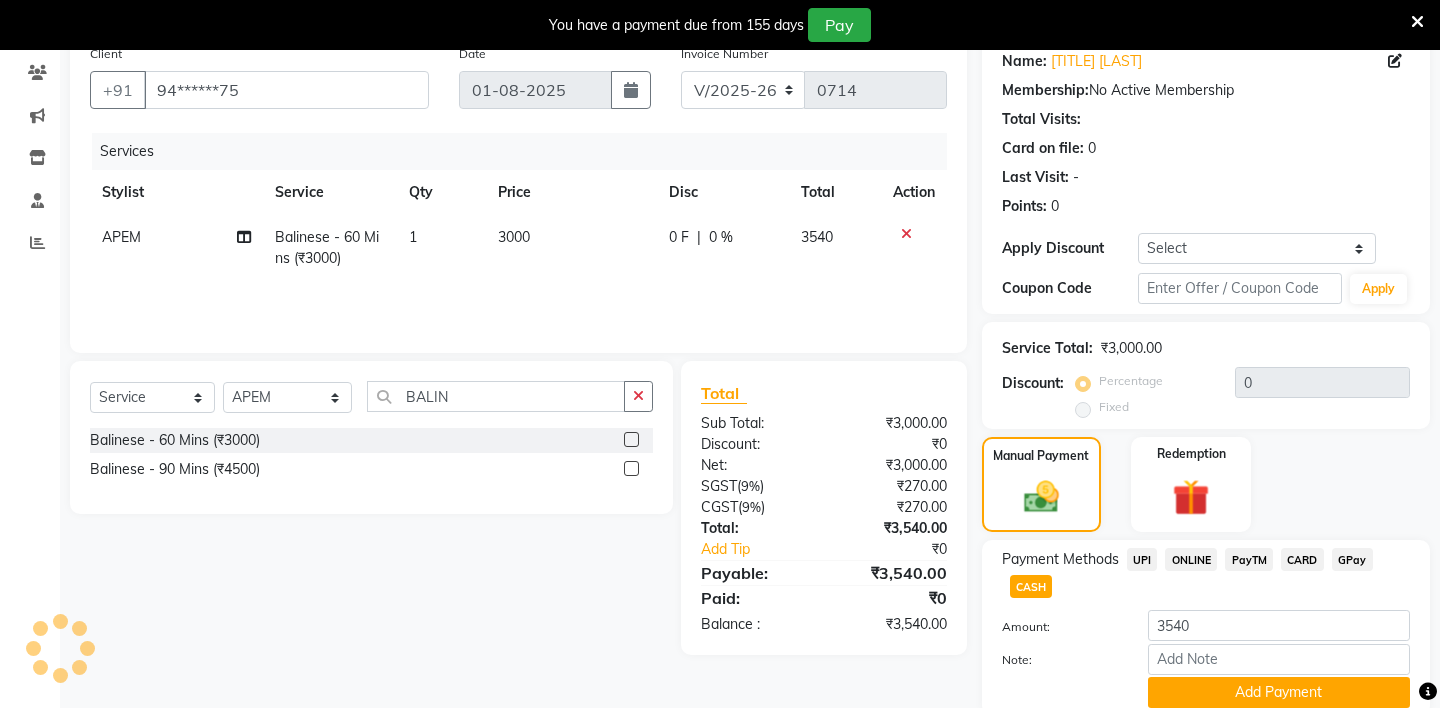 scroll, scrollTop: 221, scrollLeft: 0, axis: vertical 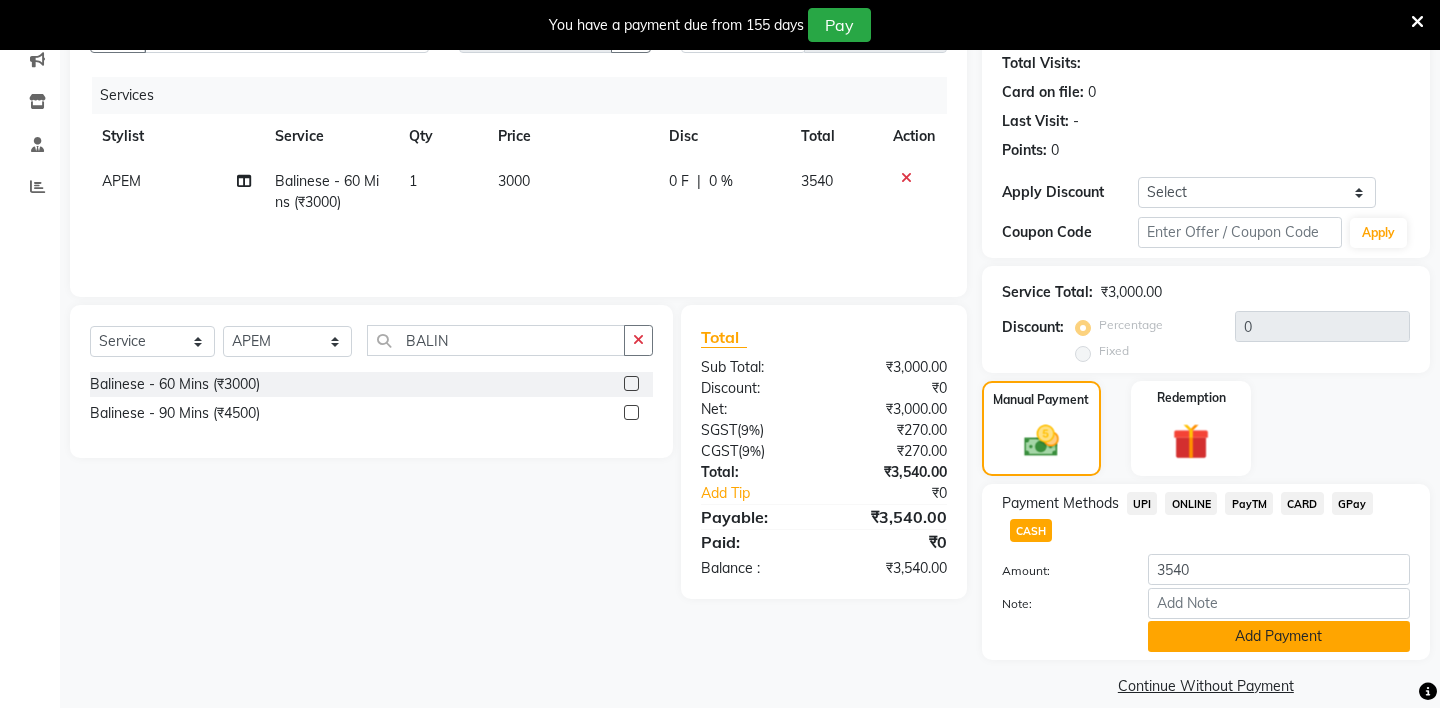 click on "Add Payment" 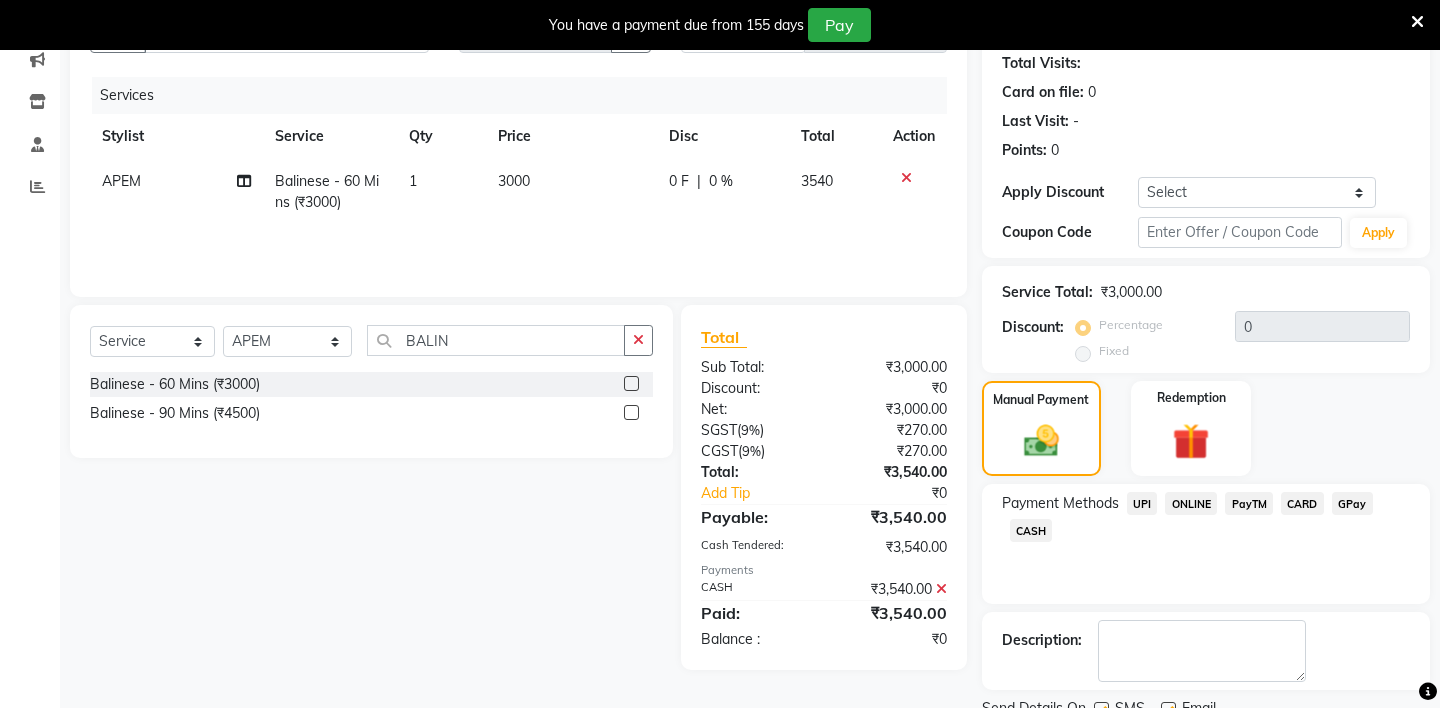scroll, scrollTop: 278, scrollLeft: 0, axis: vertical 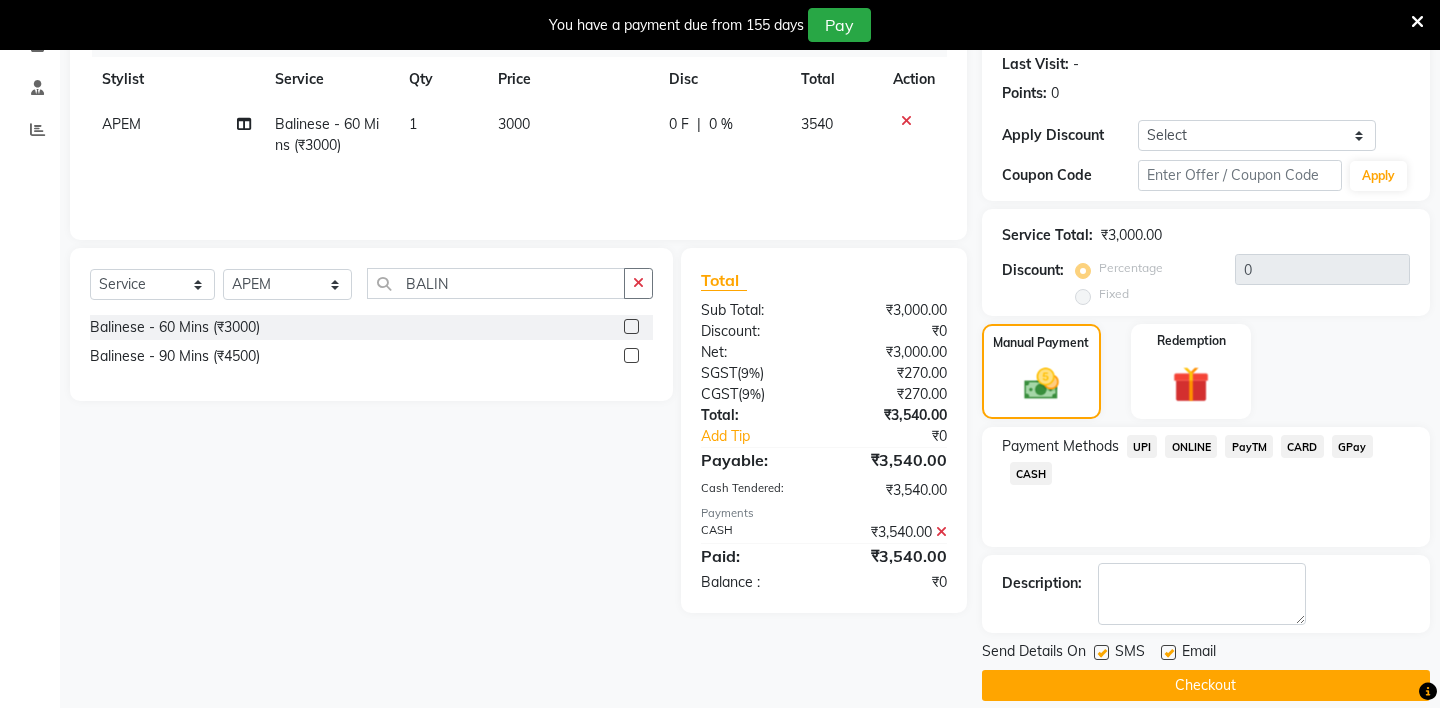 click on "Checkout" 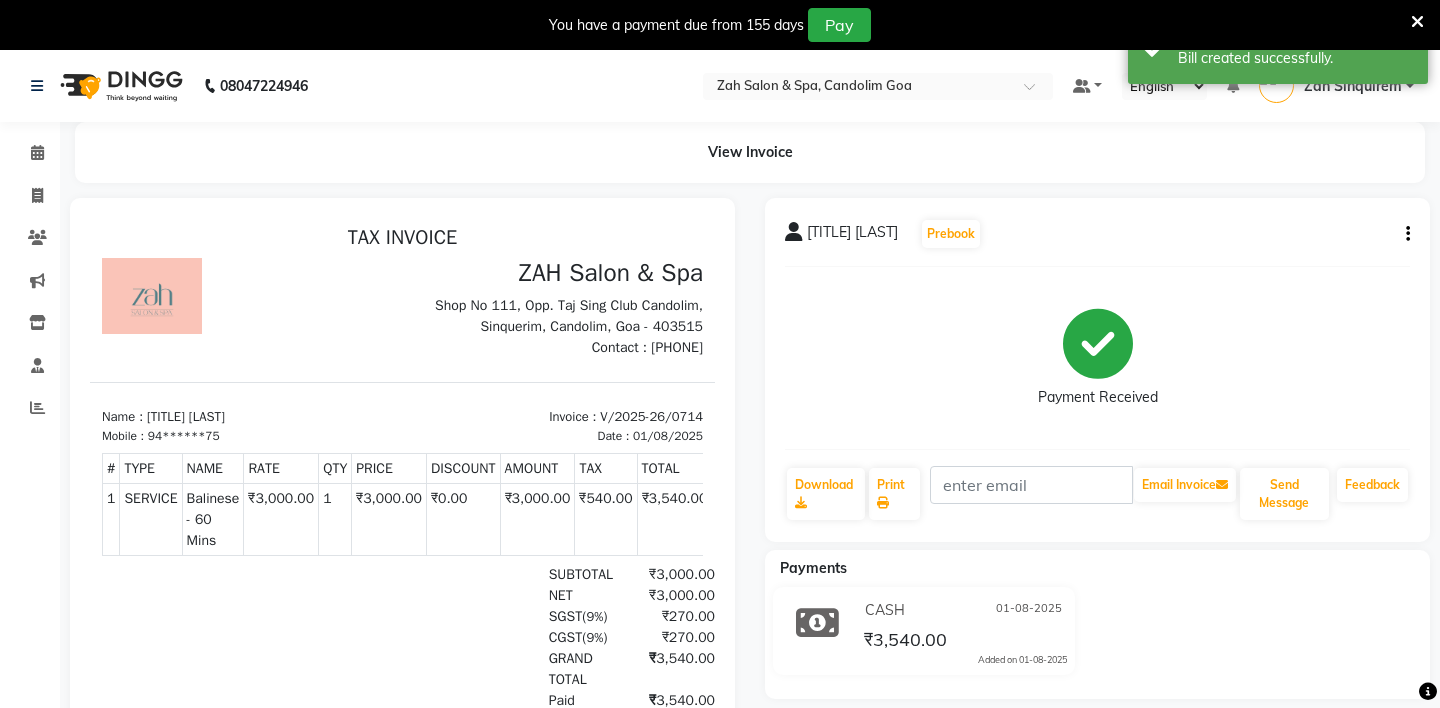 scroll, scrollTop: 0, scrollLeft: 0, axis: both 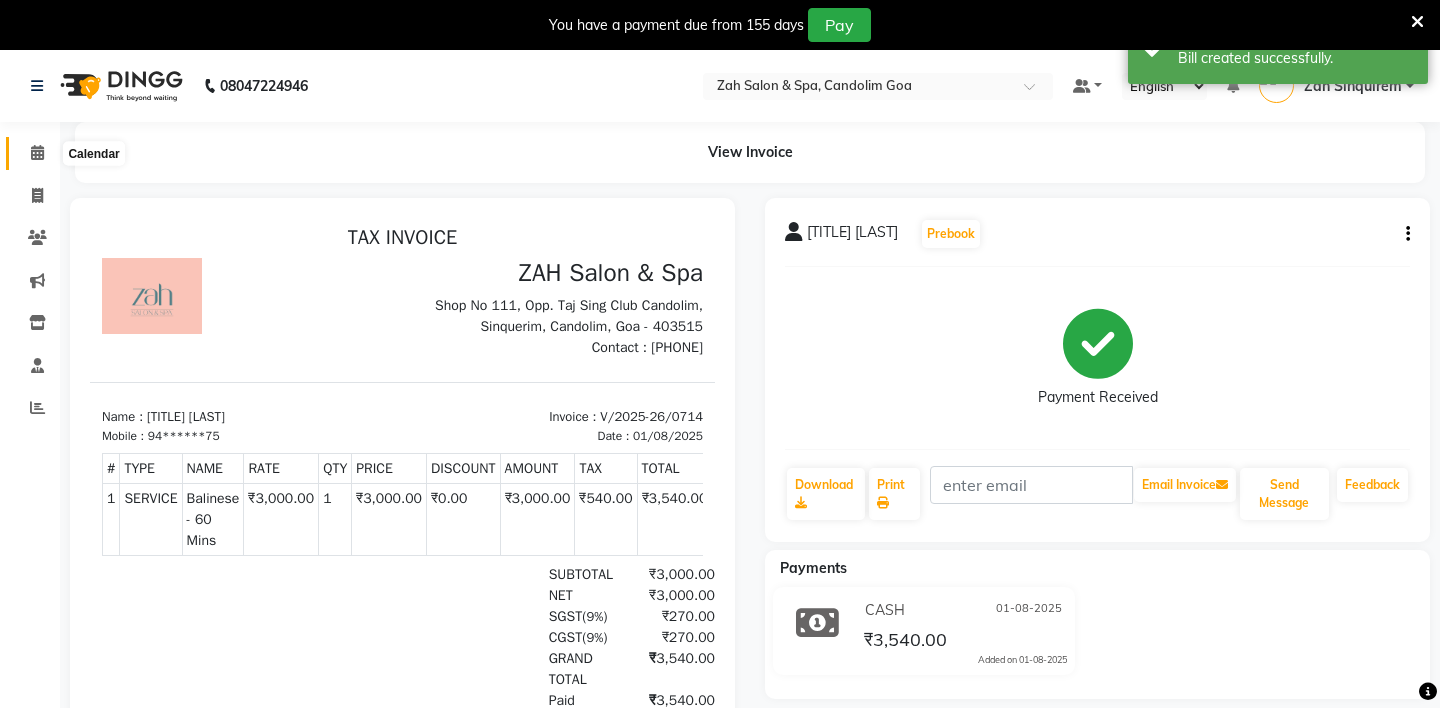 click 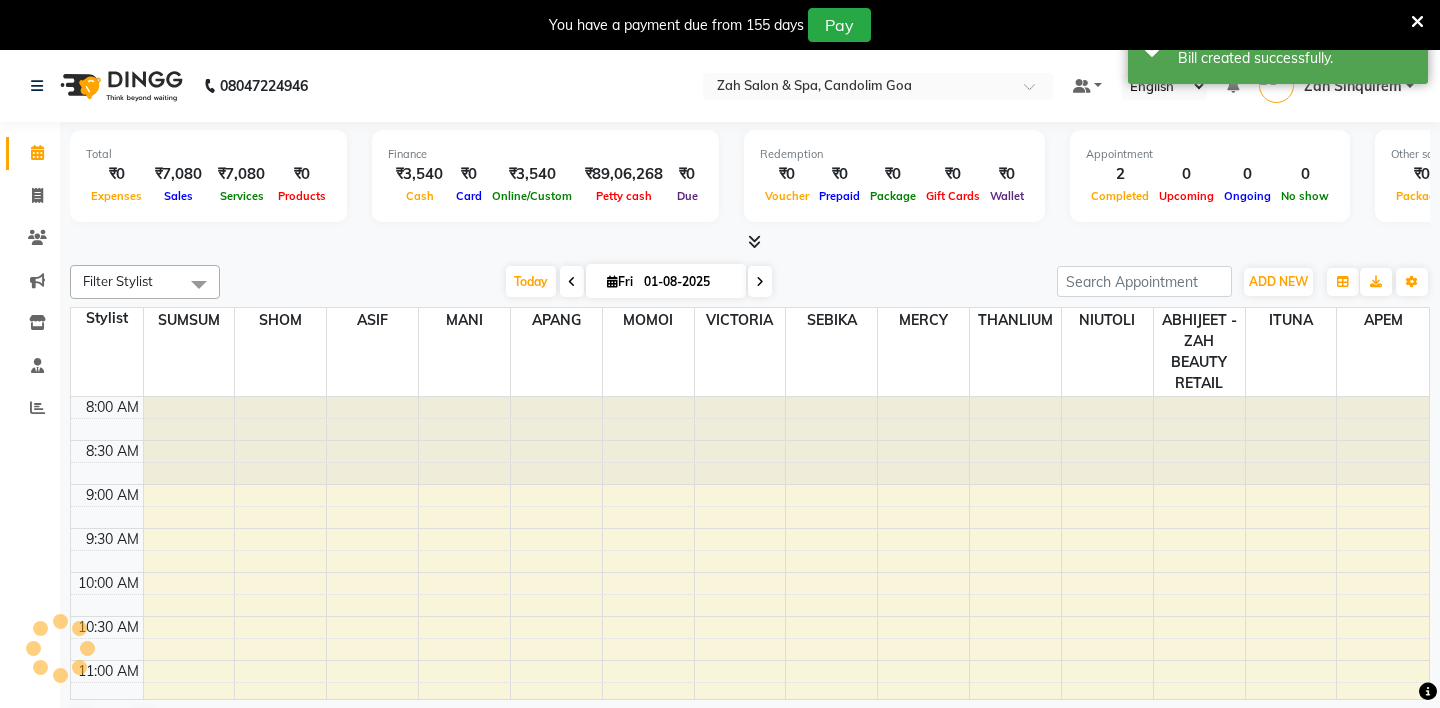 scroll, scrollTop: 0, scrollLeft: 0, axis: both 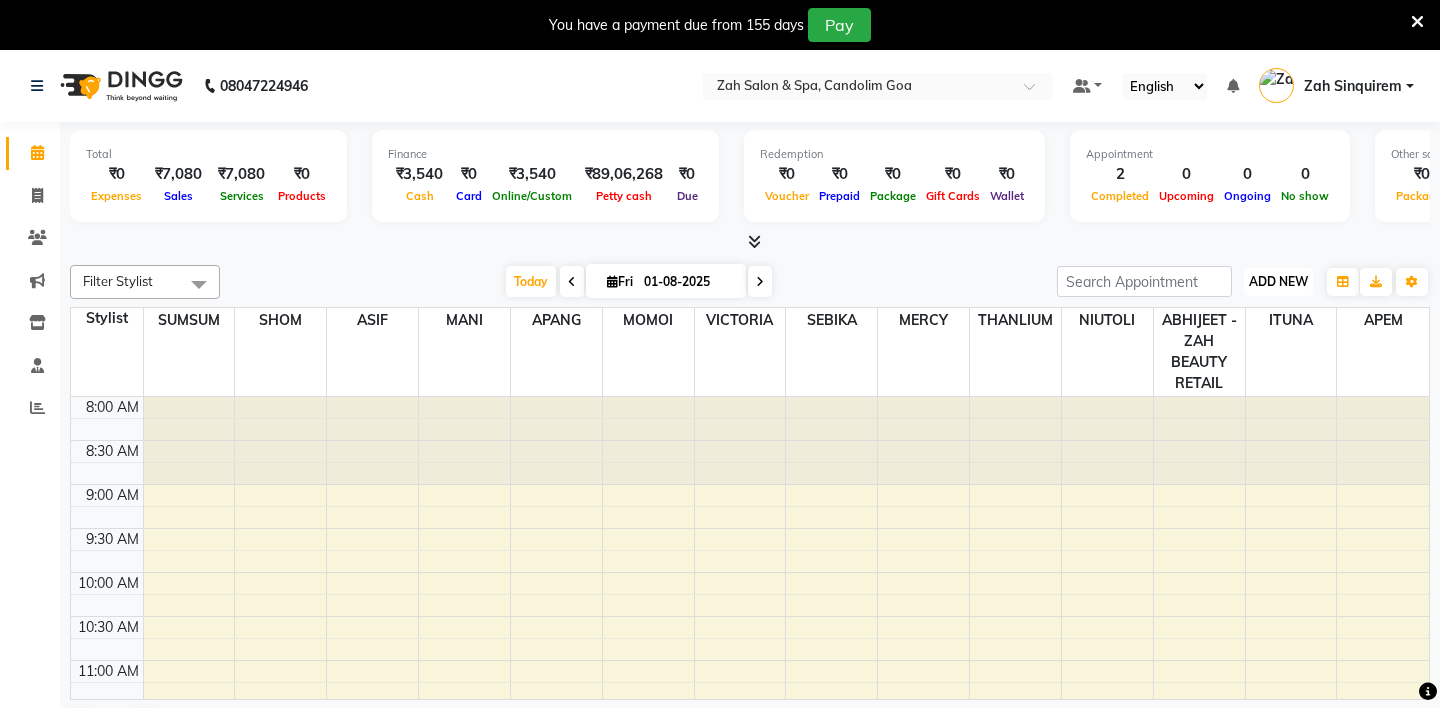 click on "ADD NEW" at bounding box center [1278, 281] 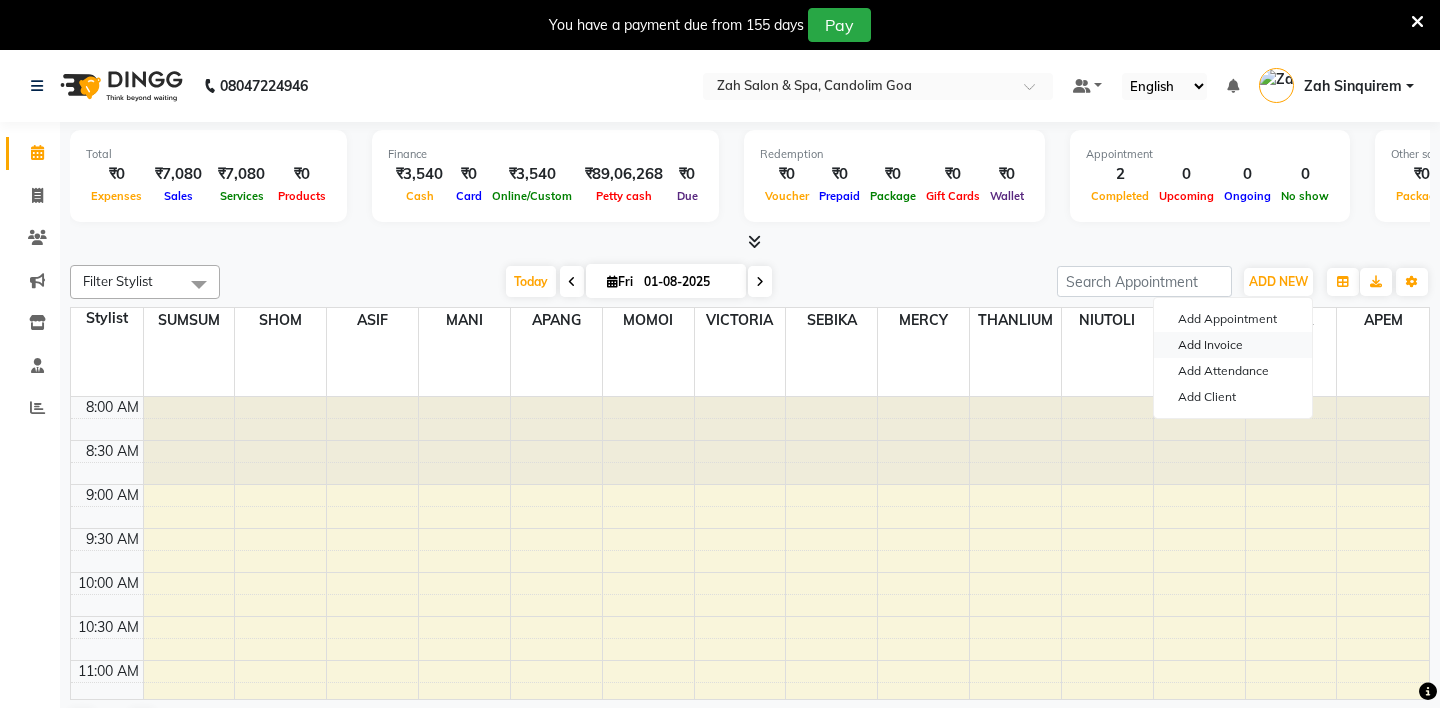 click on "Add Invoice" at bounding box center (1233, 345) 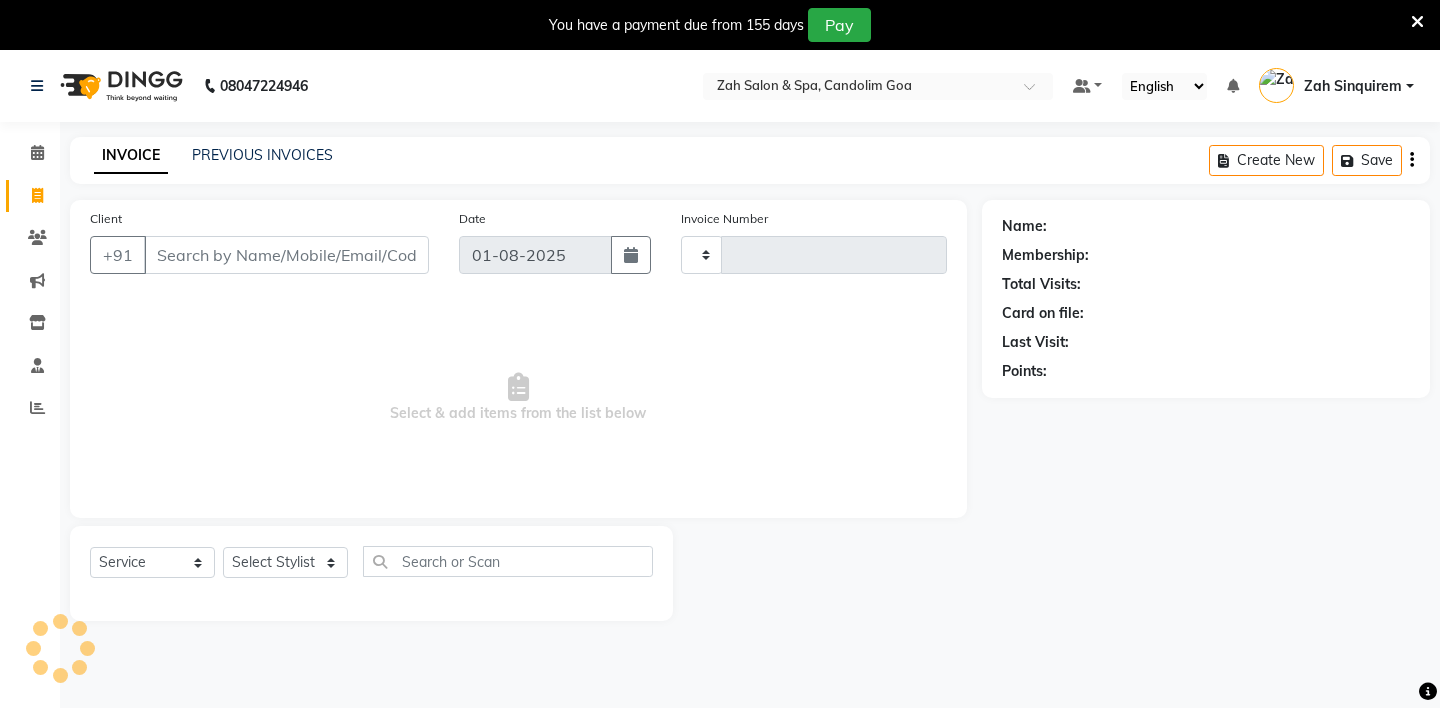 type on "0715" 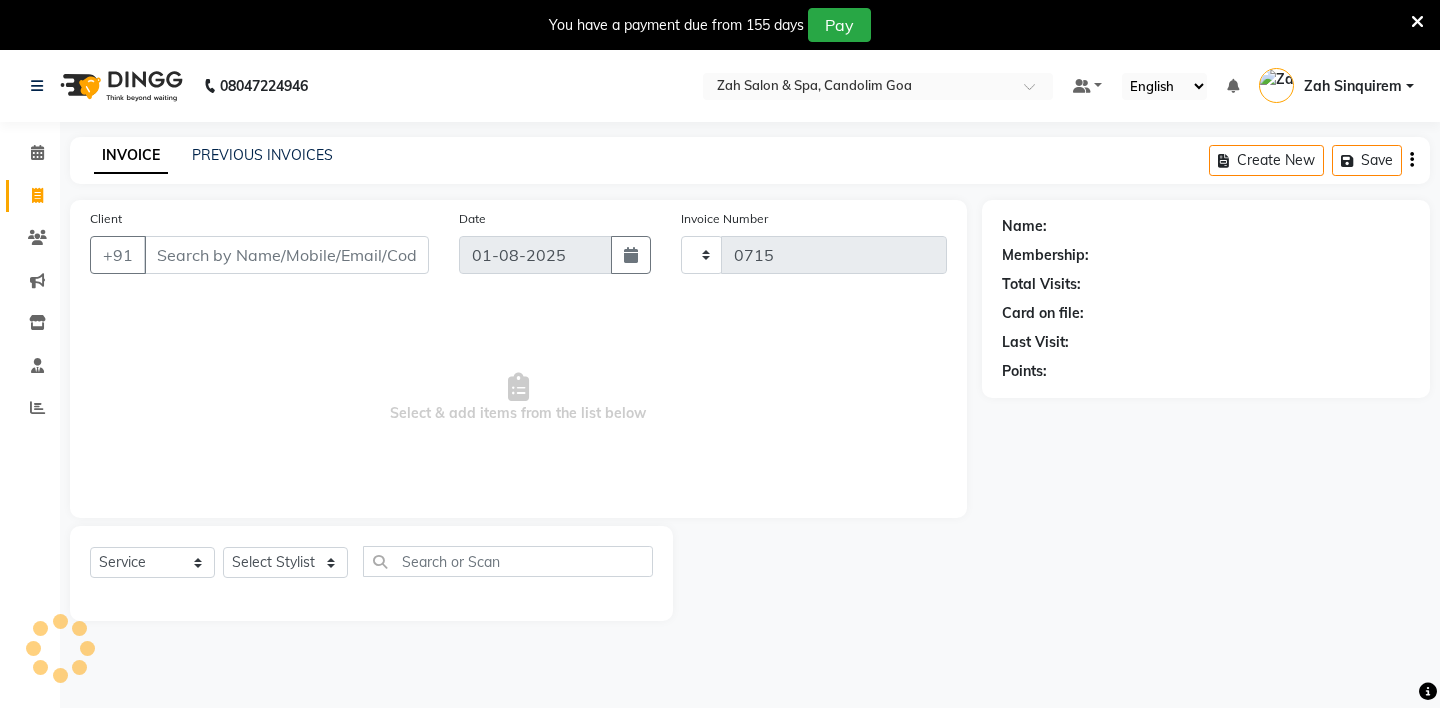 select on "5613" 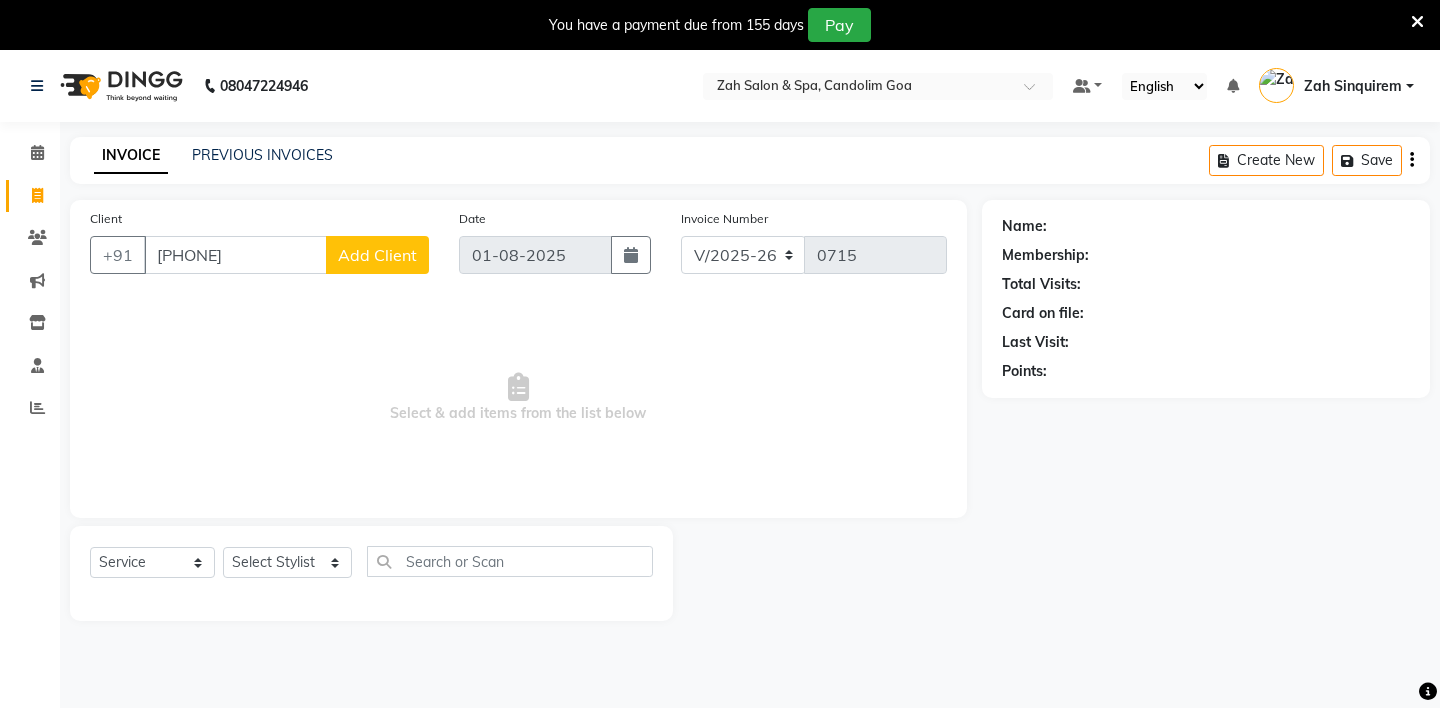 type on "[PHONE]" 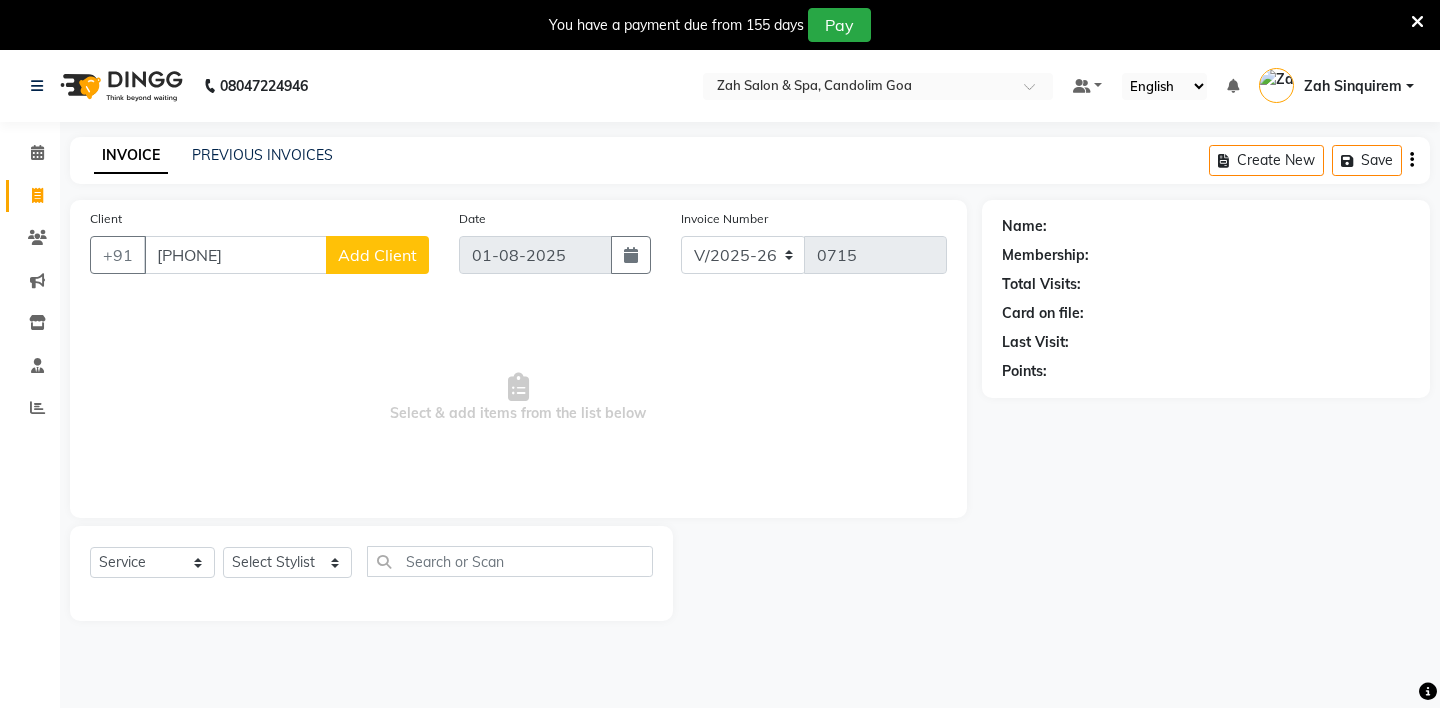 click on "Add Client" 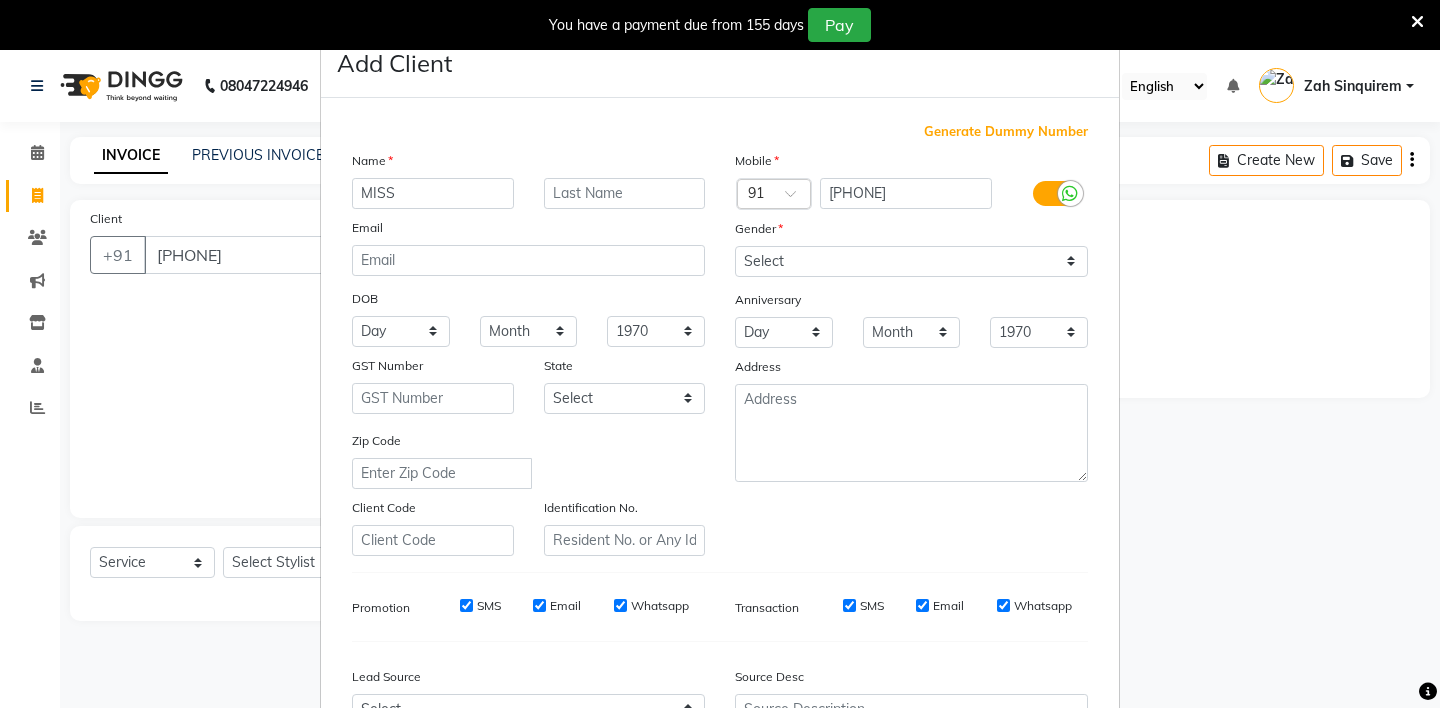 type on "MISS" 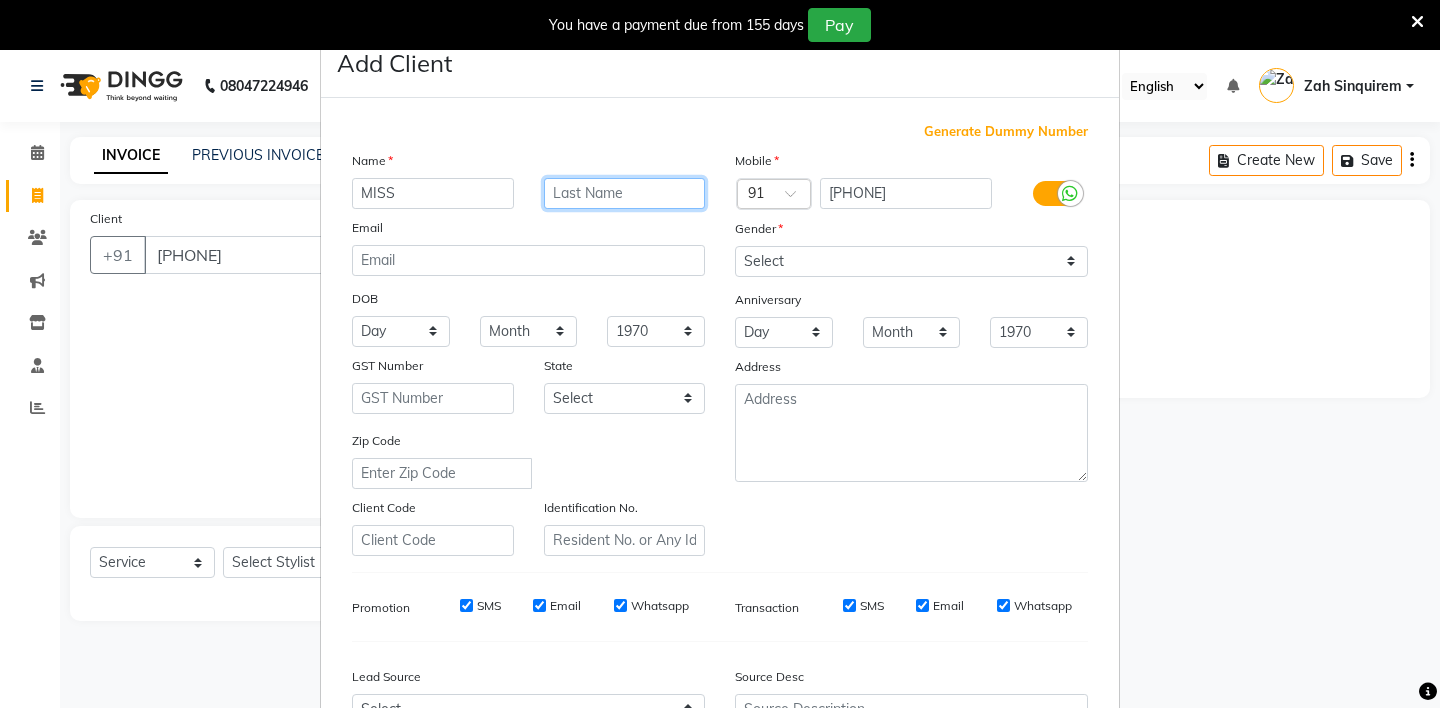 click at bounding box center (625, 193) 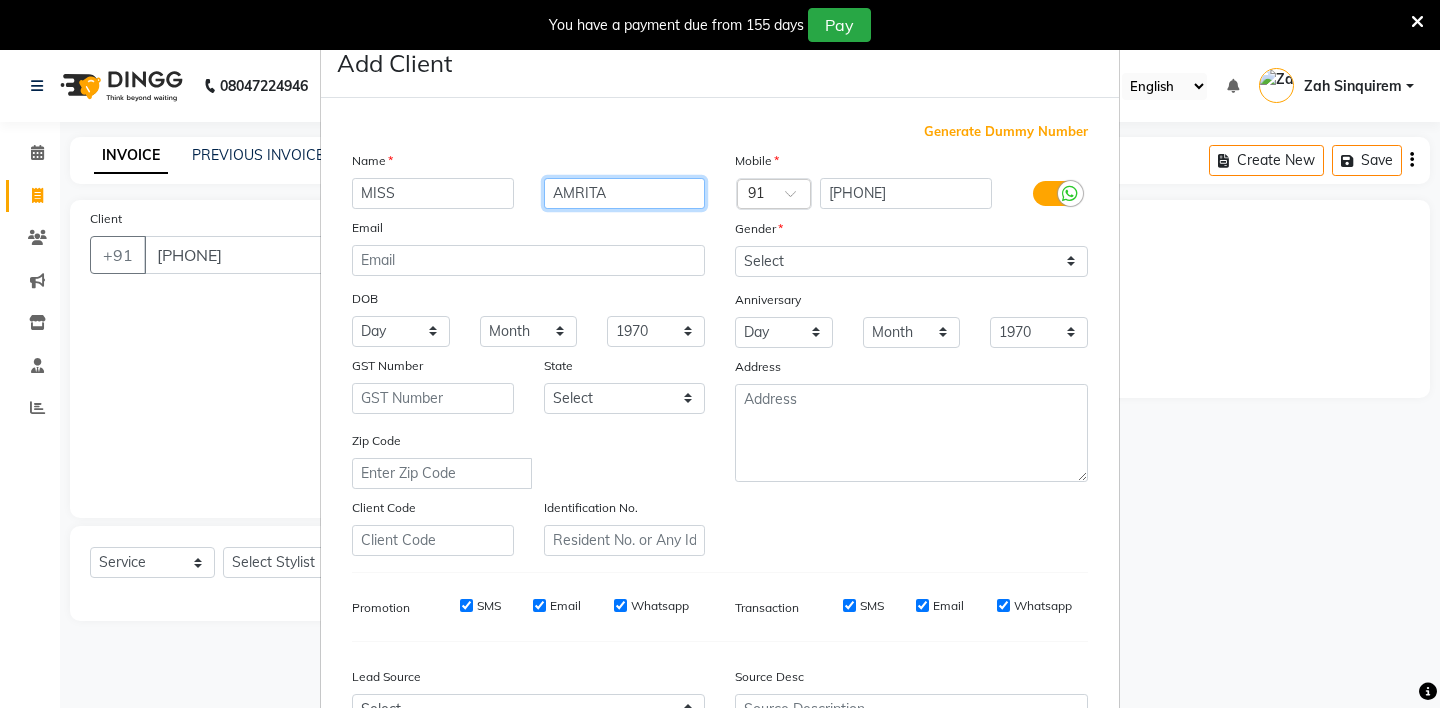 type on "AMRITA" 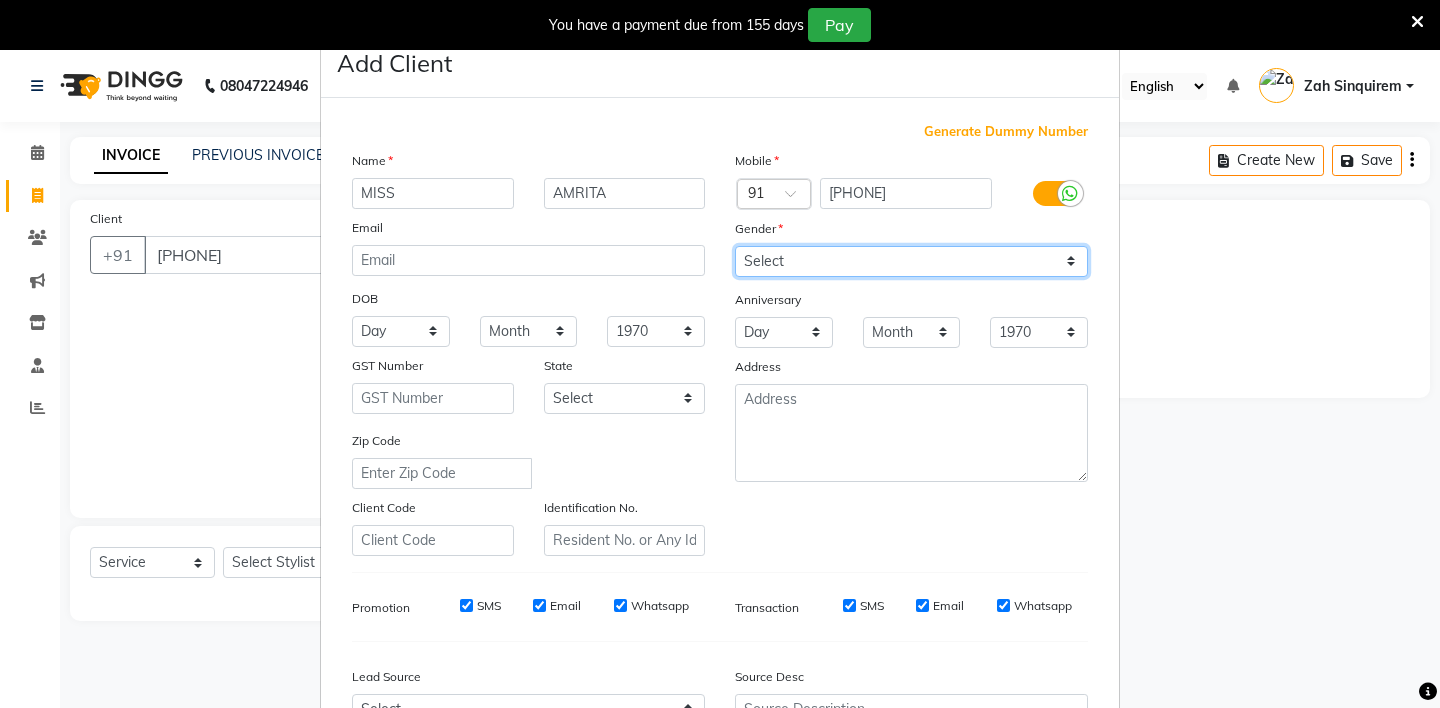 click on "Select Male Female Other Prefer Not To Say" at bounding box center [911, 261] 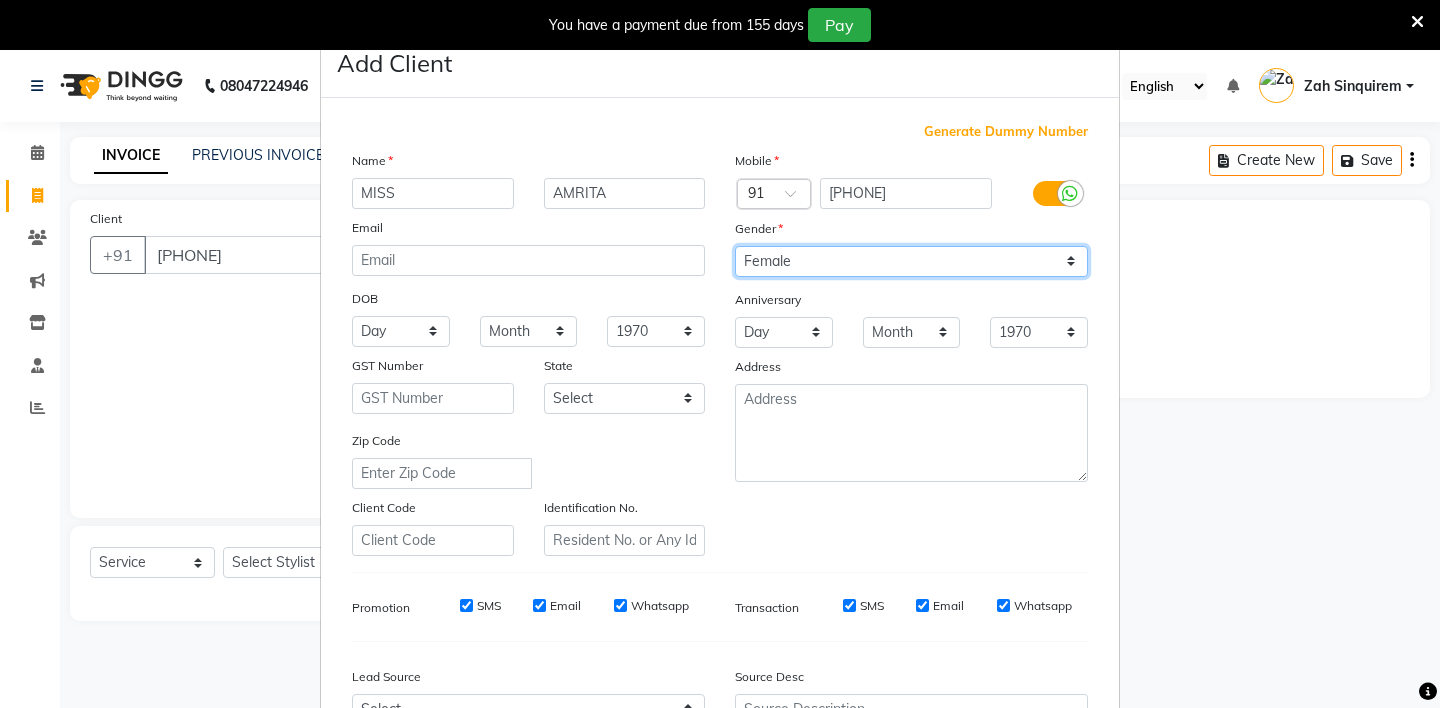 scroll, scrollTop: 214, scrollLeft: 0, axis: vertical 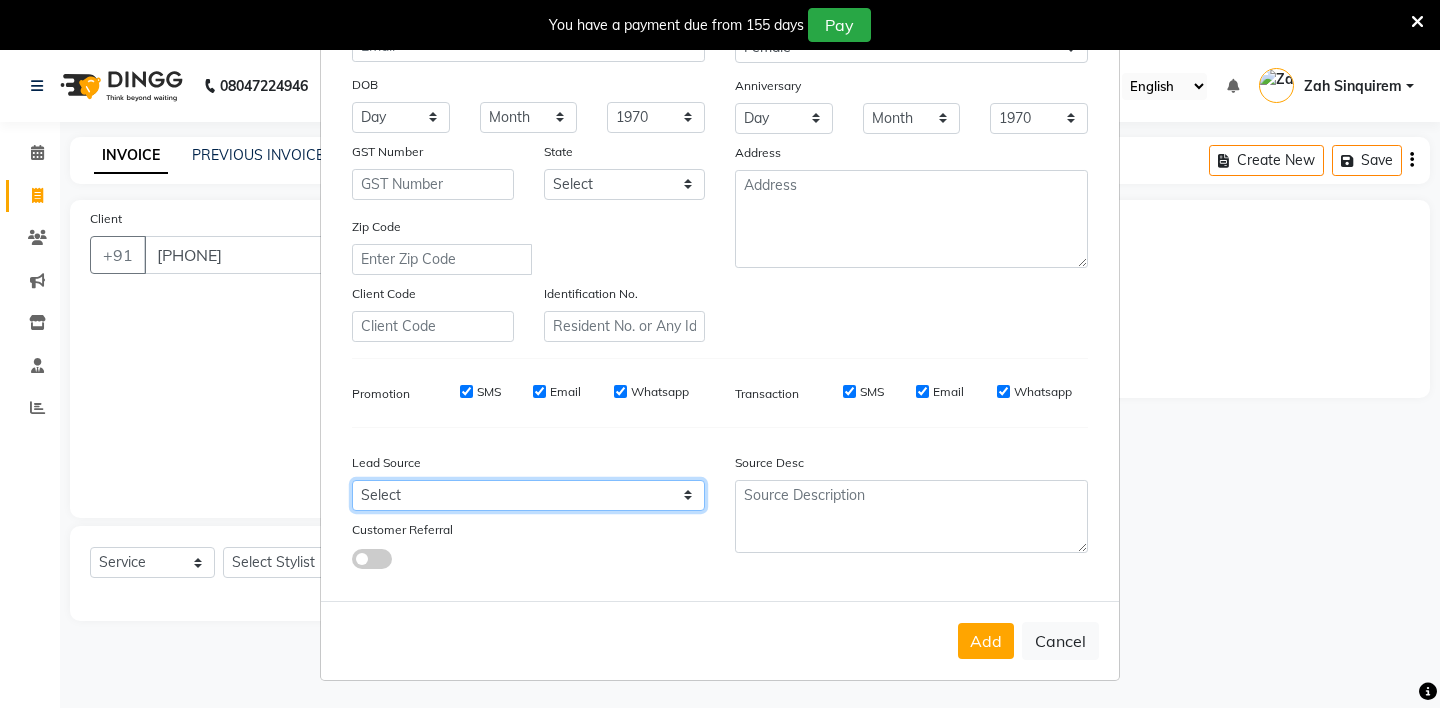 click on "Select Walk-in Referral Internet Friend Word of Mouth Advertisement Facebook JustDial Google Other Instagram  YouTube  WhatsApp" at bounding box center [528, 495] 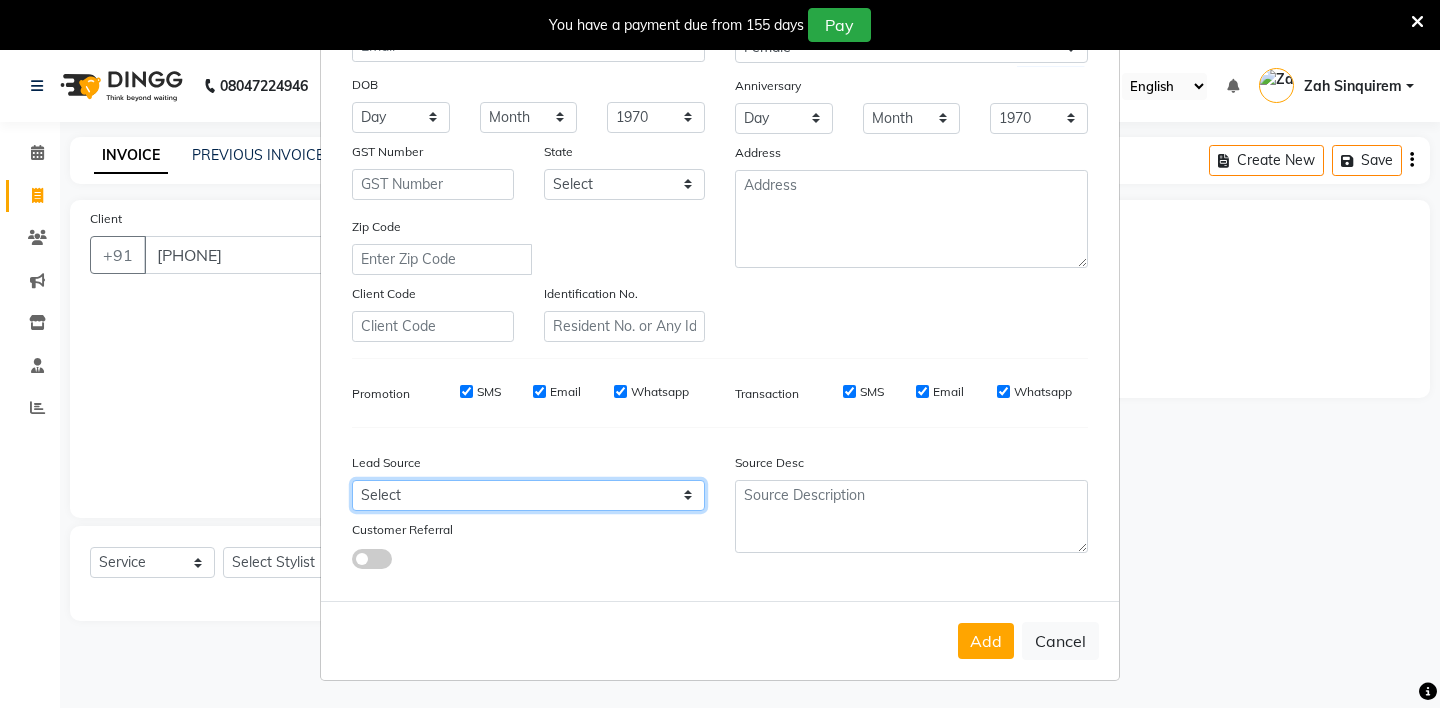select on "36148" 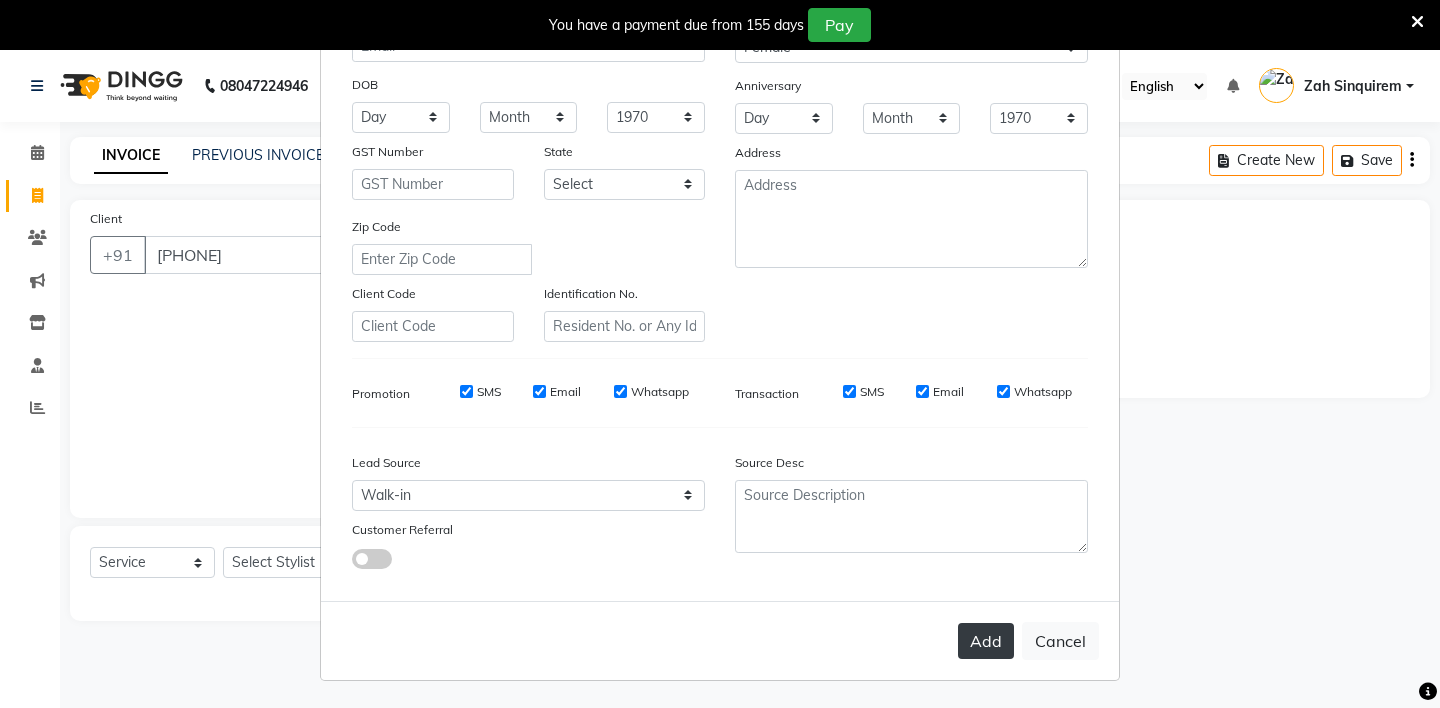 click on "Add" at bounding box center [986, 641] 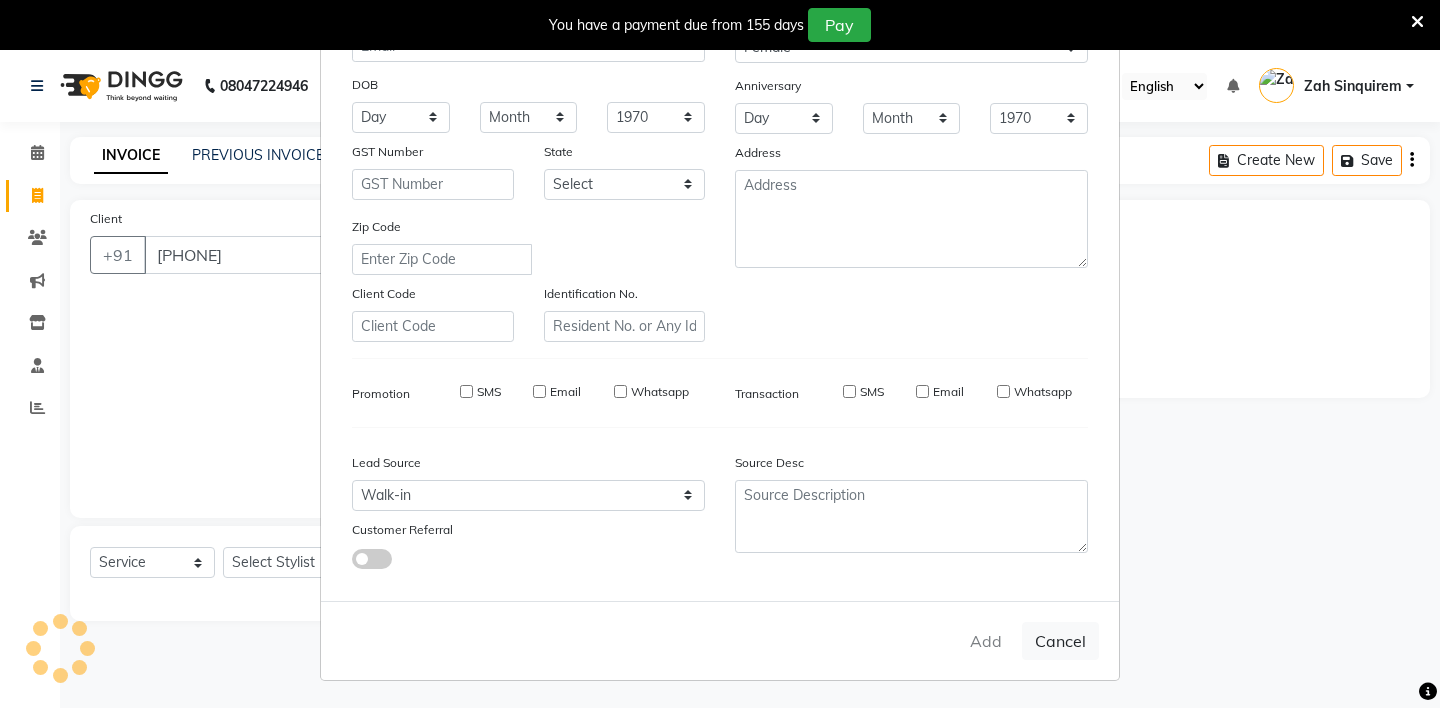 type on "98******10" 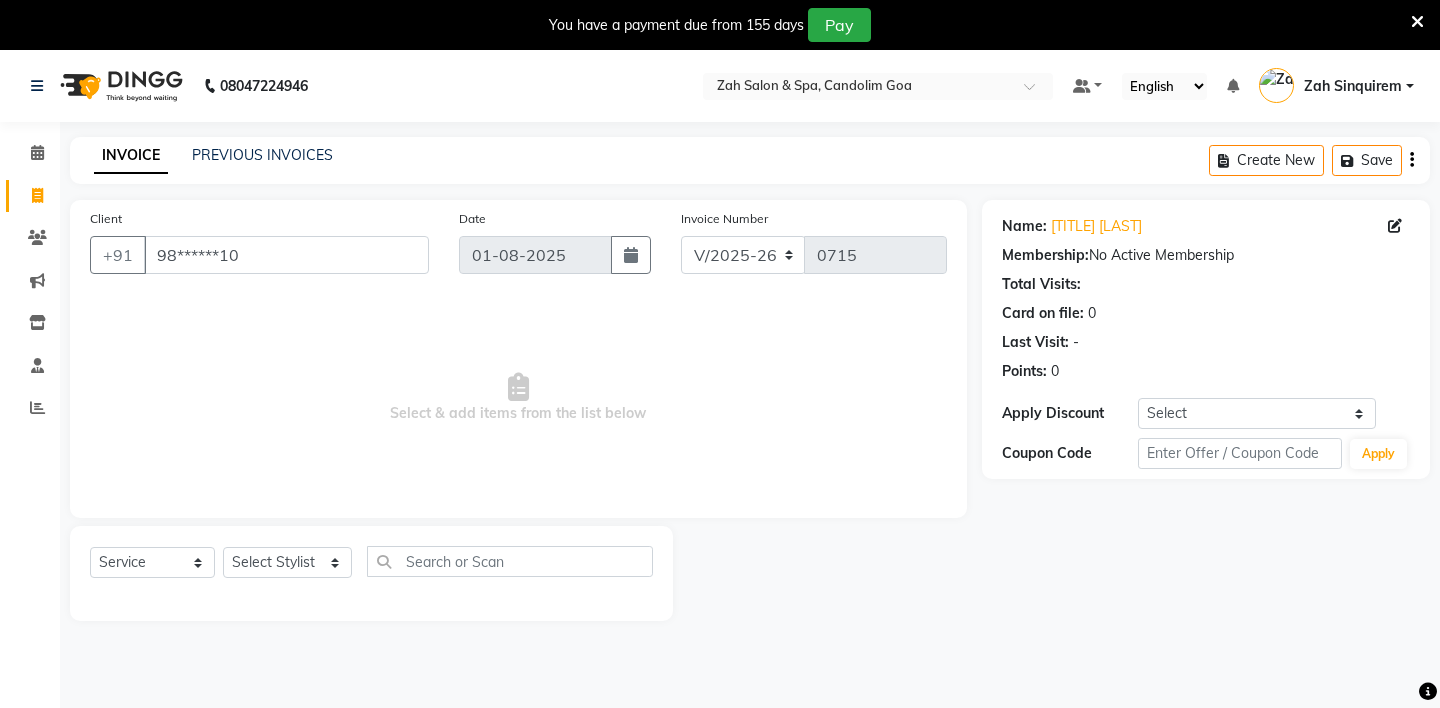 click on "Invoice : V/2025-26/0713  Client +91 [PHONE] Date 01-08-2025 Invoice Number V/2025 V/2025-26 0715  Select & add items from the list below  Select  Service  Product  Membership  Package Voucher Gift Card  Select Stylist [NAME] - ZAH BEAUTY RETAIL [NAME] [NAME] [NAME] [NAME] [NAME] [NAME] [NAME] [NAME] [NAME] [NAME] [NAME] [NAME] [NAME] Name: [TITLE] [LAST] Membership:  No Active Membership  Total Visits:   Card on file:  0 Last Visit:   - Points:   0  Apply Discount Select Coupon → Daily Discount Coupon → Am/bh/acct Coupon → Am/bh/acct Coupon → Manager 15 Coupon → Manager 10 Coupon Code Apply" 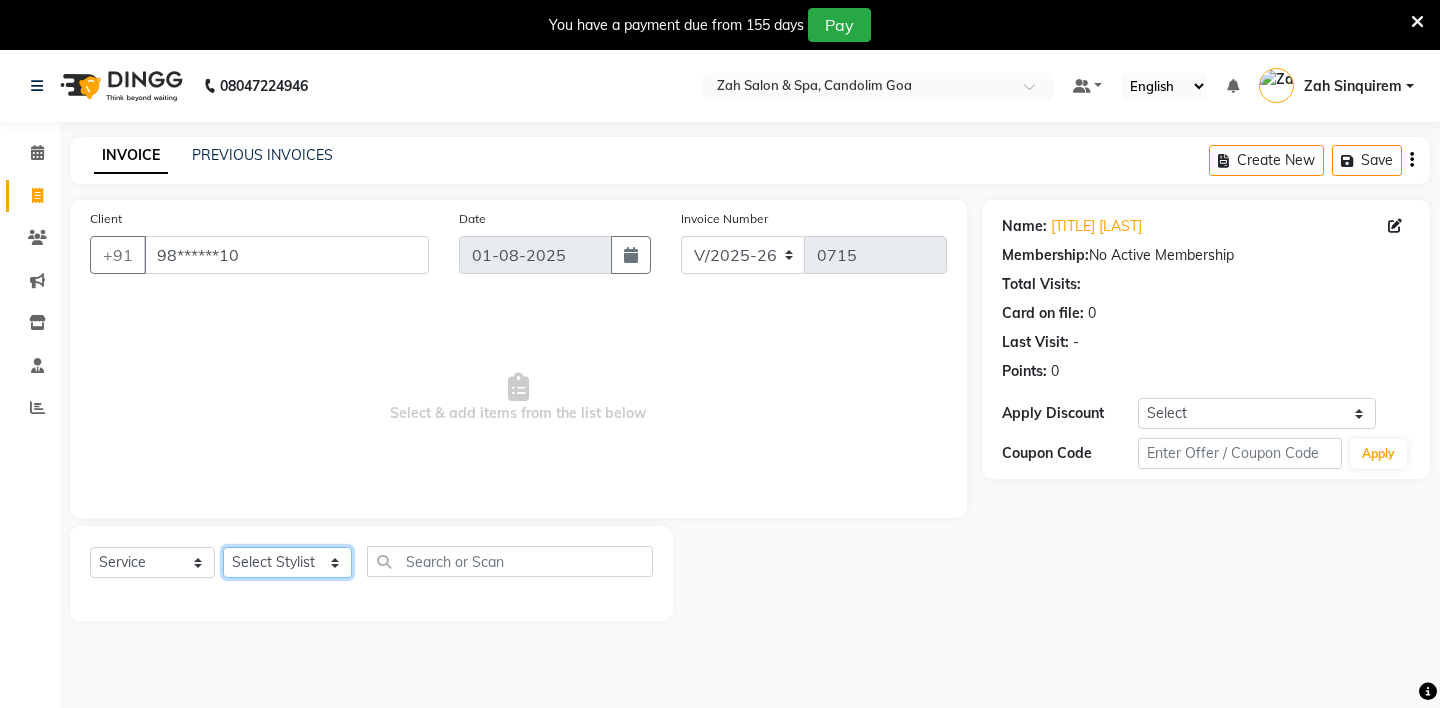 click on "Select Stylist ABHIJEET - ZAH BEAUTY RETAIL APANG APEM ASIF ITUNA MANI MERCY MOMOI NIUTOLI SEBIKA SHOM SUMSUM THANLIUM VICTORIA" 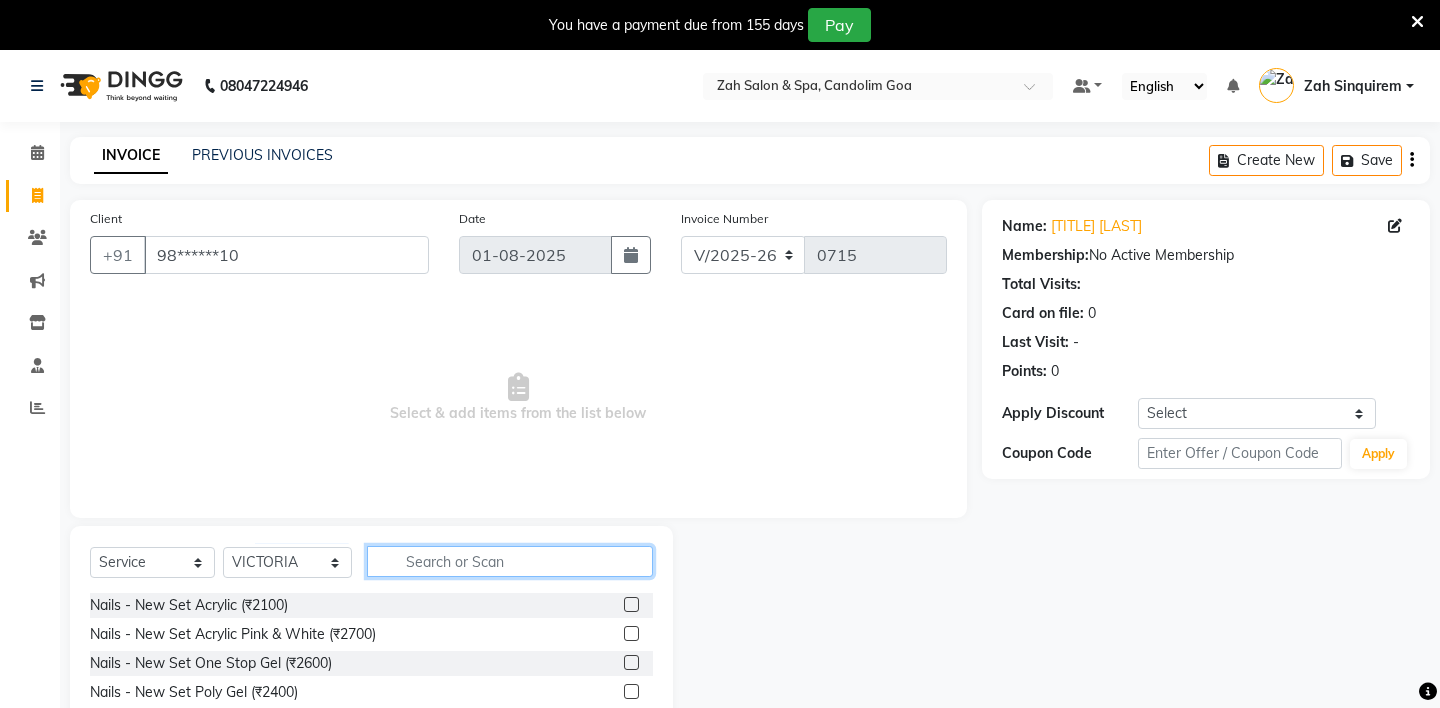 click 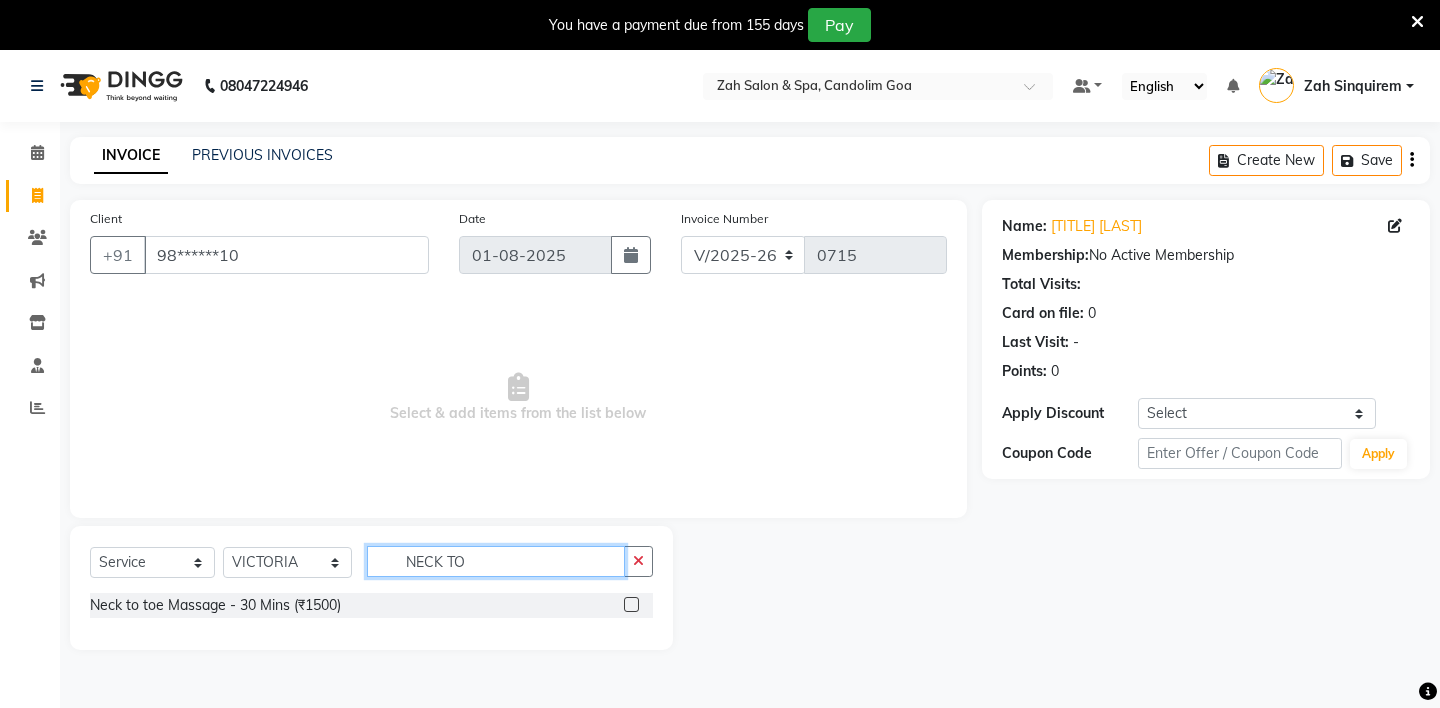 type on "NECK TO" 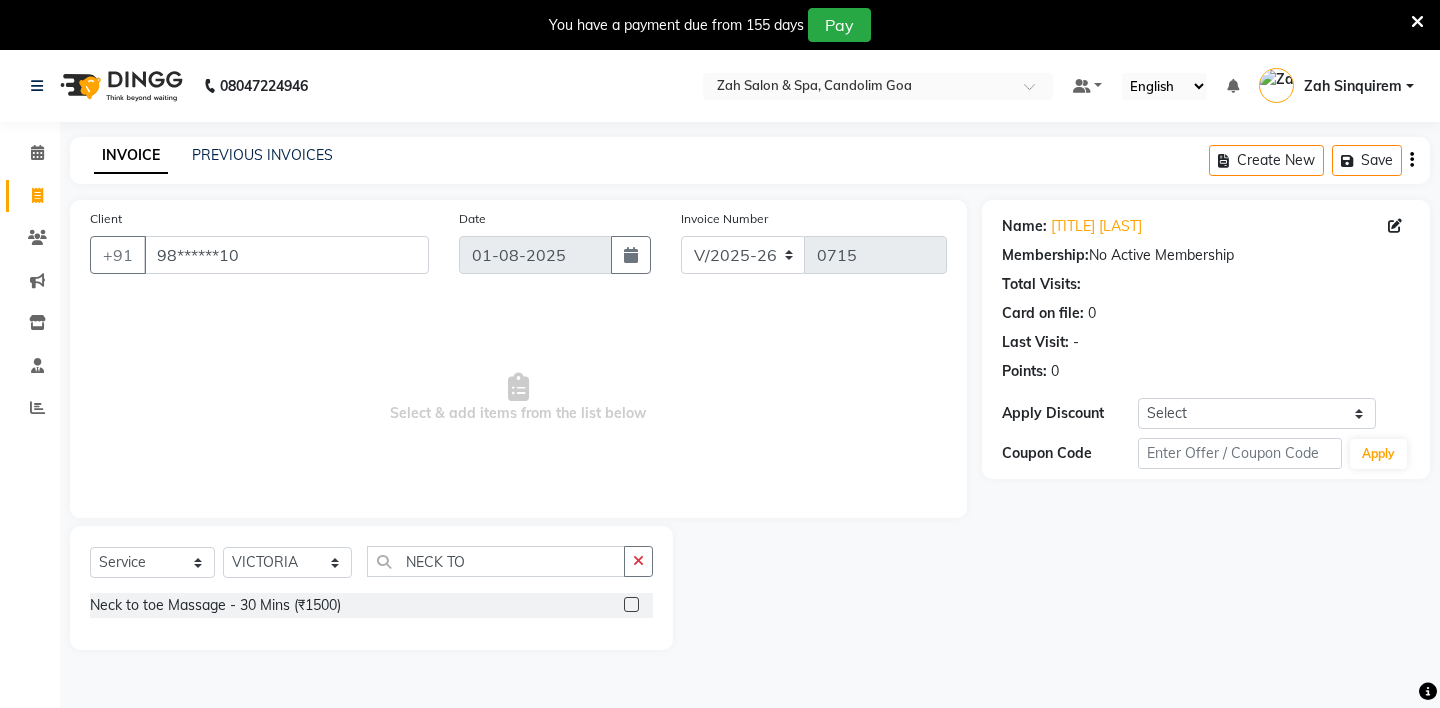 click 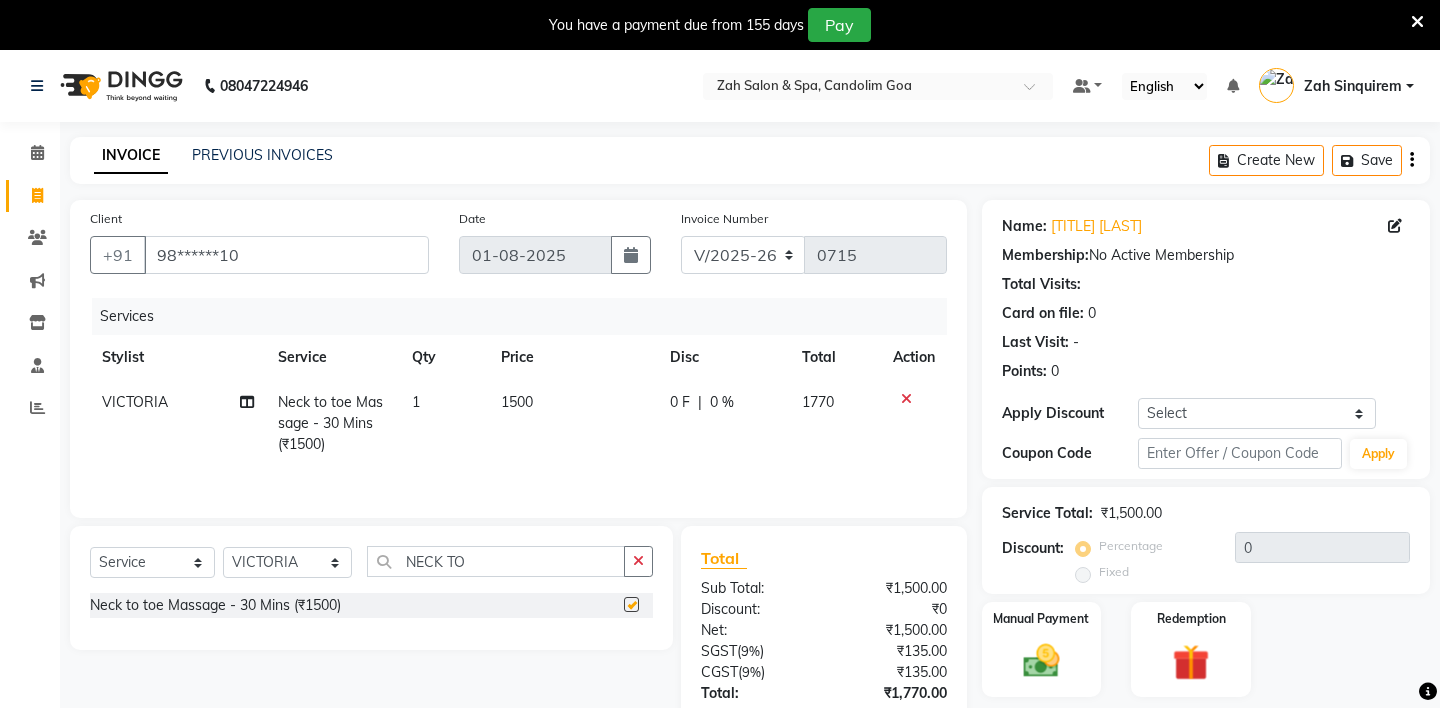 checkbox on "false" 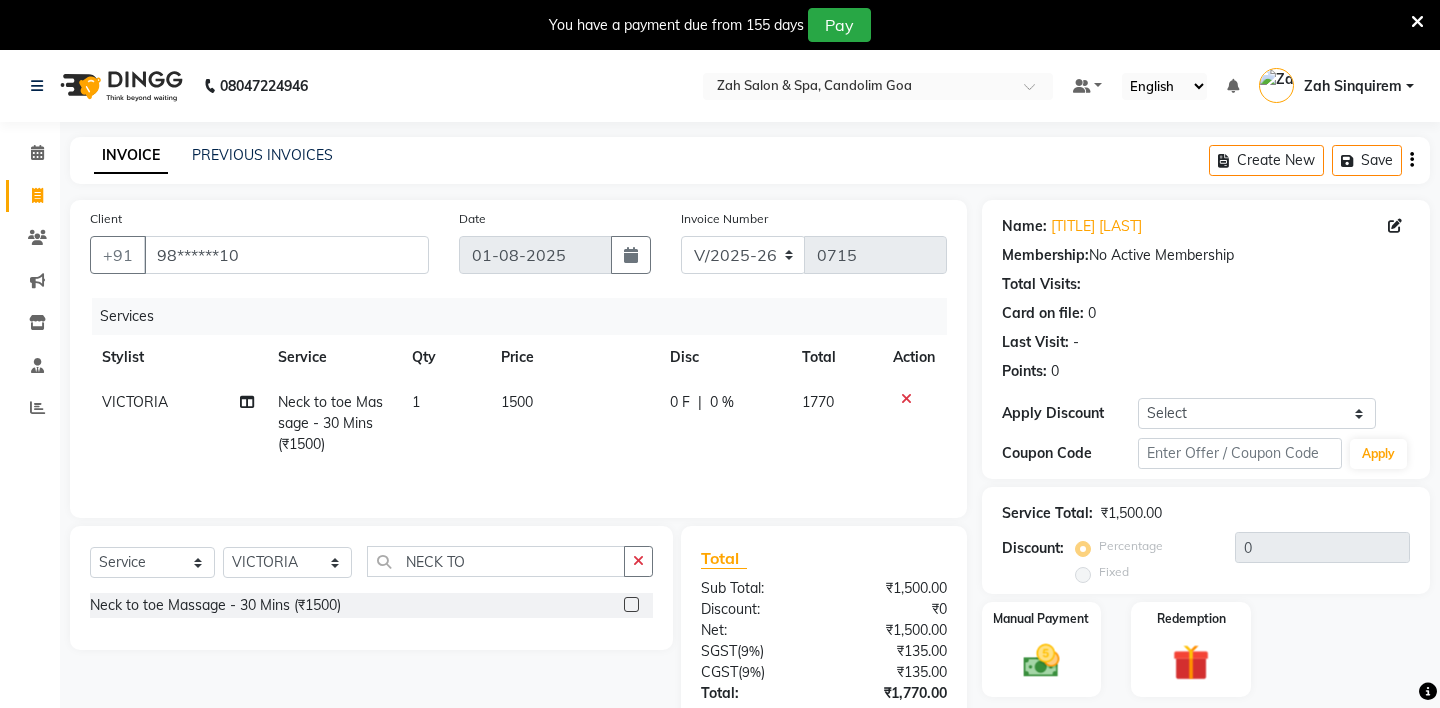 scroll, scrollTop: 142, scrollLeft: 0, axis: vertical 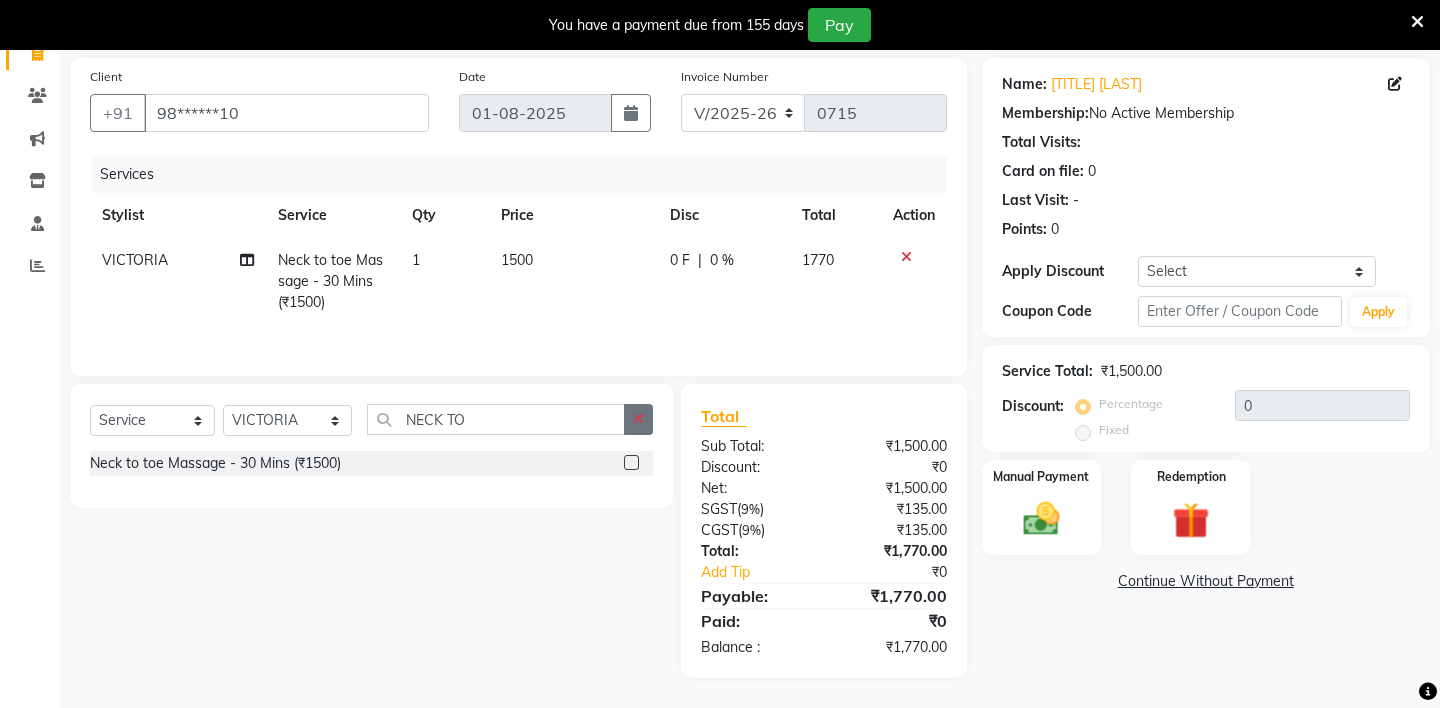 click 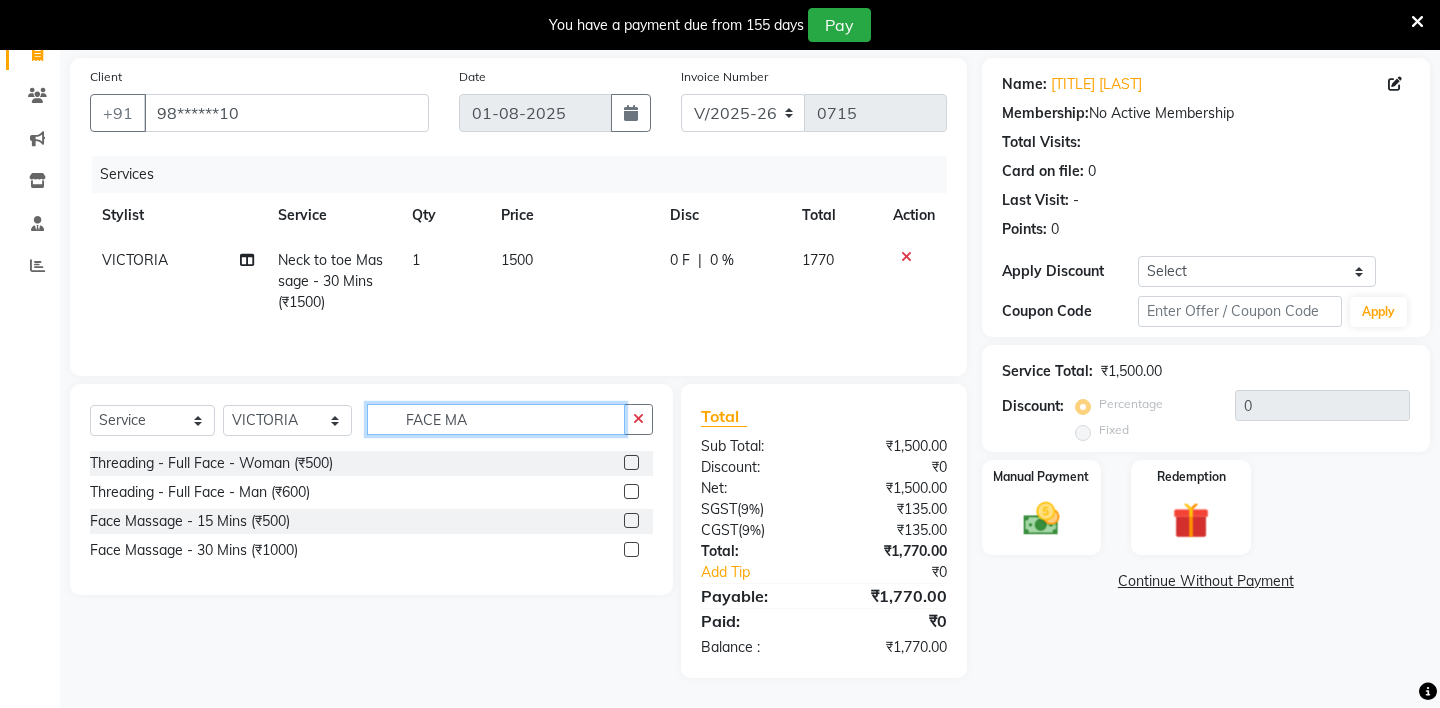 type on "FACE MA" 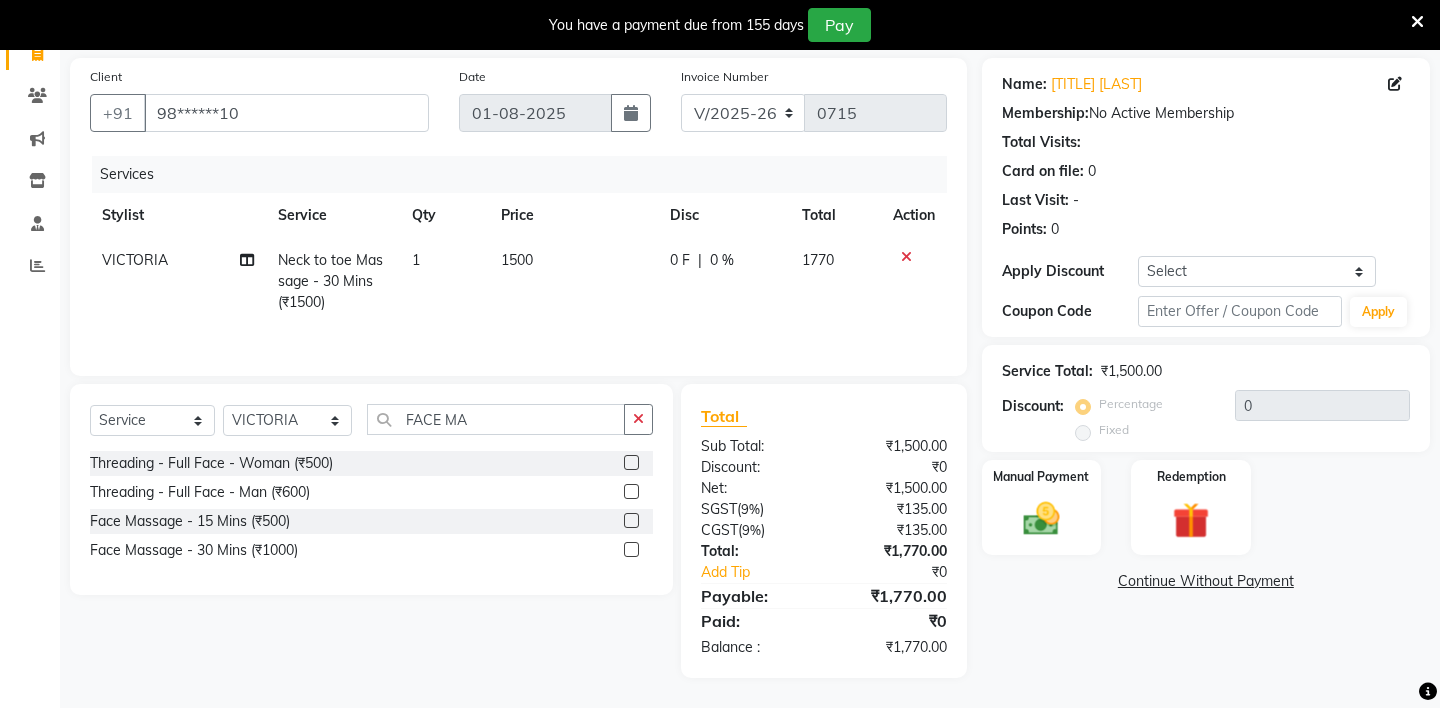 click 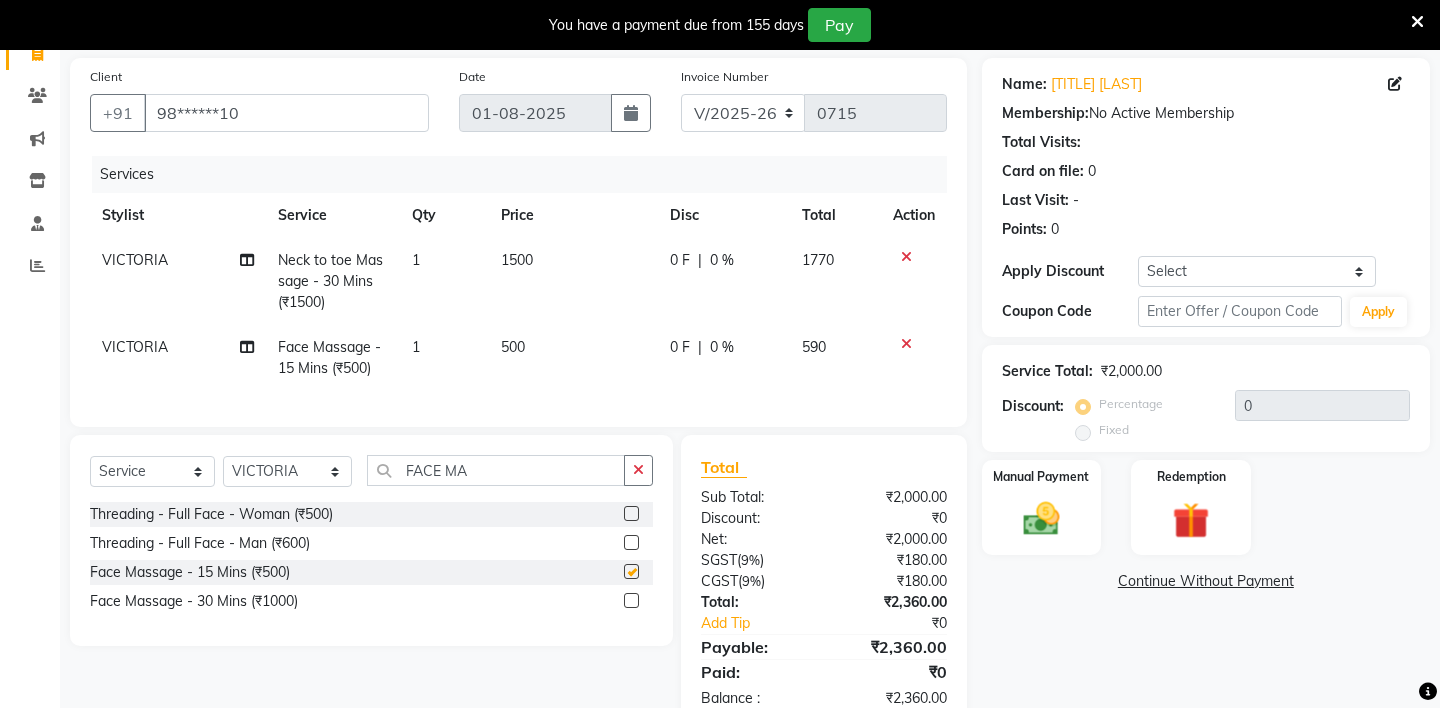 checkbox on "false" 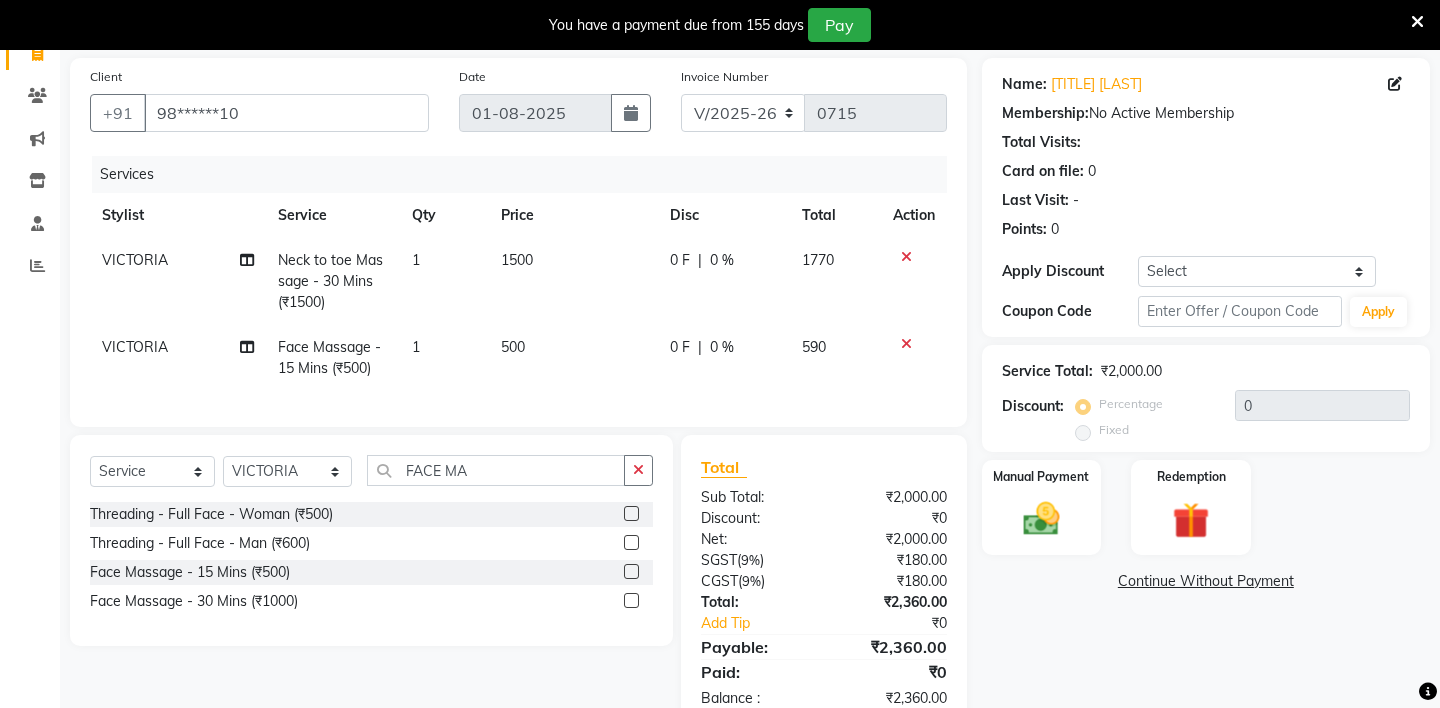 scroll, scrollTop: 193, scrollLeft: 0, axis: vertical 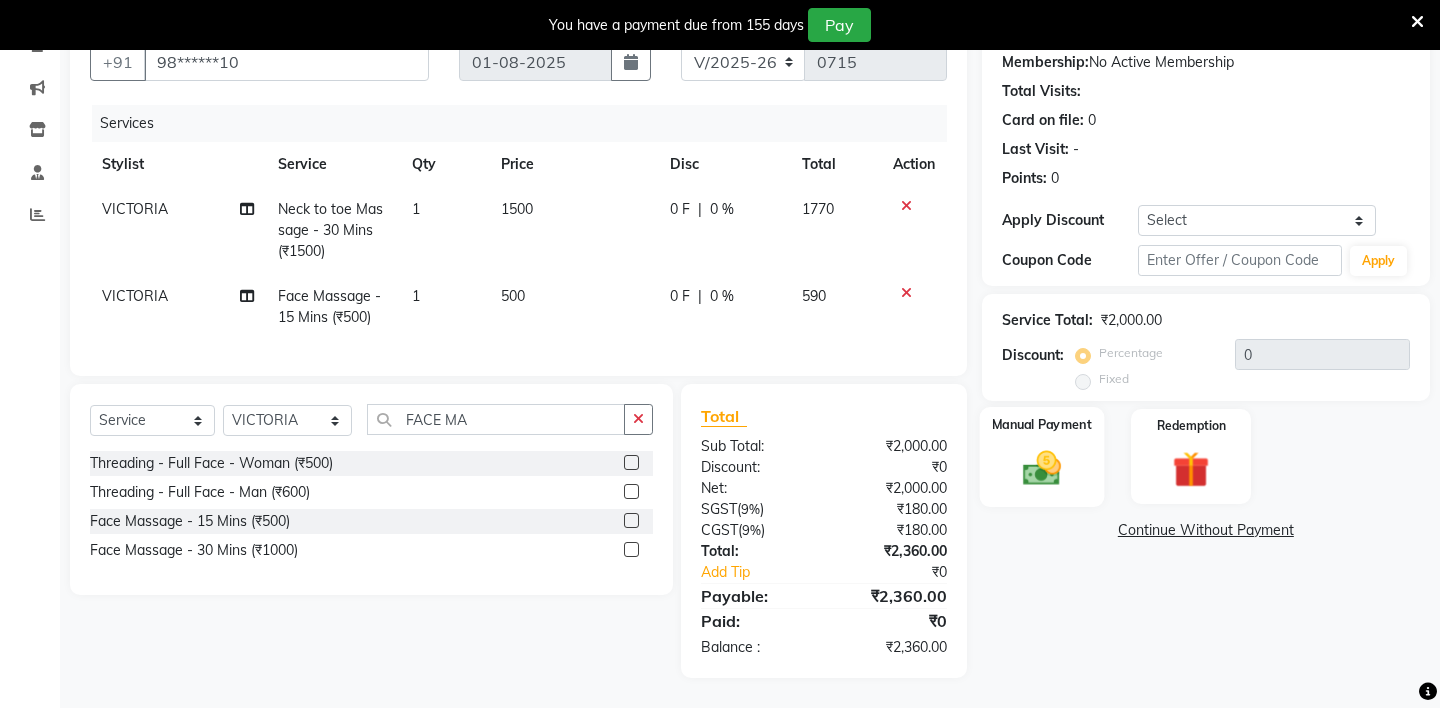 click on "Manual Payment" 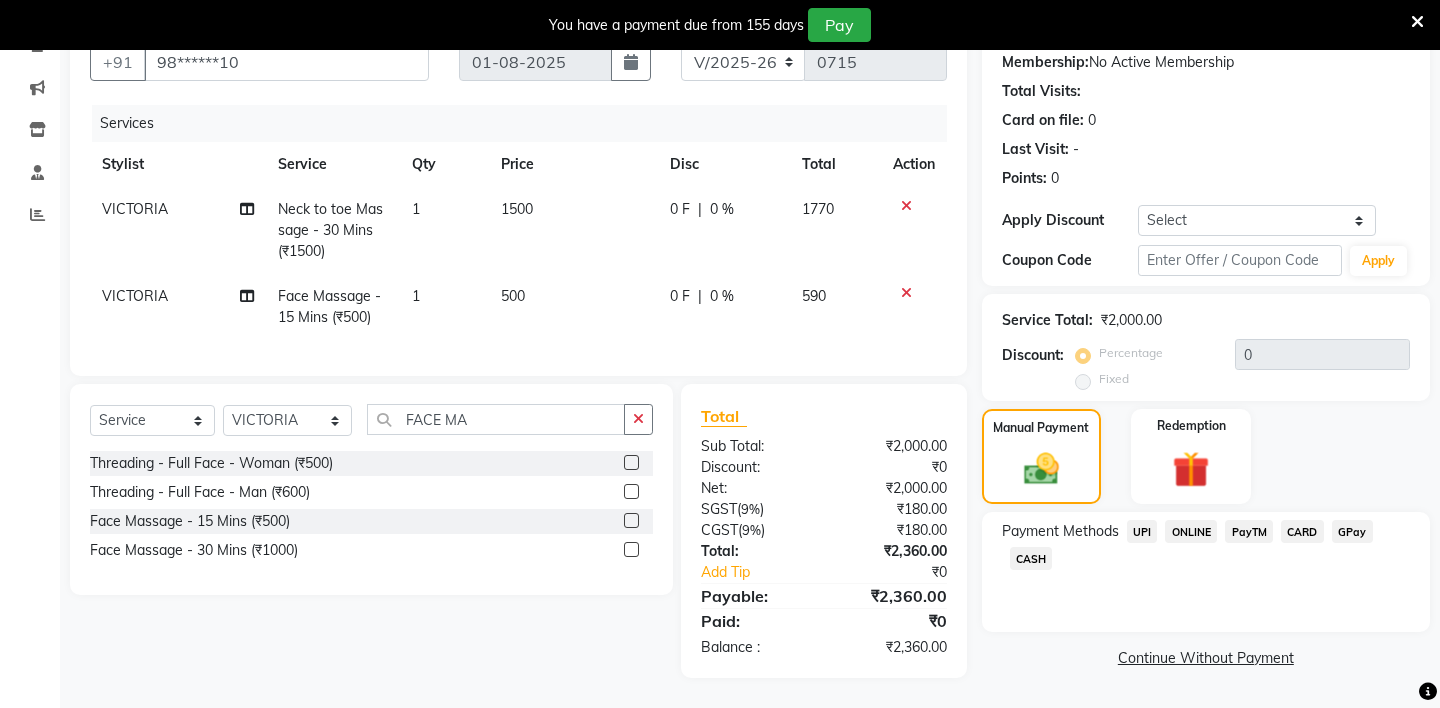 click on "CASH" 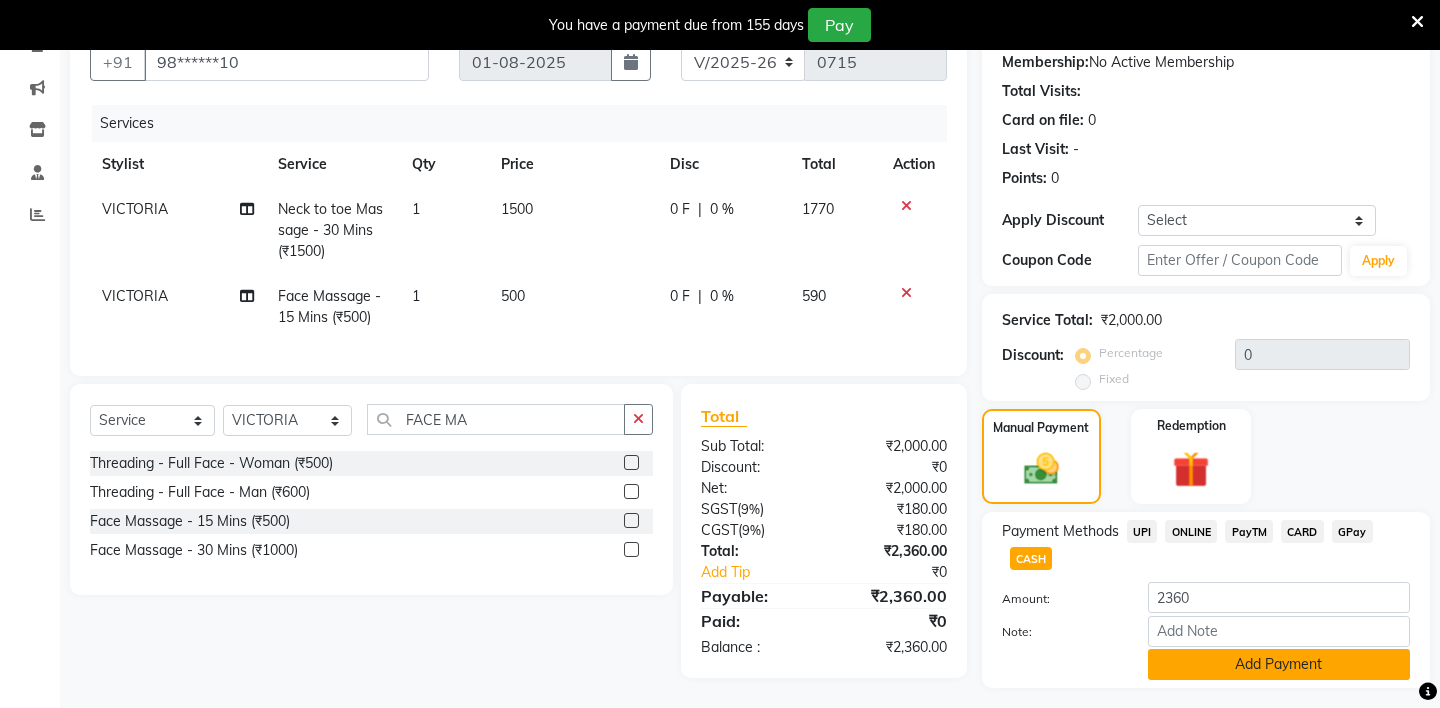 click on "Add Payment" 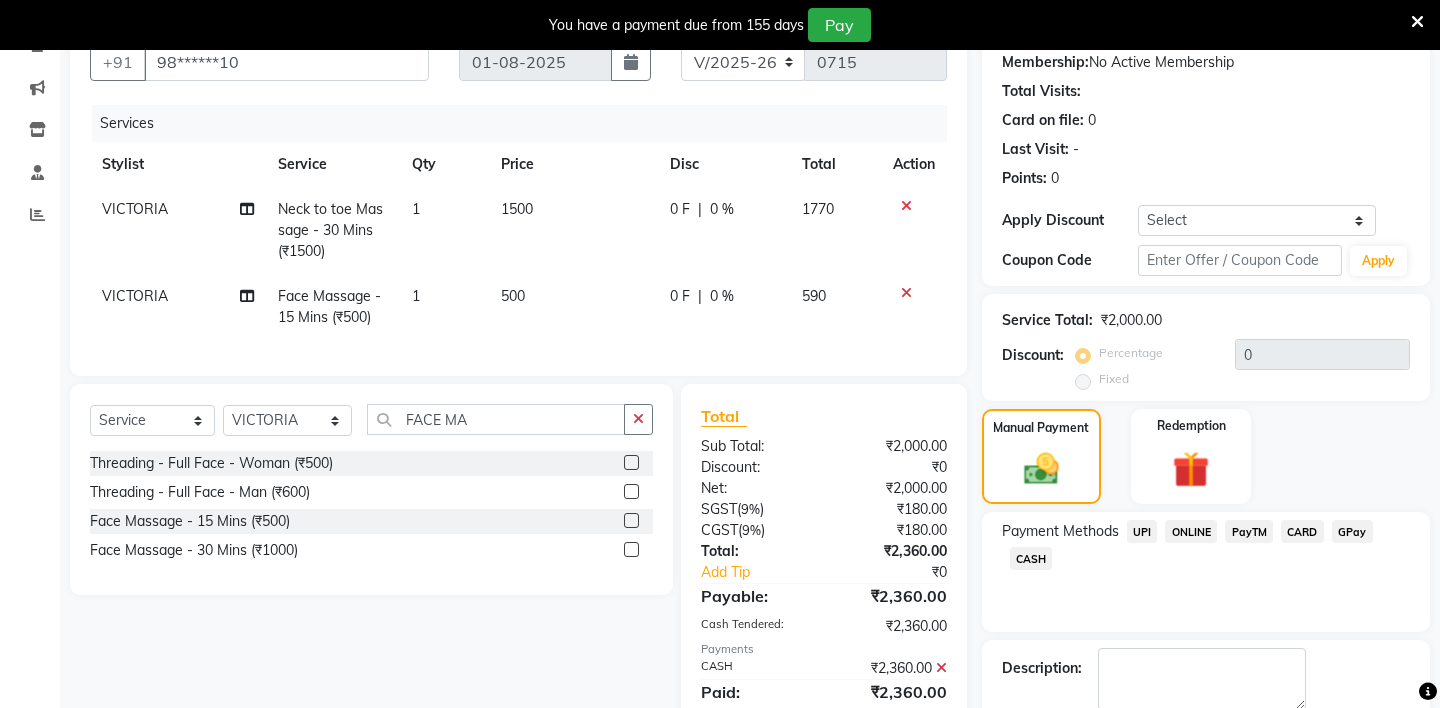 scroll, scrollTop: 278, scrollLeft: 0, axis: vertical 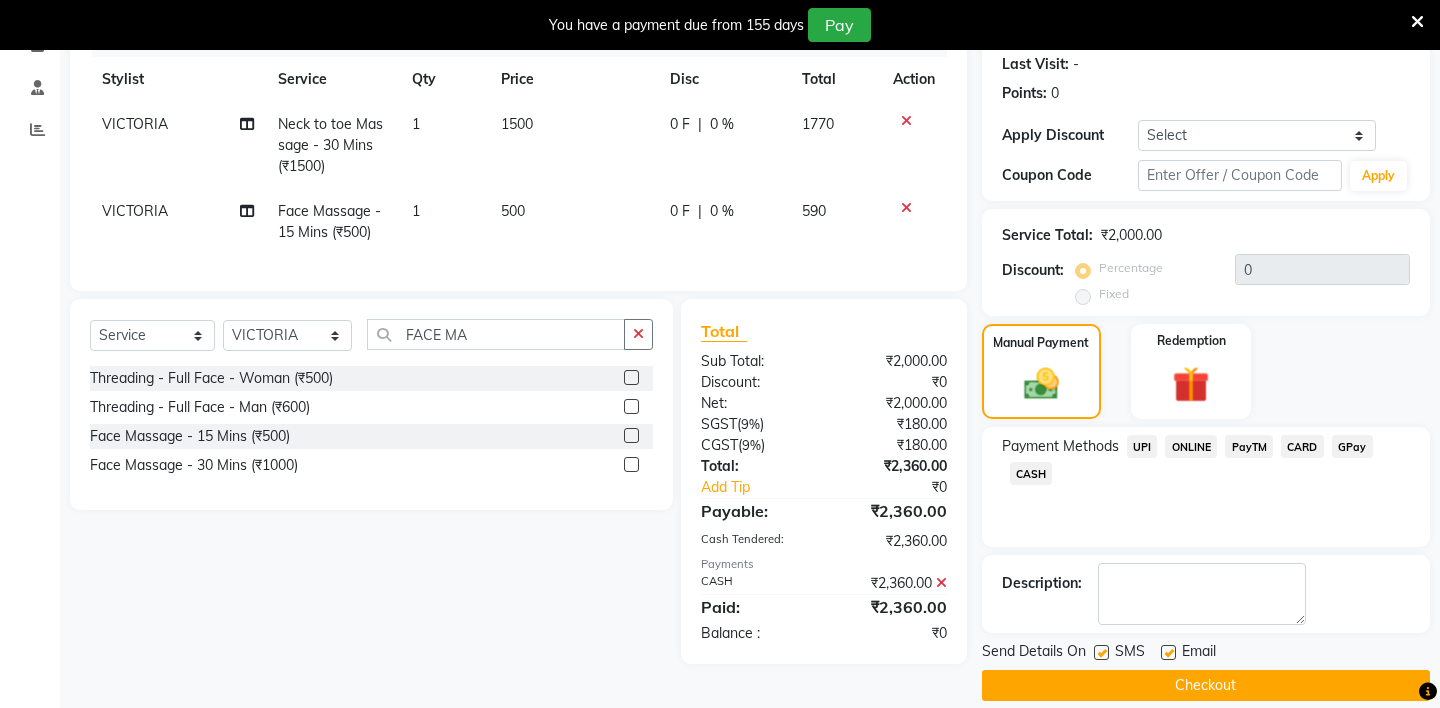 click on "Checkout" 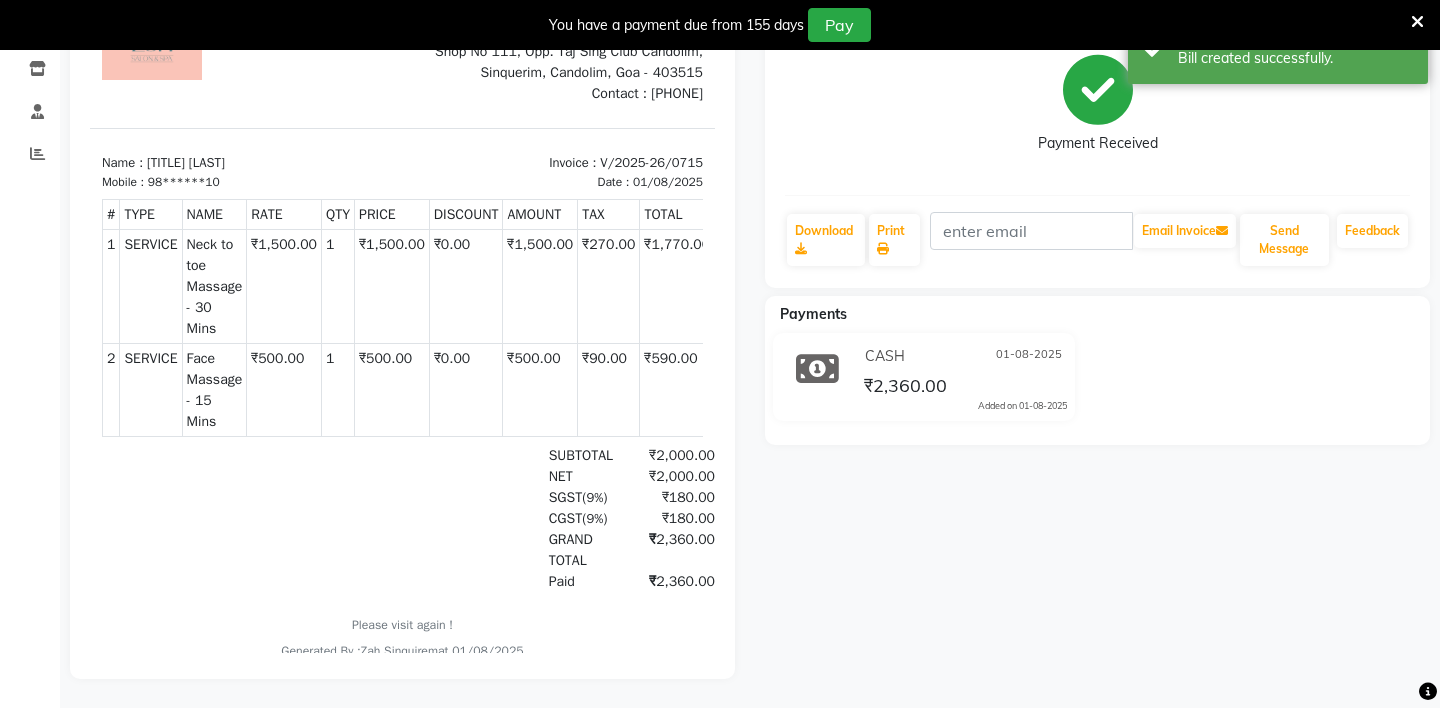 scroll, scrollTop: 0, scrollLeft: 0, axis: both 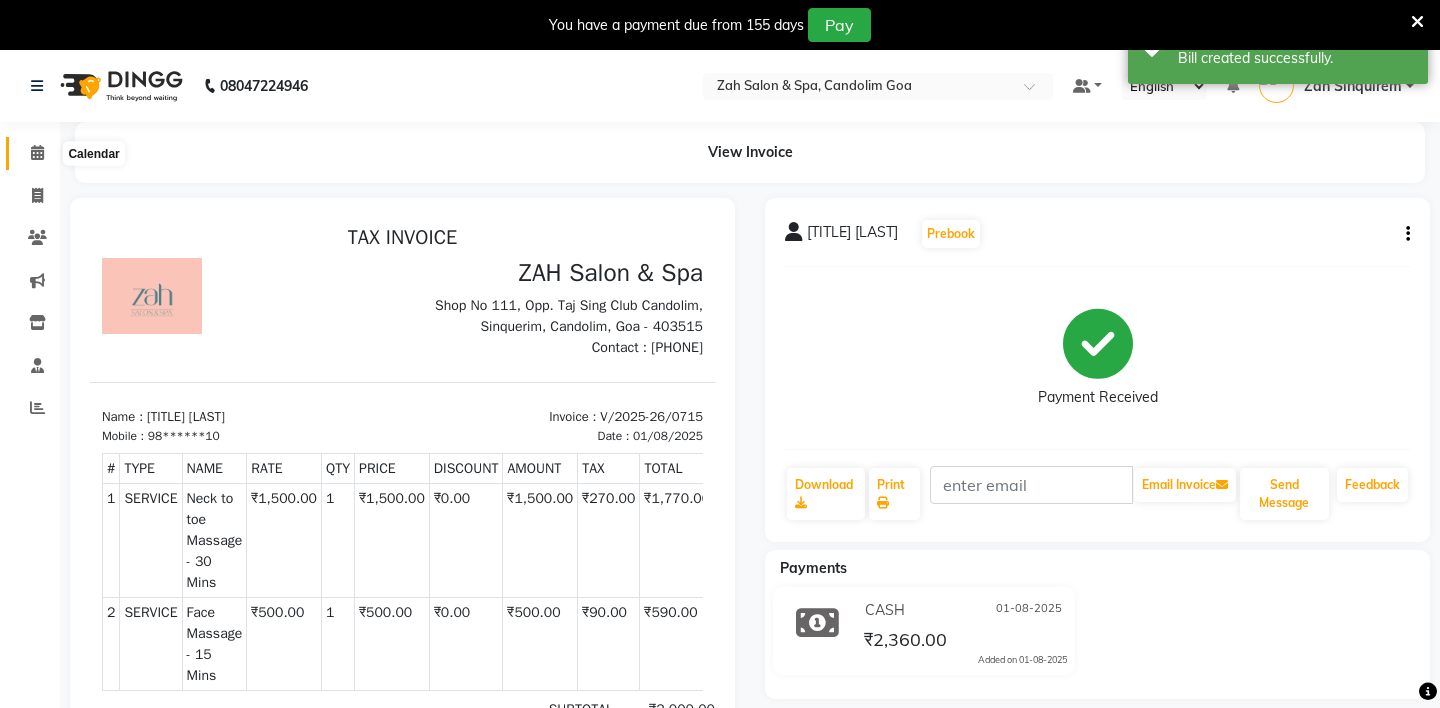 click 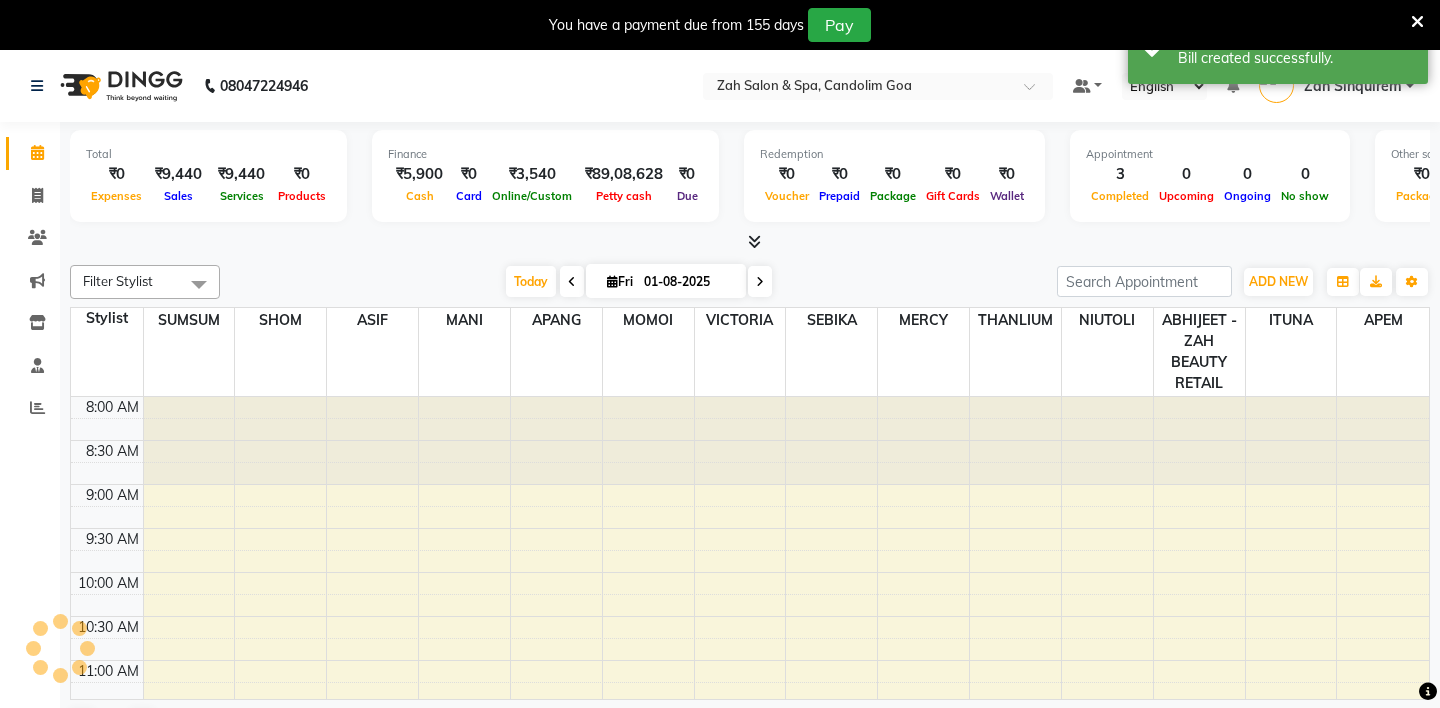 scroll, scrollTop: 0, scrollLeft: 0, axis: both 